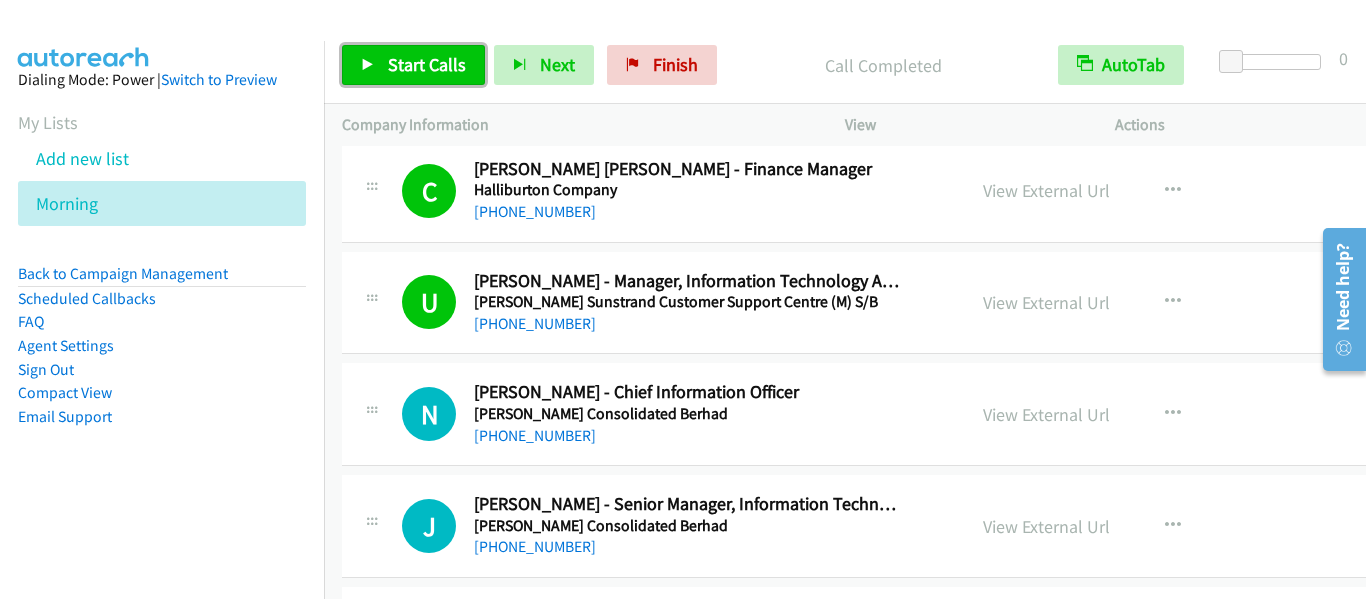 click on "Start Calls" at bounding box center (427, 64) 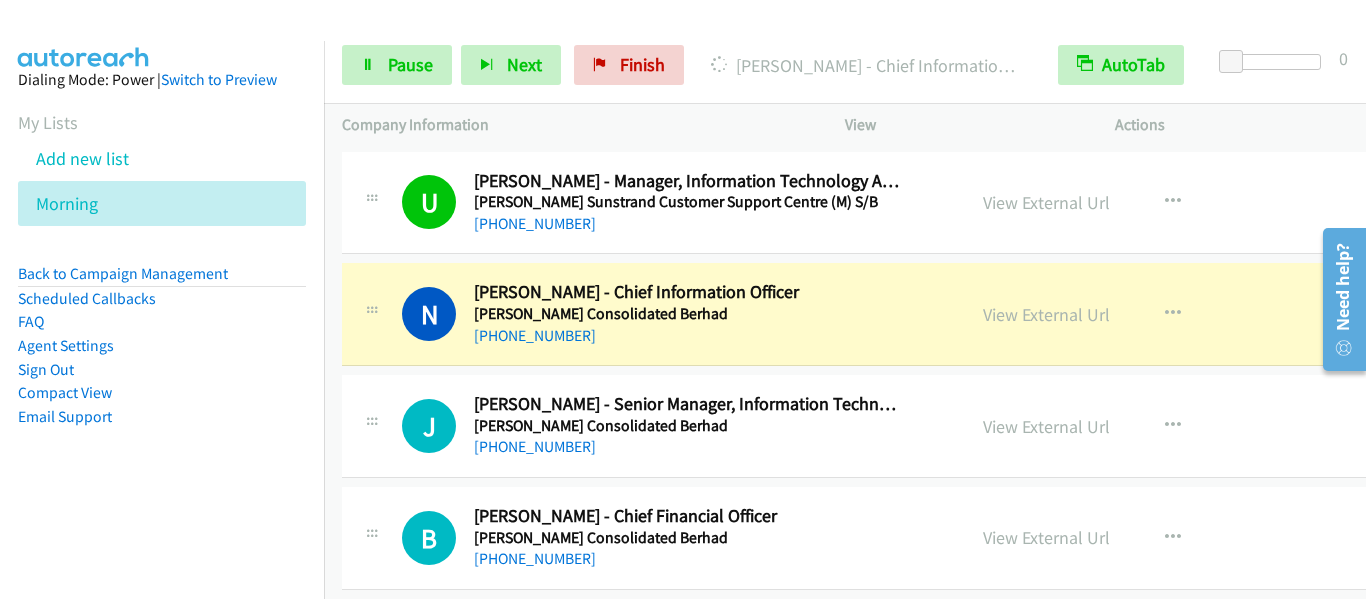 scroll, scrollTop: 4300, scrollLeft: 0, axis: vertical 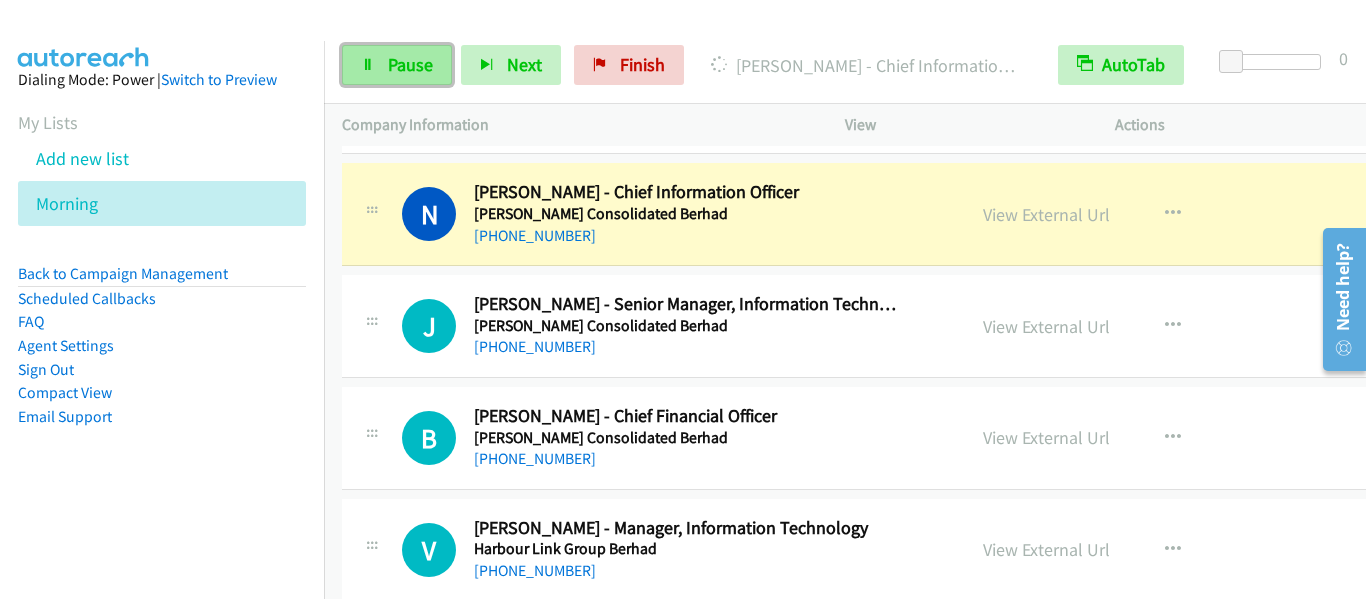 click on "Pause" at bounding box center (410, 64) 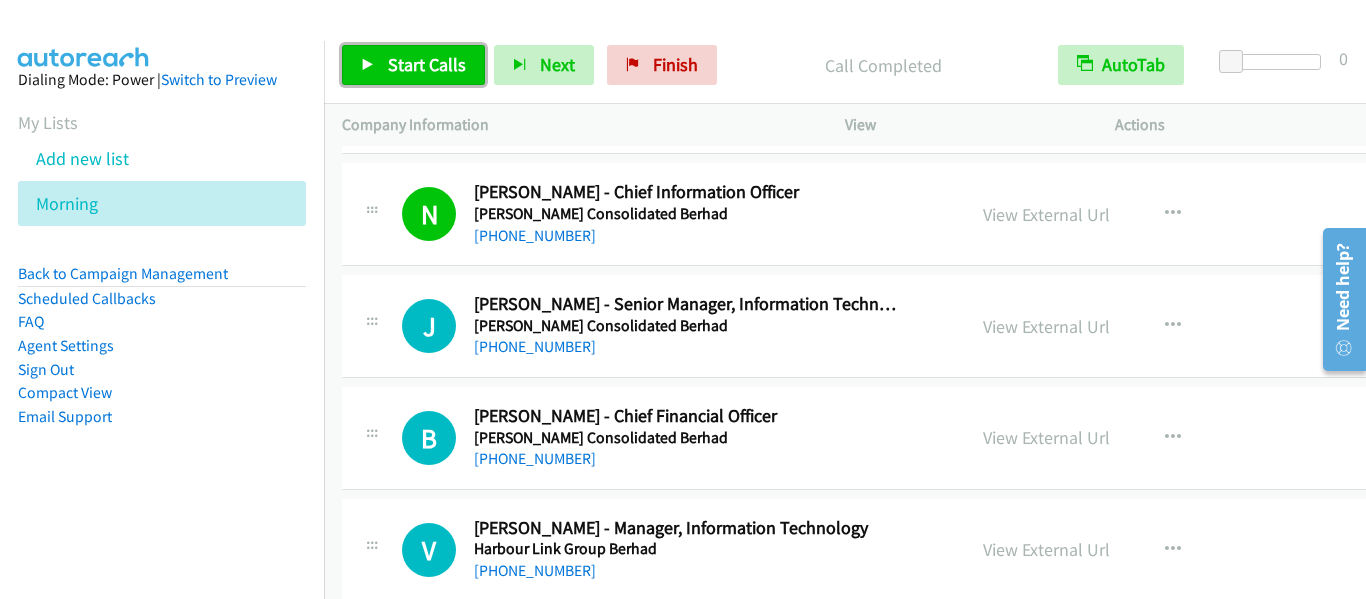 click on "Start Calls" at bounding box center (427, 64) 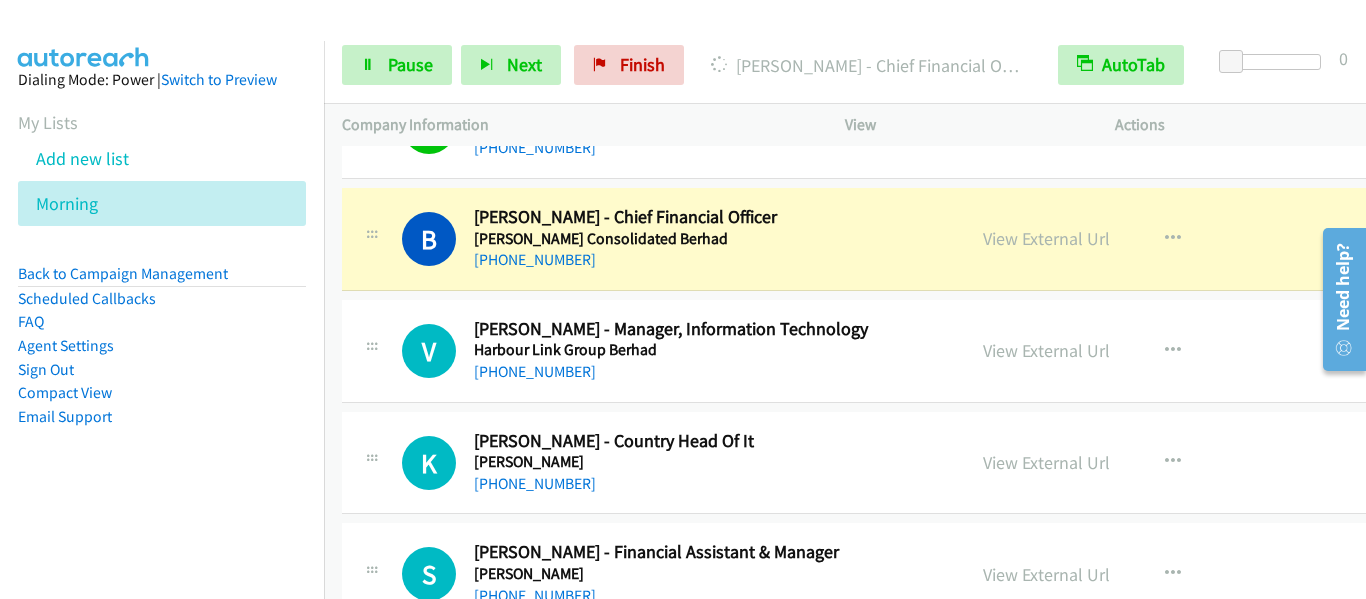 scroll, scrollTop: 4500, scrollLeft: 0, axis: vertical 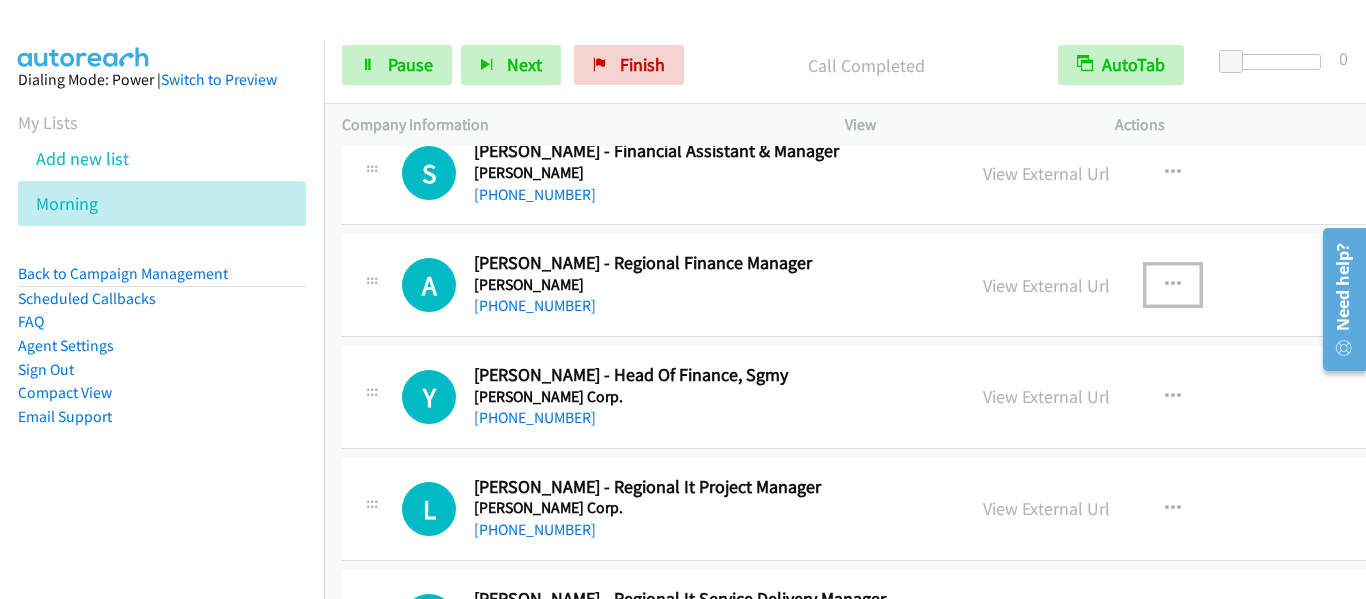 click at bounding box center [1173, 285] 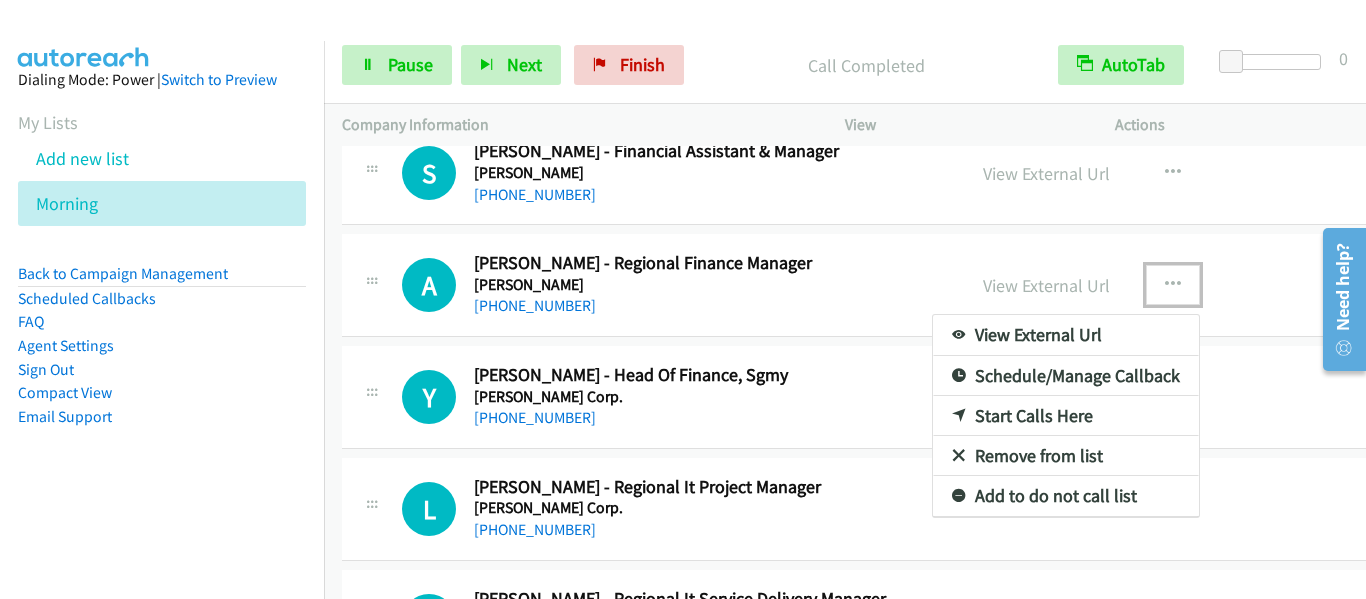 click on "Start Calls Here" at bounding box center (1066, 416) 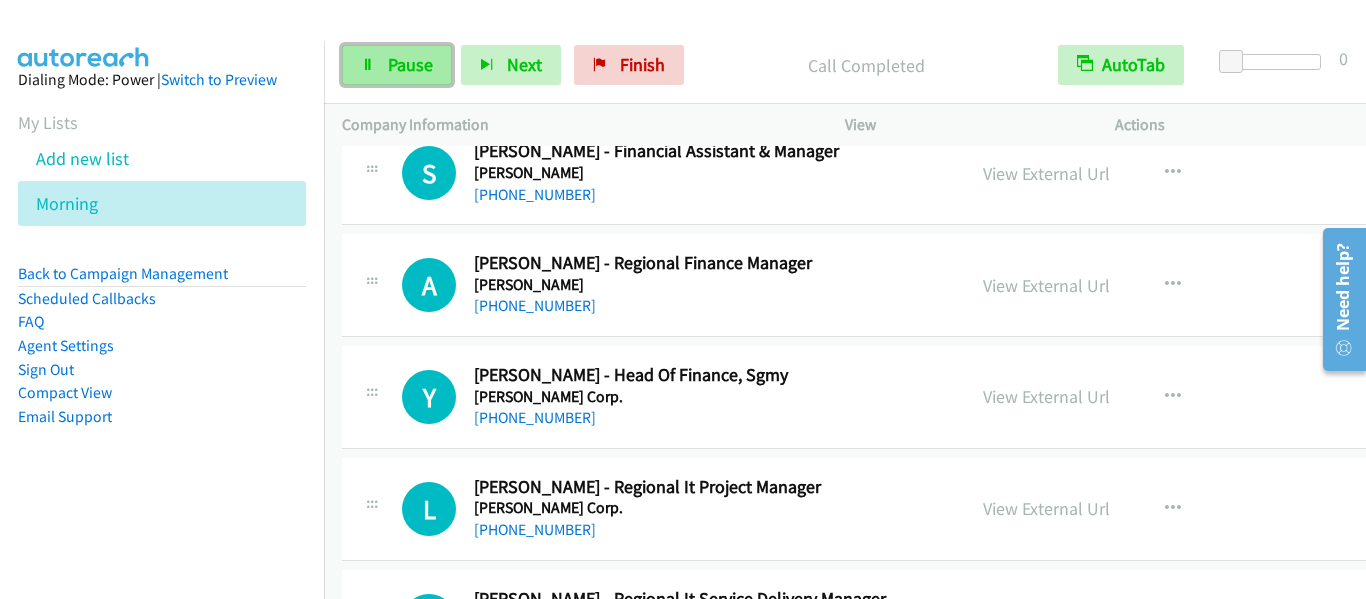 click on "Pause" at bounding box center [410, 64] 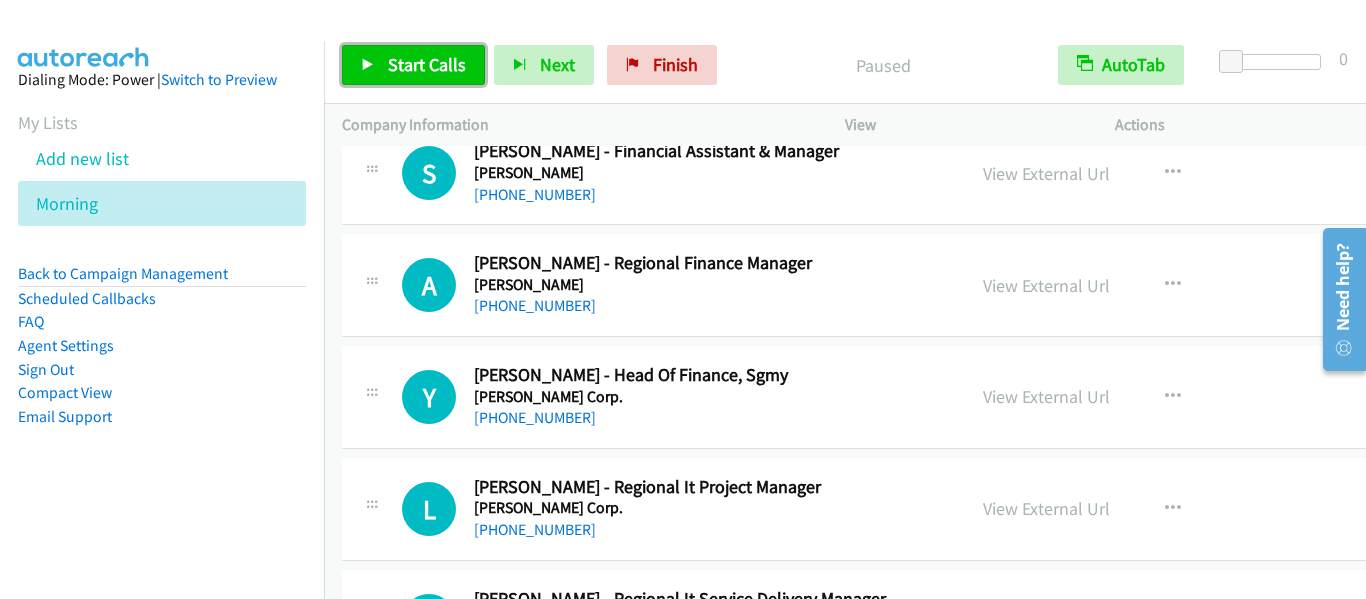 click on "Start Calls" at bounding box center [427, 64] 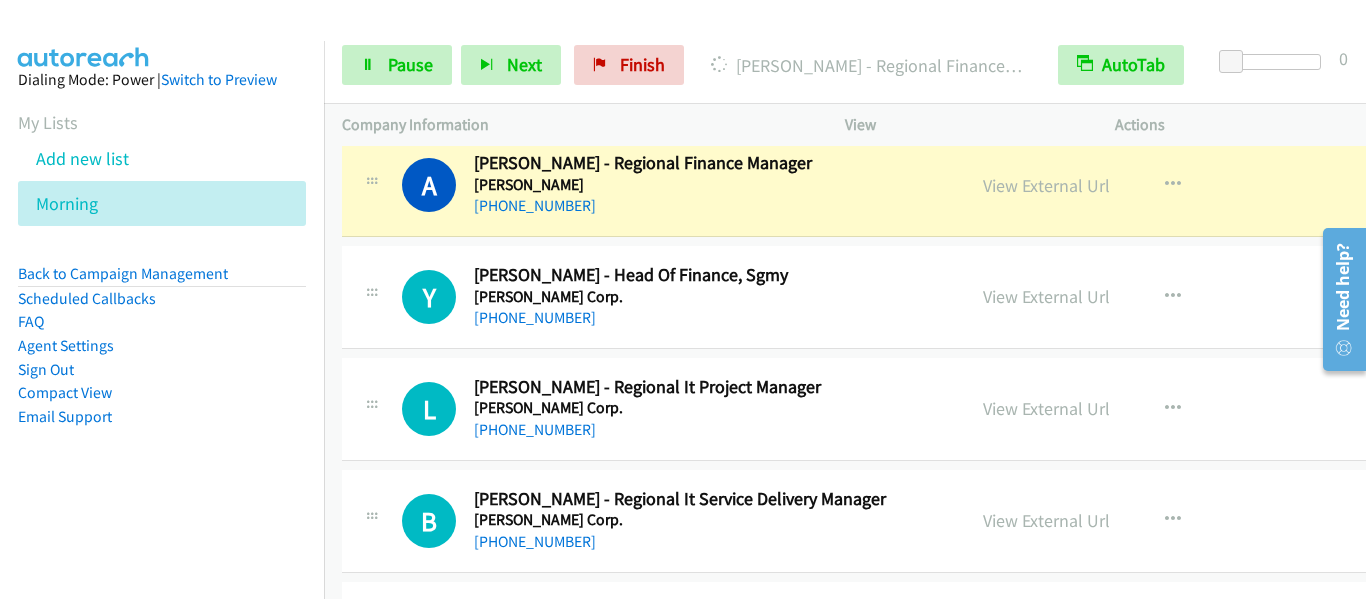 scroll, scrollTop: 4900, scrollLeft: 0, axis: vertical 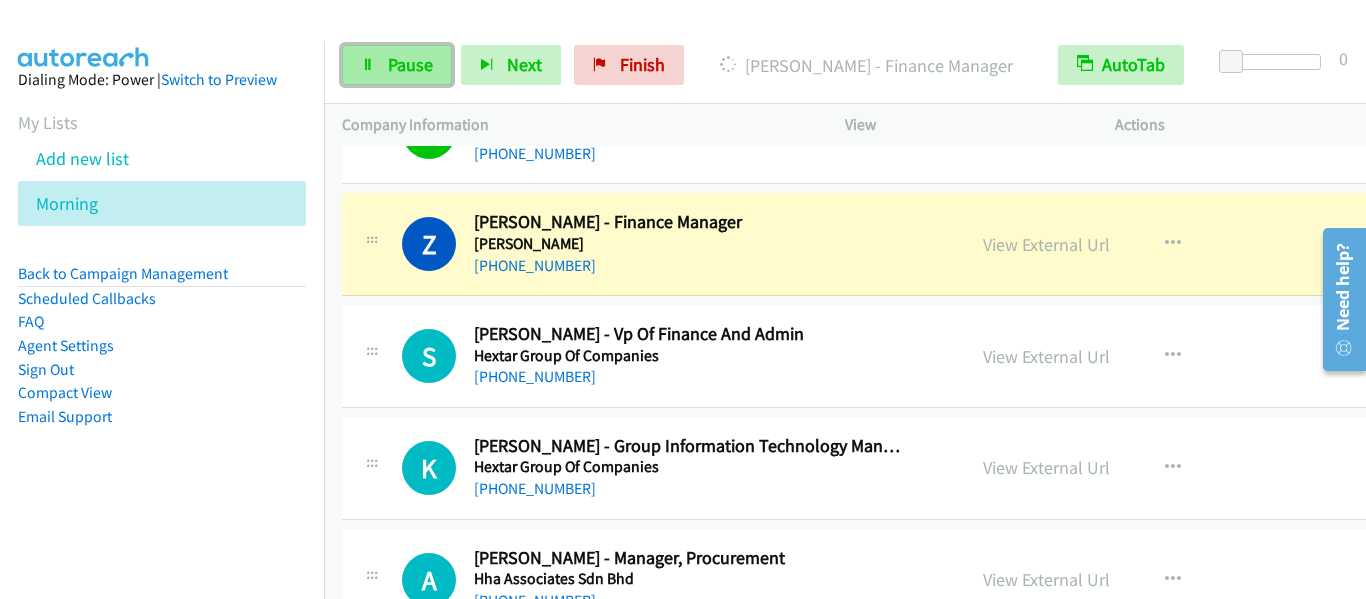 click on "Pause" at bounding box center (410, 64) 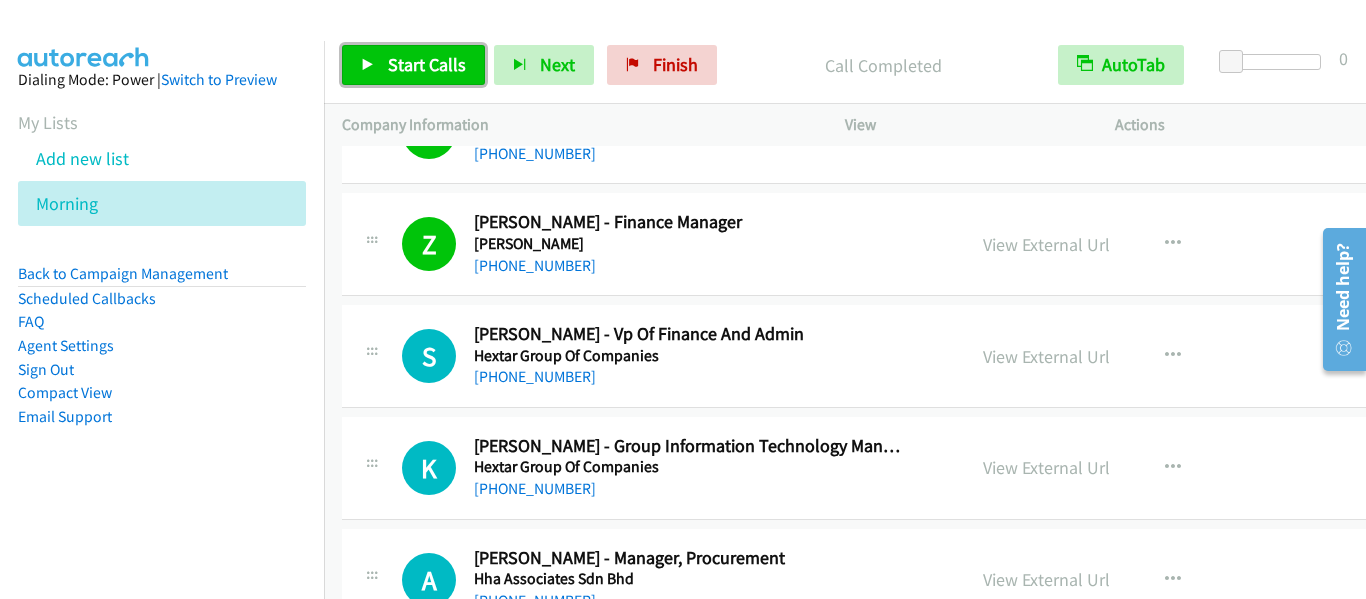 click on "Start Calls" at bounding box center [427, 64] 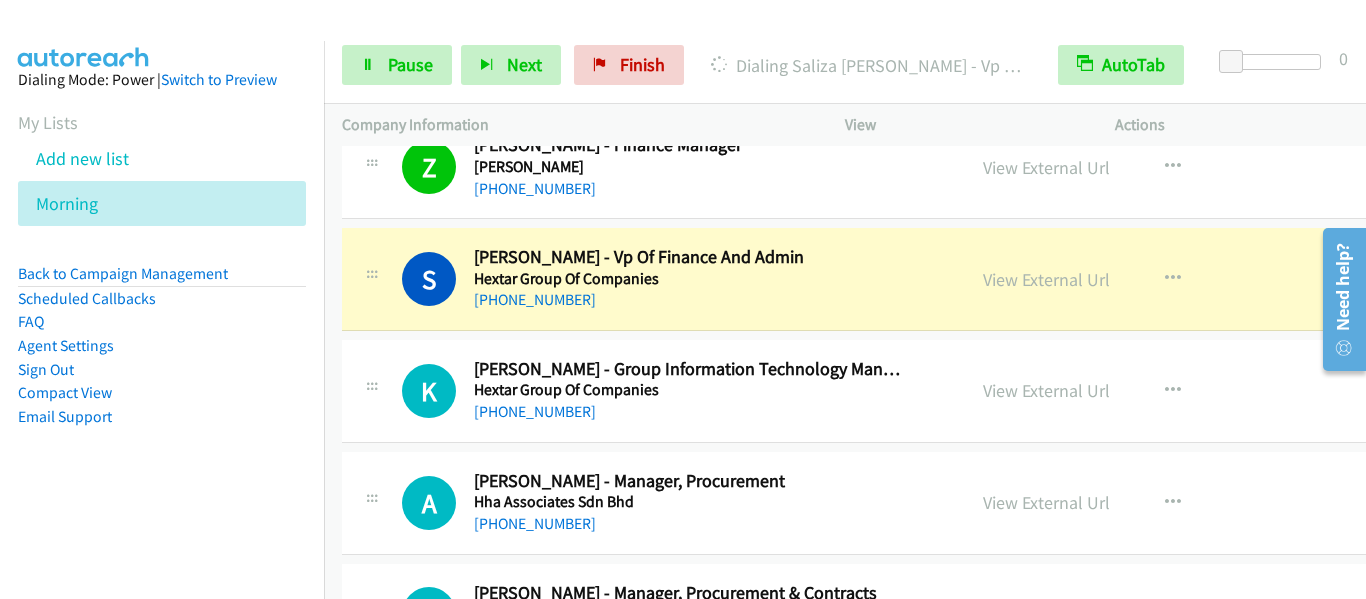 scroll, scrollTop: 5600, scrollLeft: 0, axis: vertical 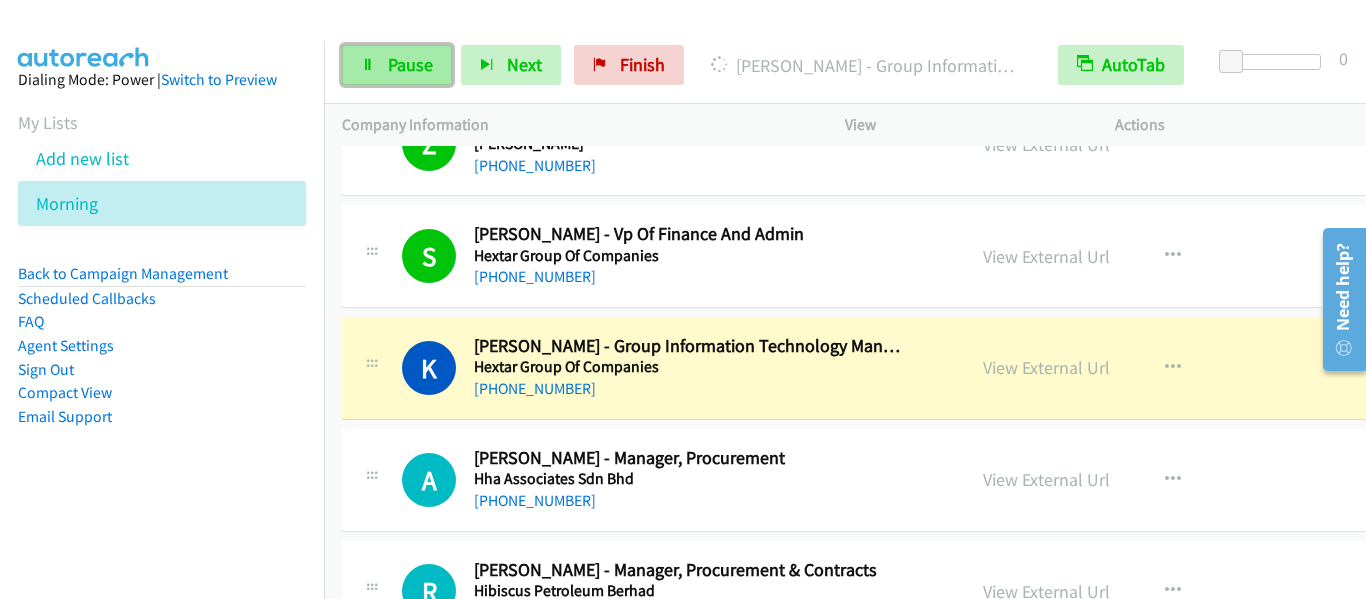 click on "Pause" at bounding box center (410, 64) 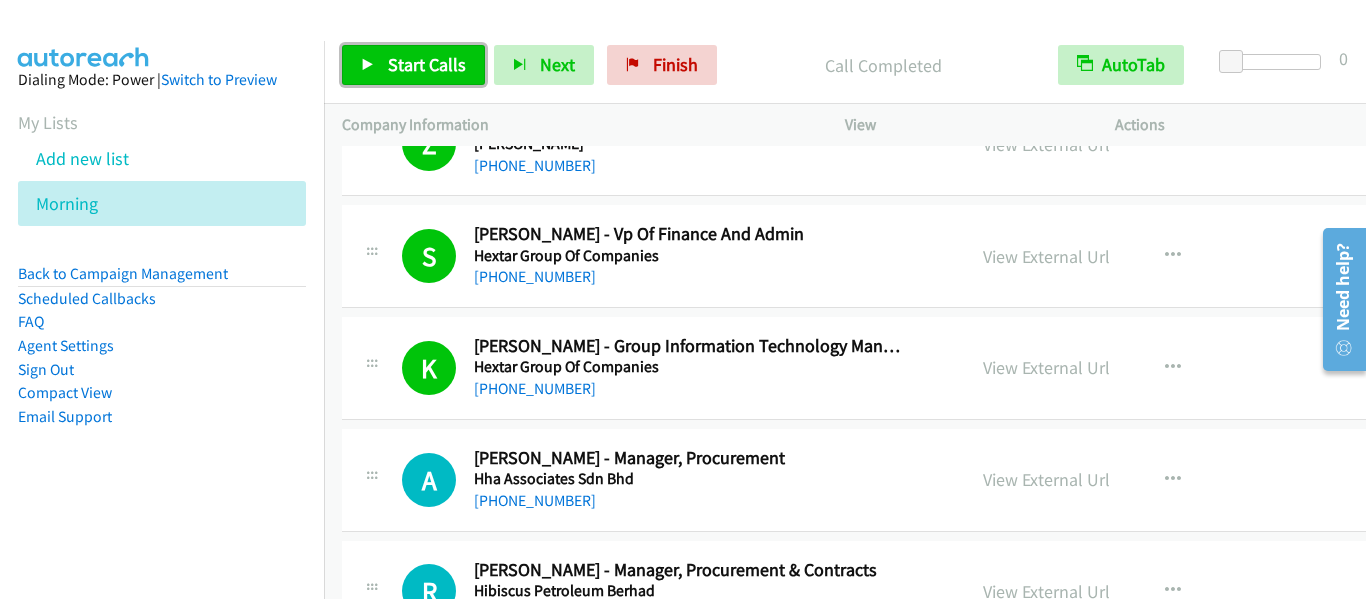click on "Start Calls" at bounding box center (427, 64) 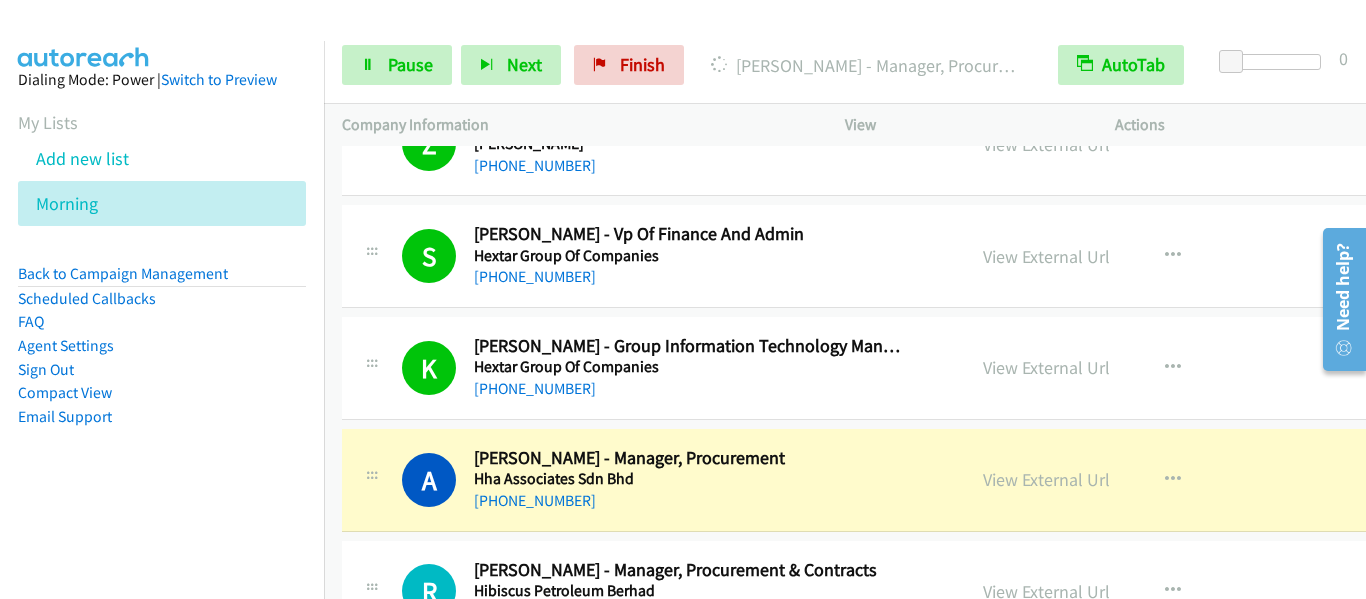 scroll, scrollTop: 5800, scrollLeft: 0, axis: vertical 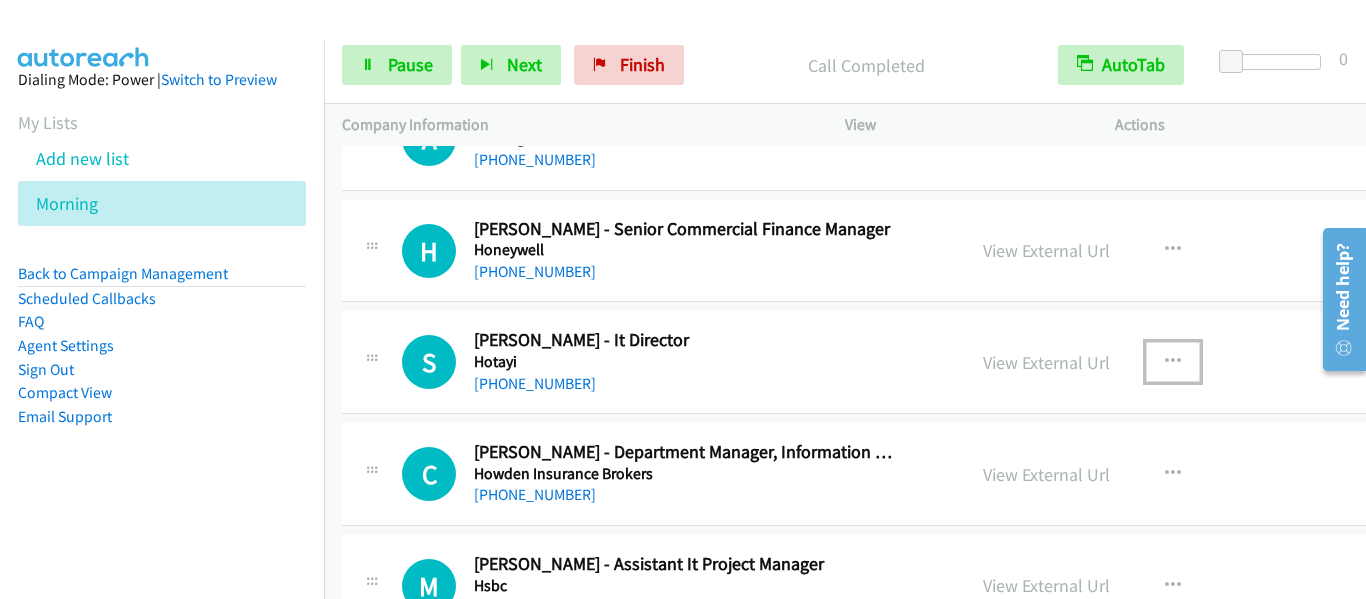 click at bounding box center (1173, 362) 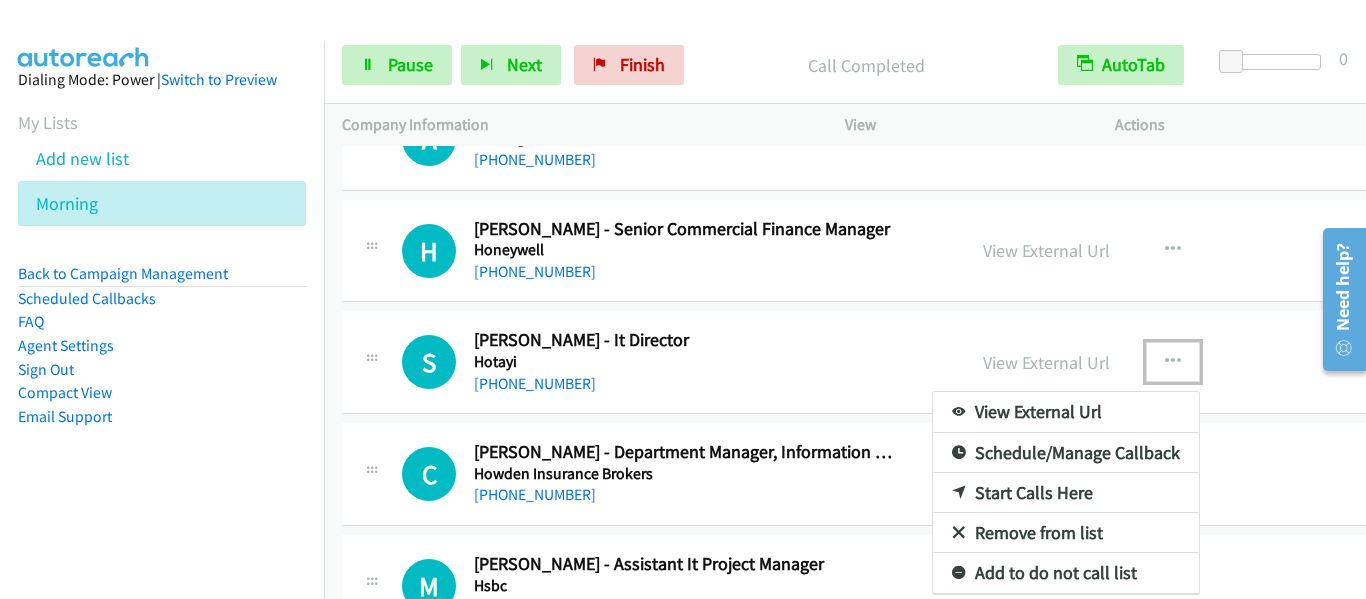 click on "Start Calls Here" at bounding box center (1066, 493) 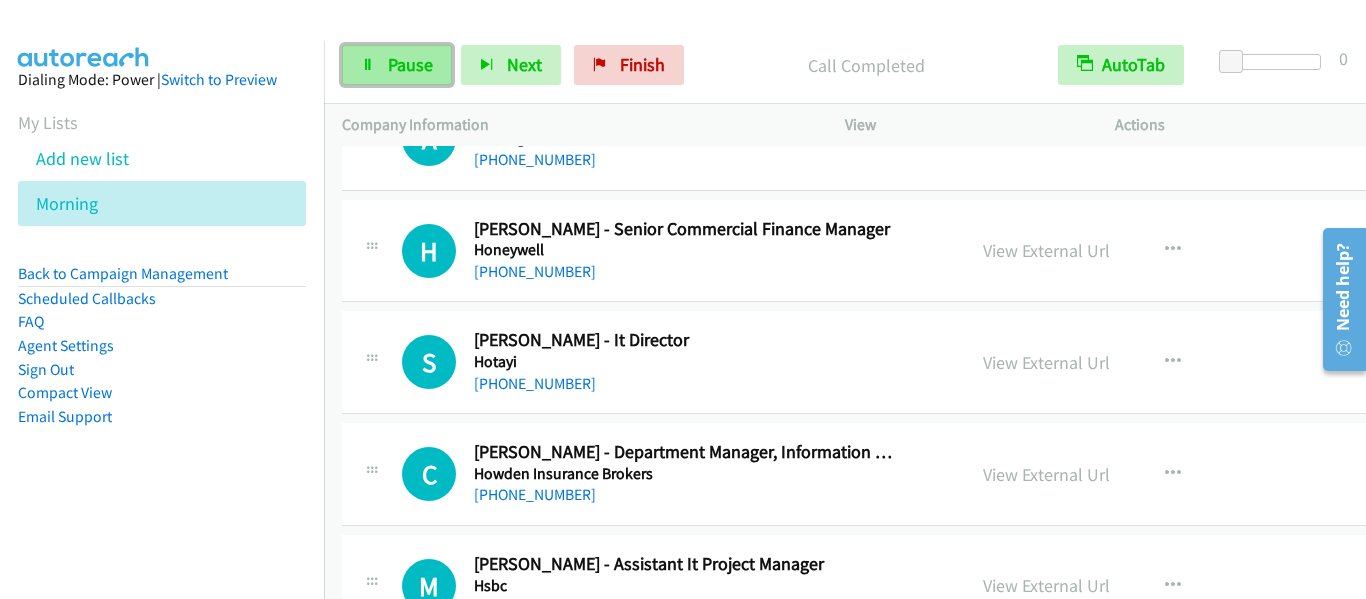 click at bounding box center [368, 66] 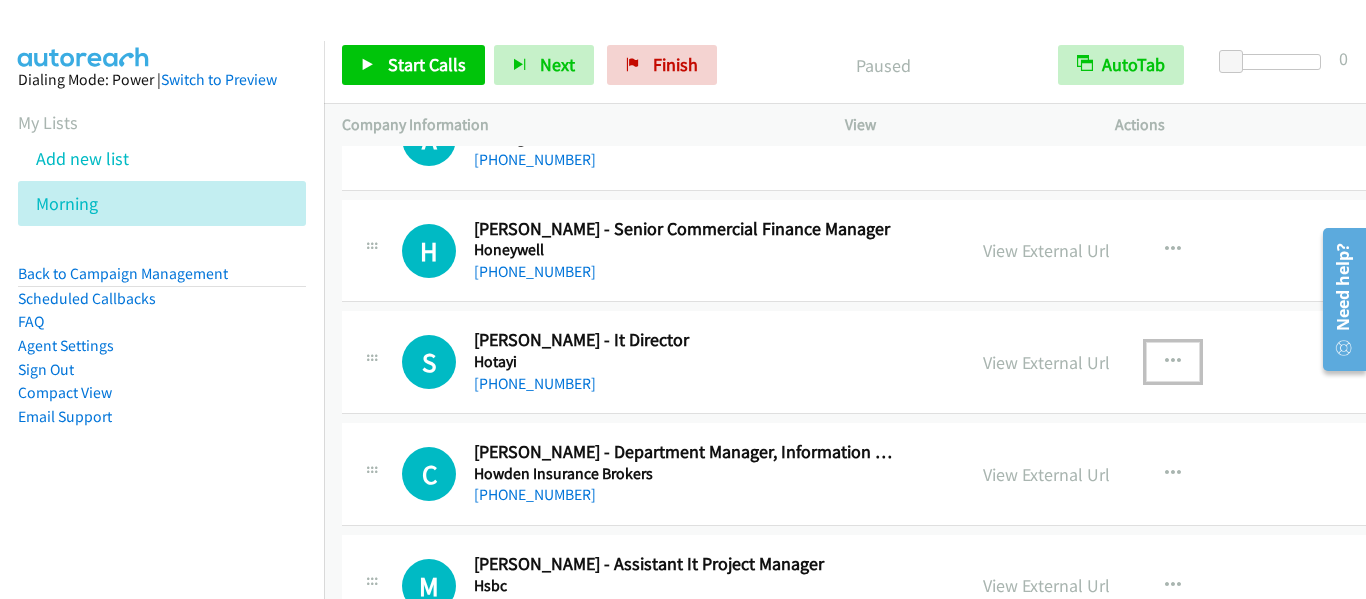 click at bounding box center (1173, 362) 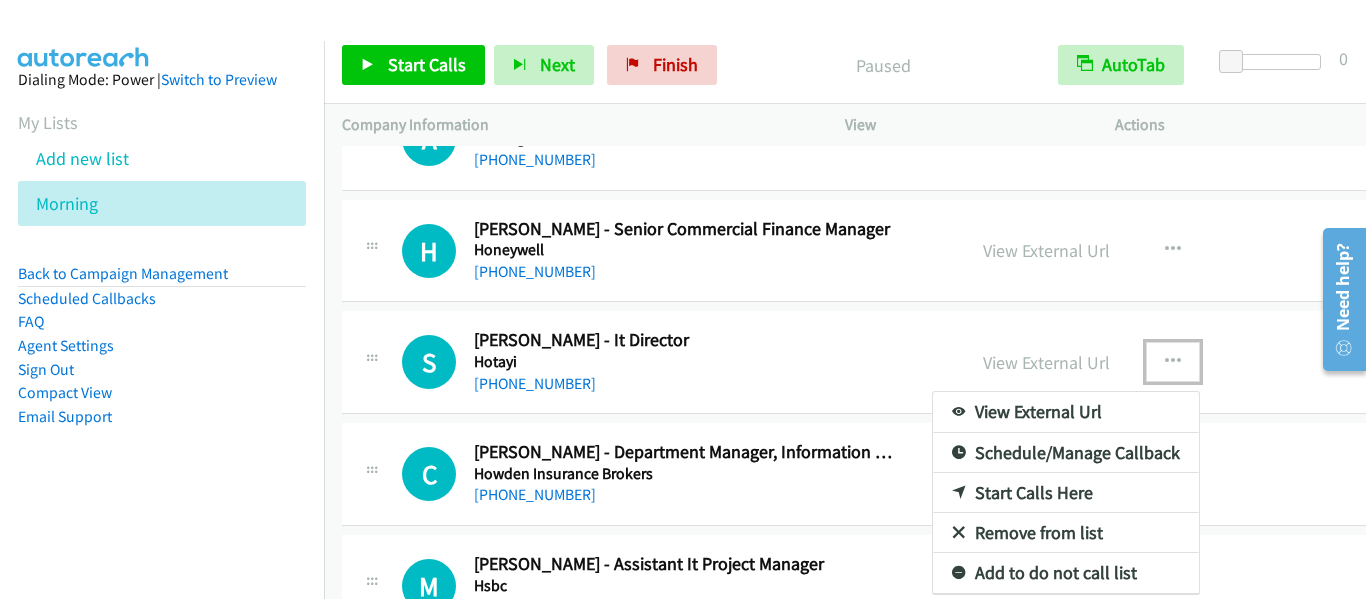 click on "Start Calls Here" at bounding box center [1066, 493] 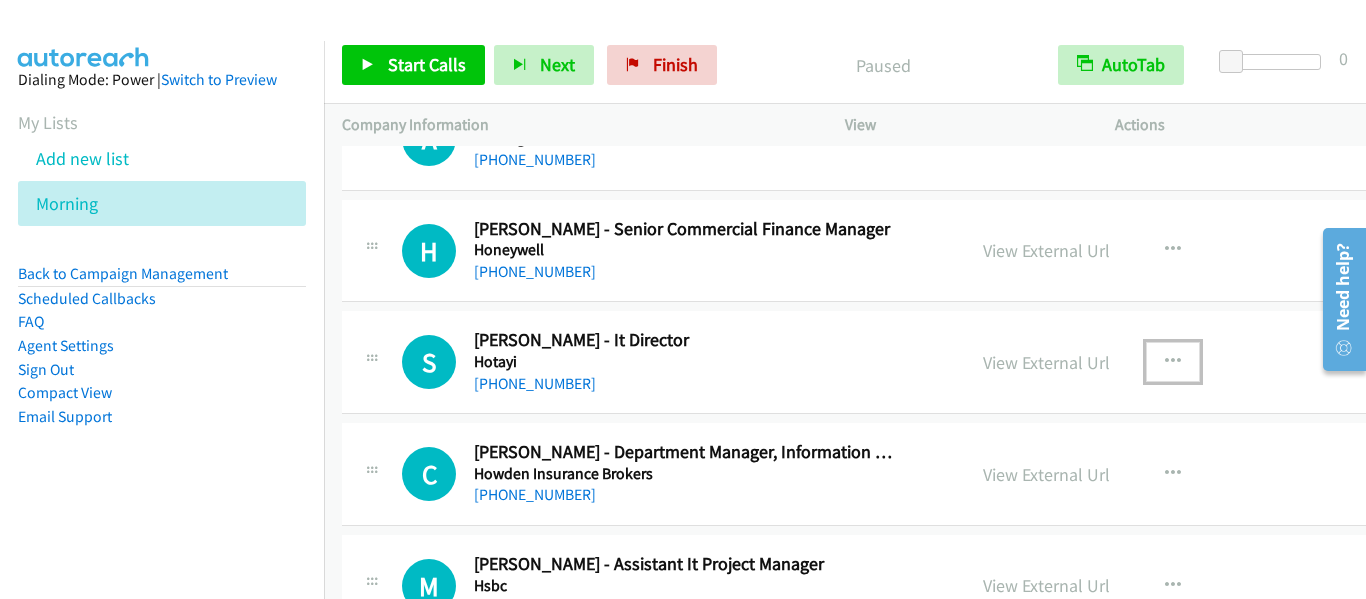 click at bounding box center (1173, 362) 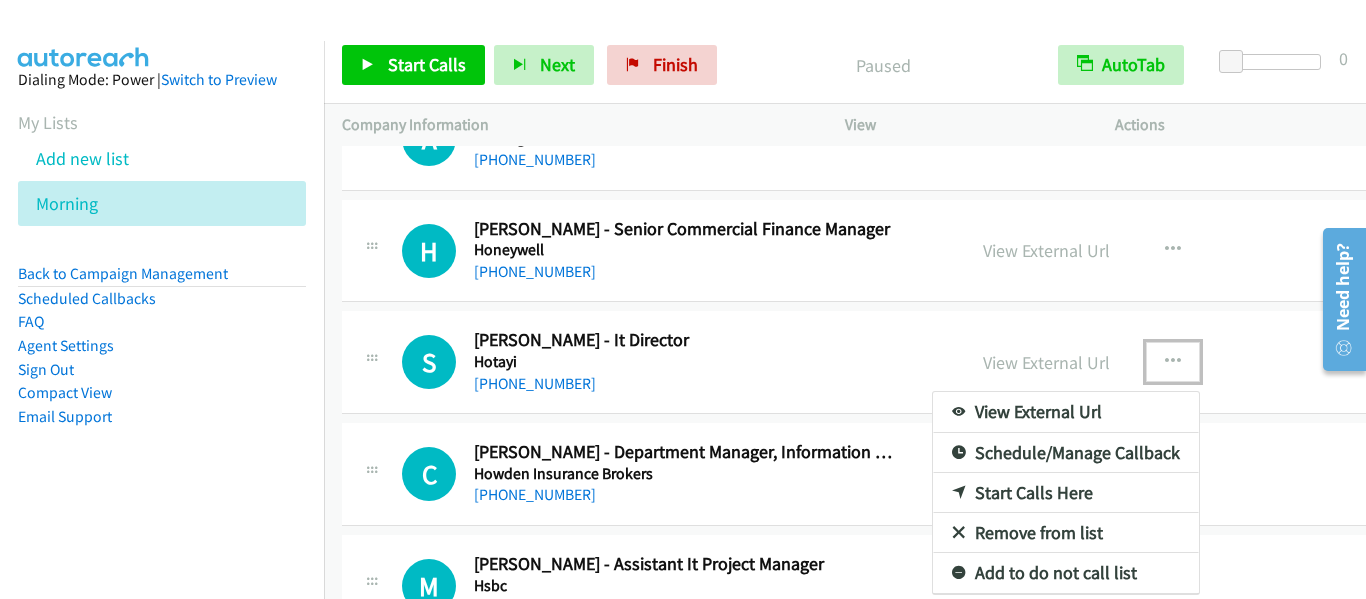 click on "Start Calls Here" at bounding box center (1066, 493) 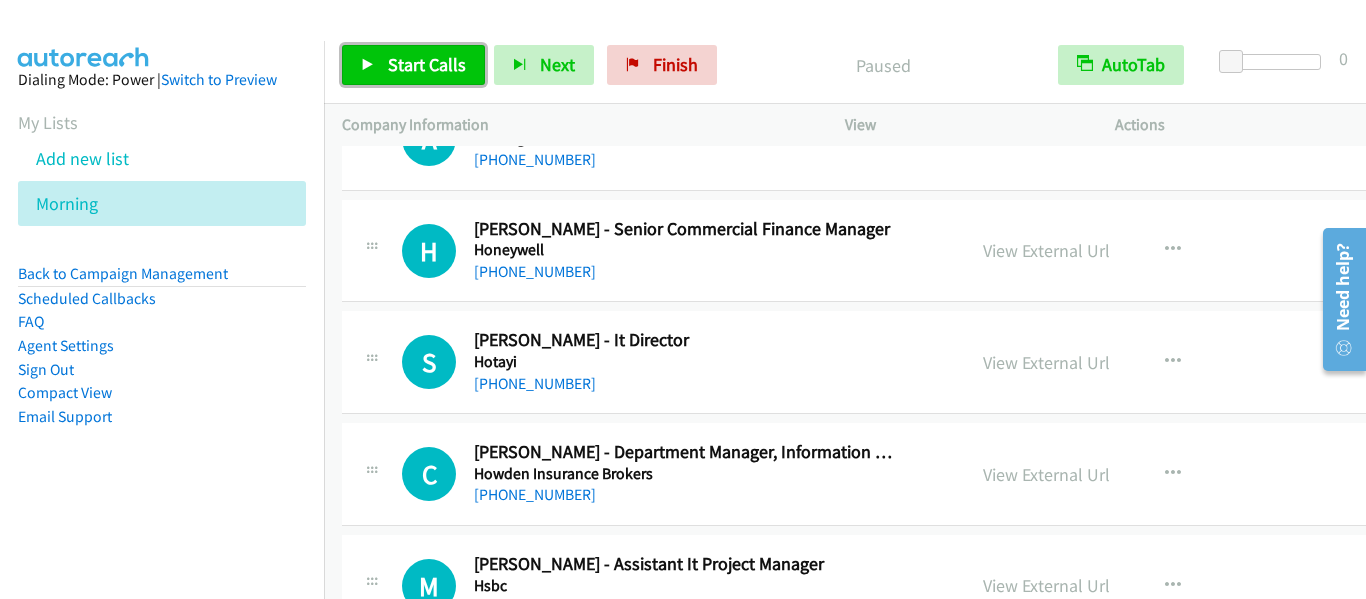 click on "Start Calls" at bounding box center (427, 64) 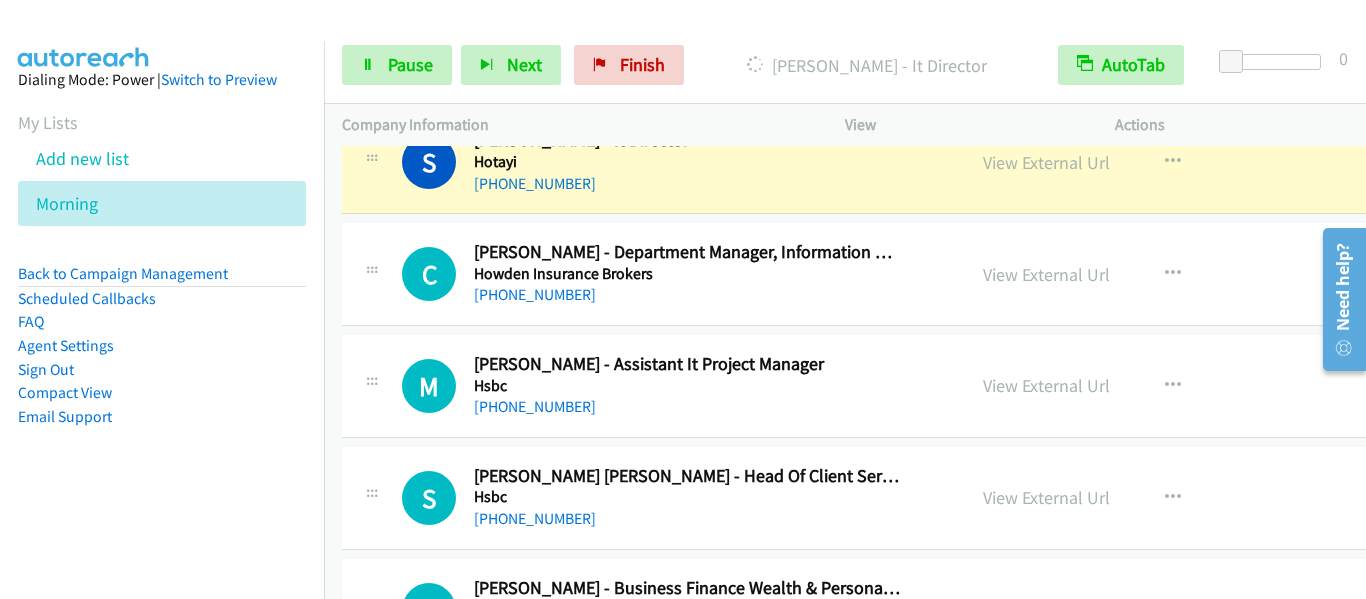 scroll, scrollTop: 6600, scrollLeft: 0, axis: vertical 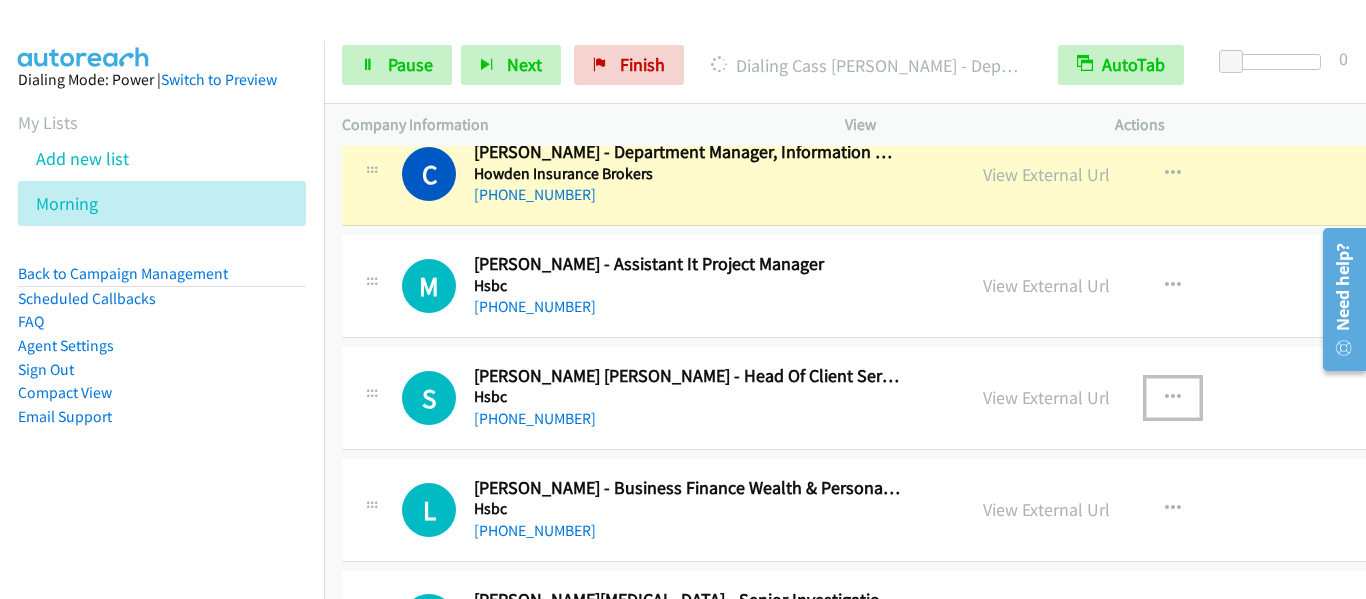 click at bounding box center (1173, 398) 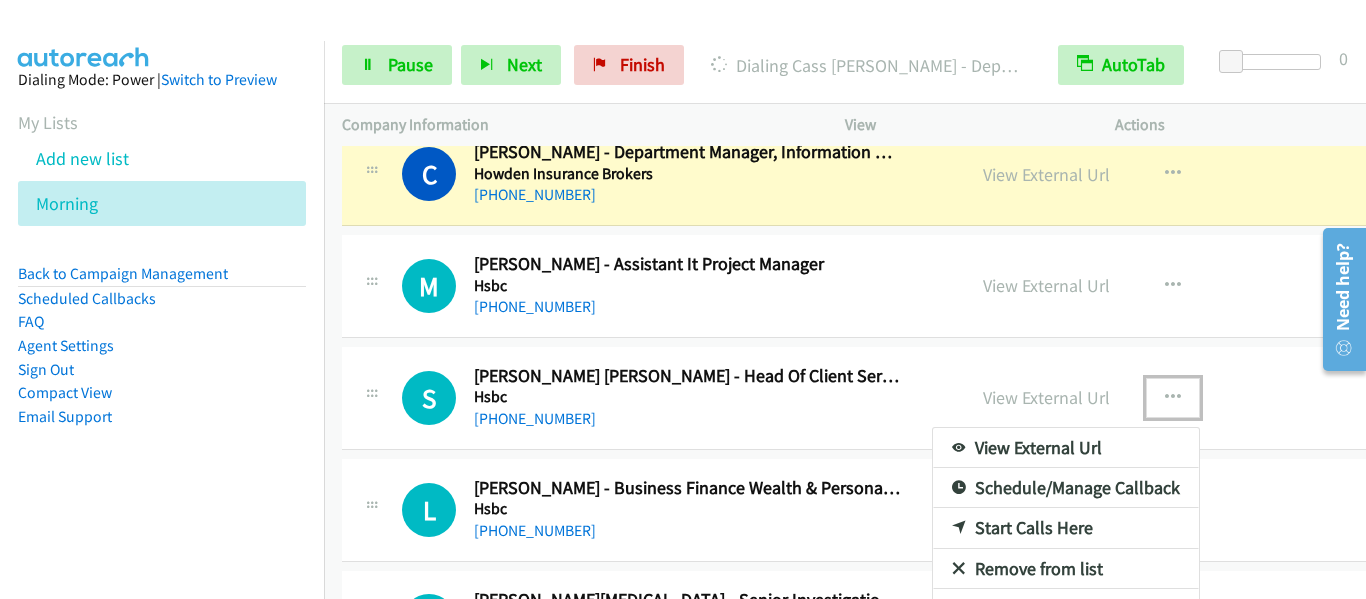 click on "Start Calls Here" at bounding box center (1066, 528) 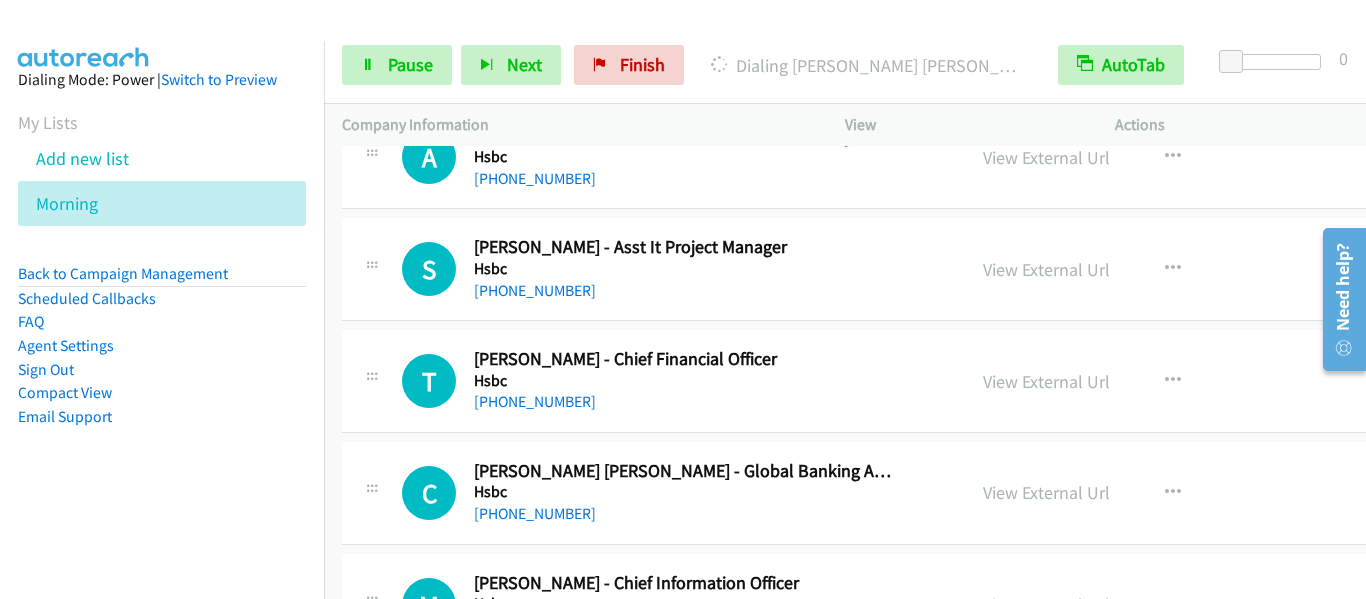 scroll, scrollTop: 7300, scrollLeft: 0, axis: vertical 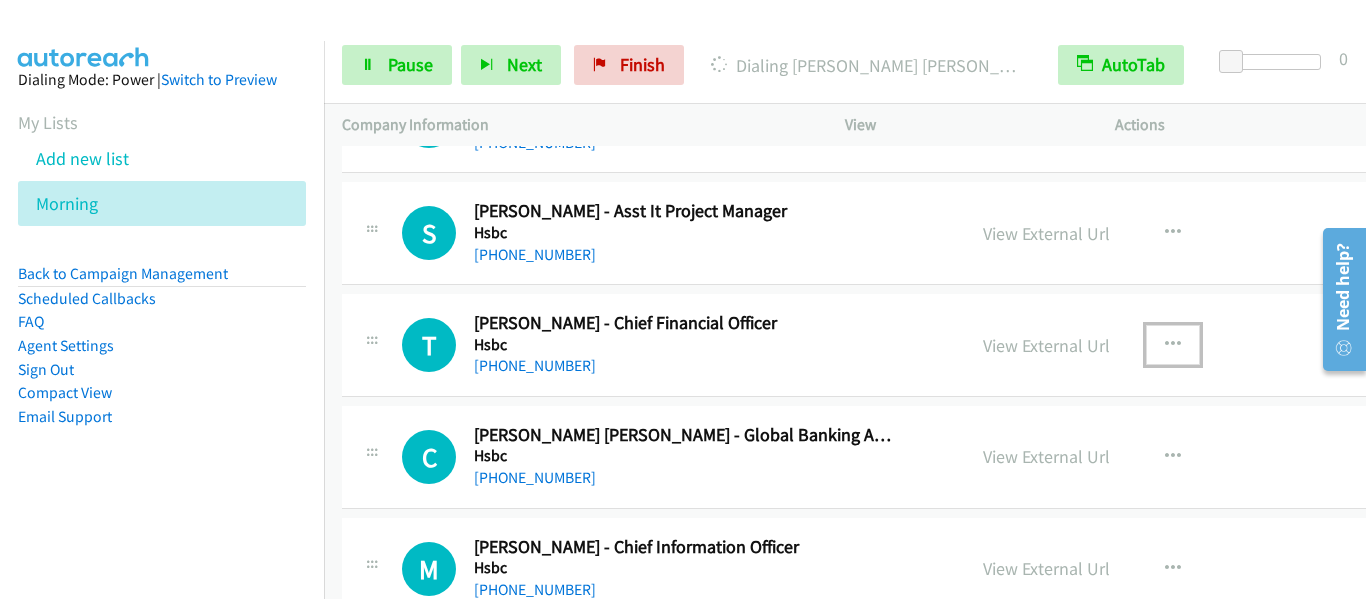 click at bounding box center (1173, 345) 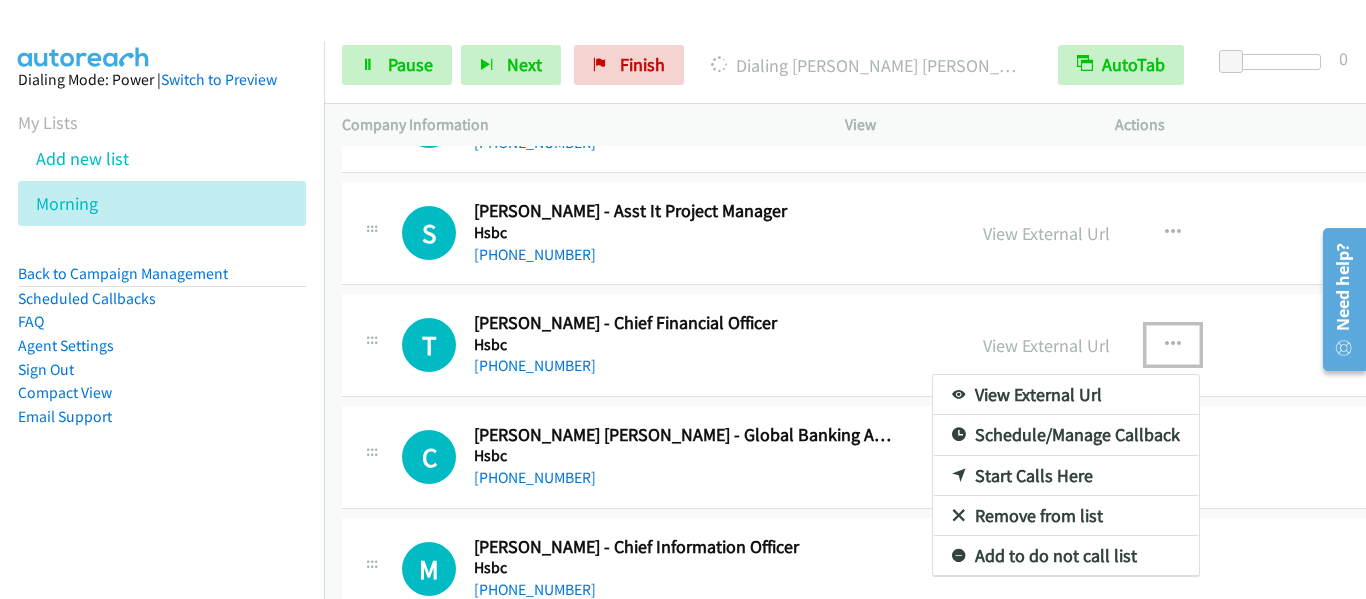 click on "Start Calls Here" at bounding box center (1066, 476) 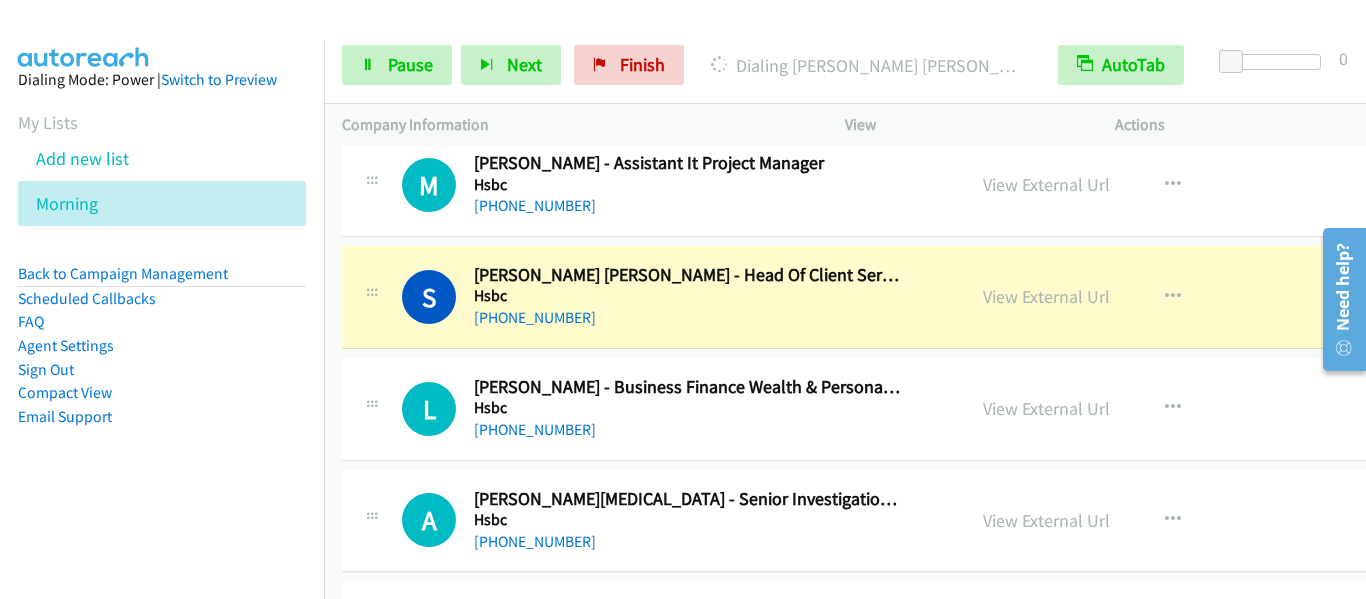 scroll, scrollTop: 6900, scrollLeft: 0, axis: vertical 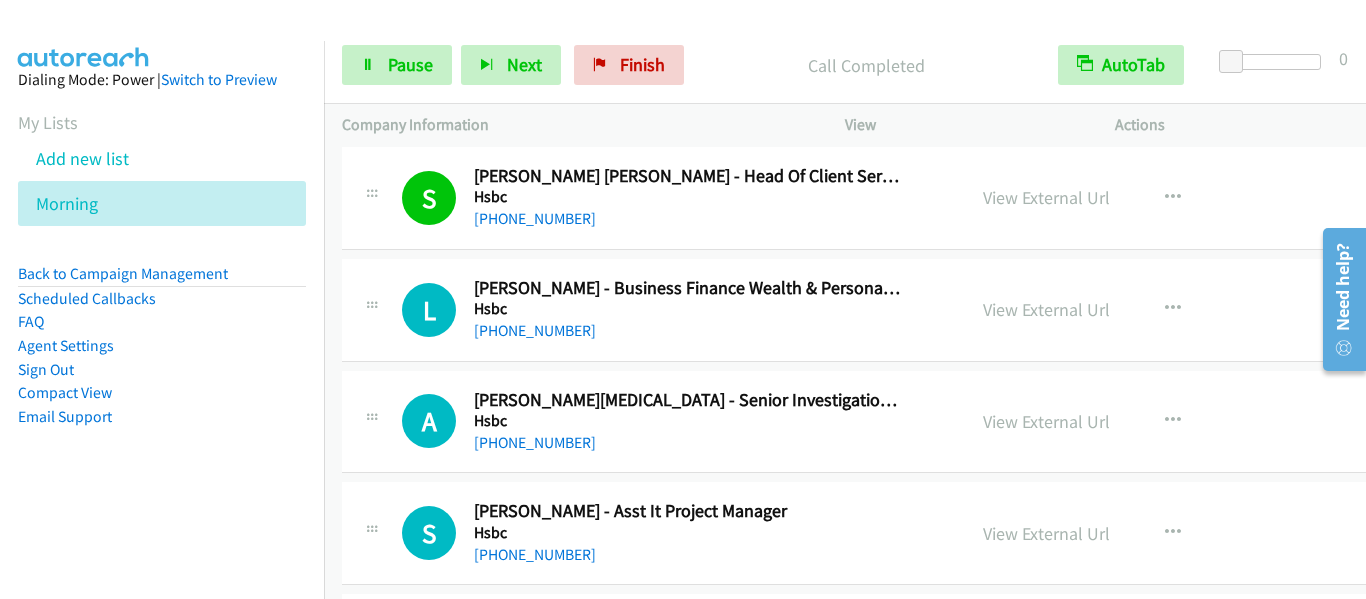 click on "Company Information" at bounding box center (575, 125) 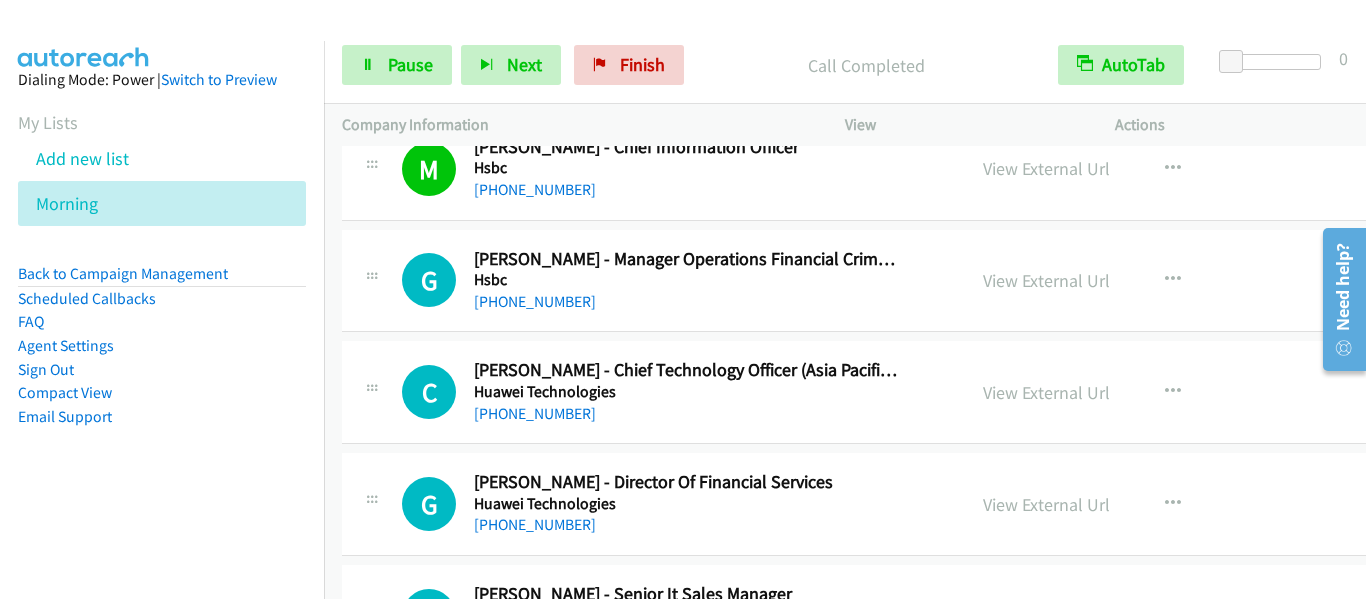 scroll, scrollTop: 7800, scrollLeft: 0, axis: vertical 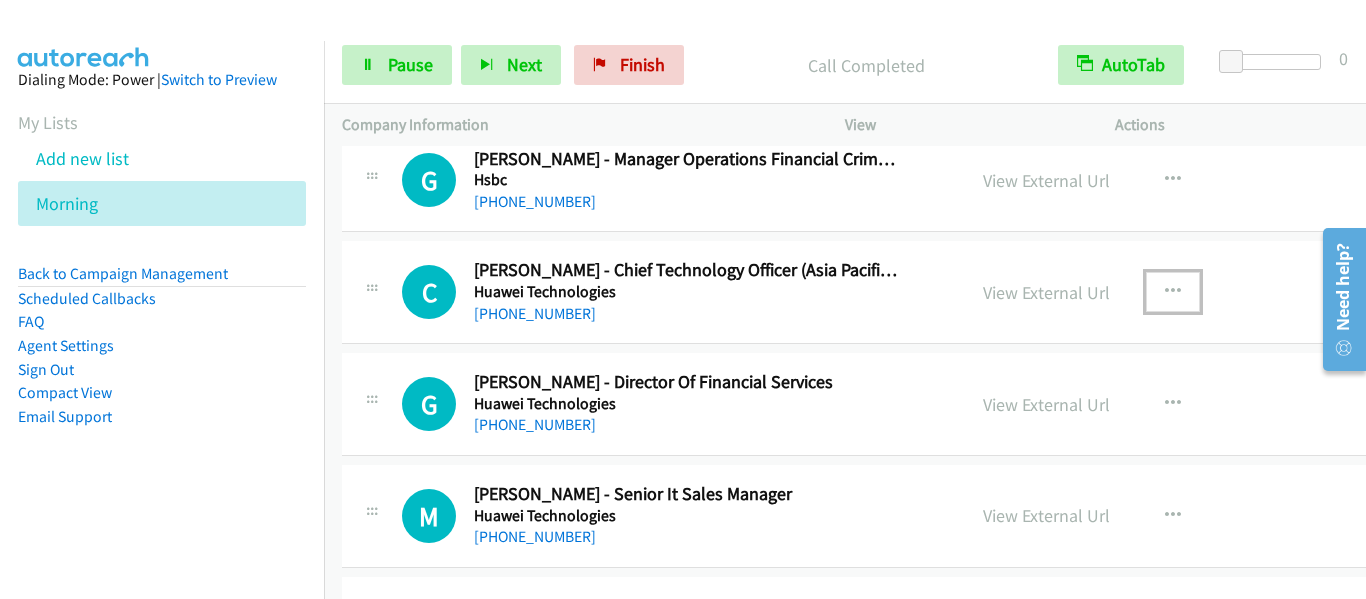 click at bounding box center (1173, 292) 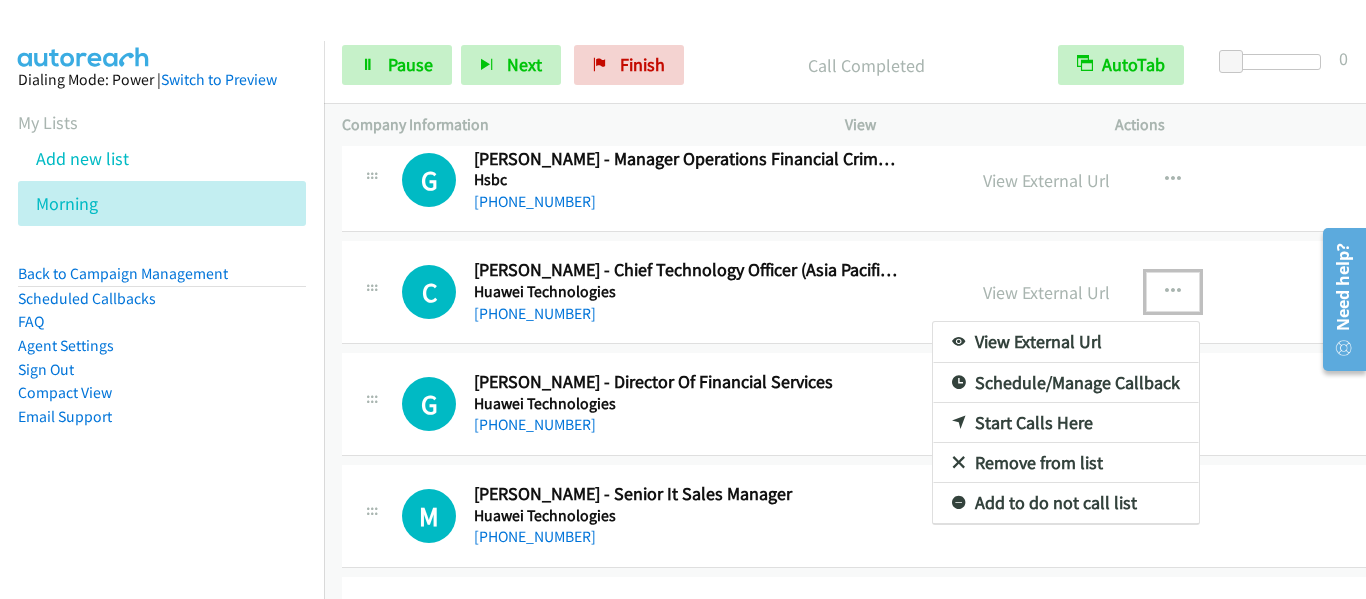 click on "Start Calls Here" at bounding box center (1066, 423) 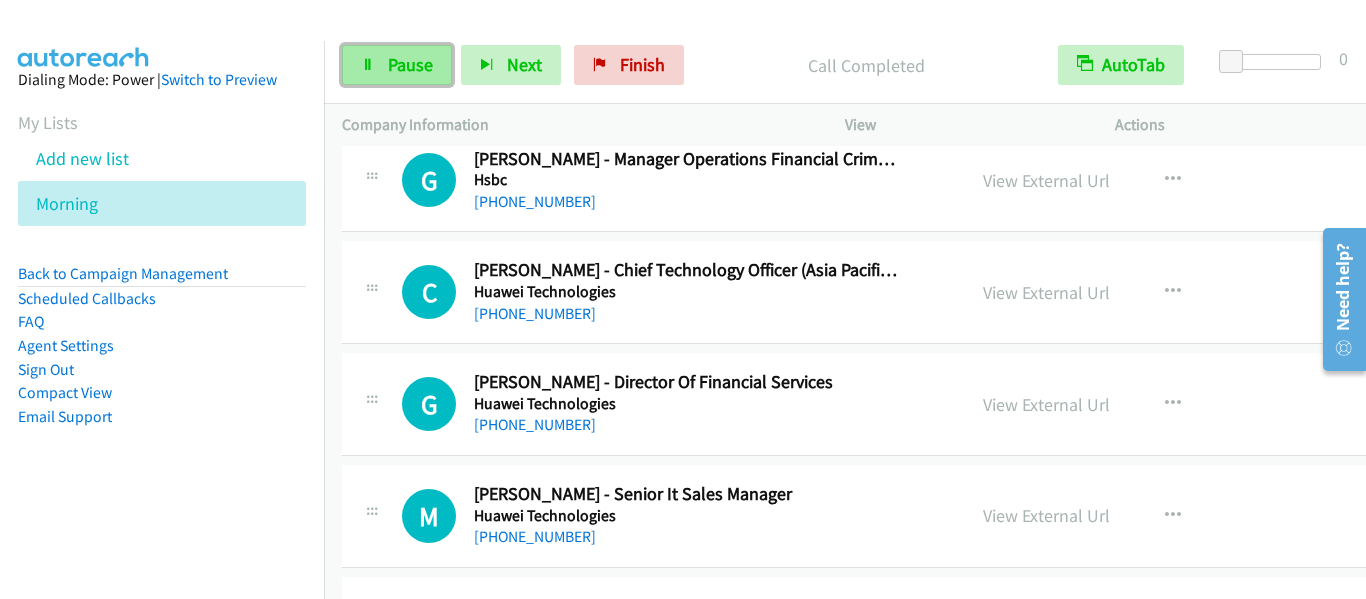 click on "Pause" at bounding box center [410, 64] 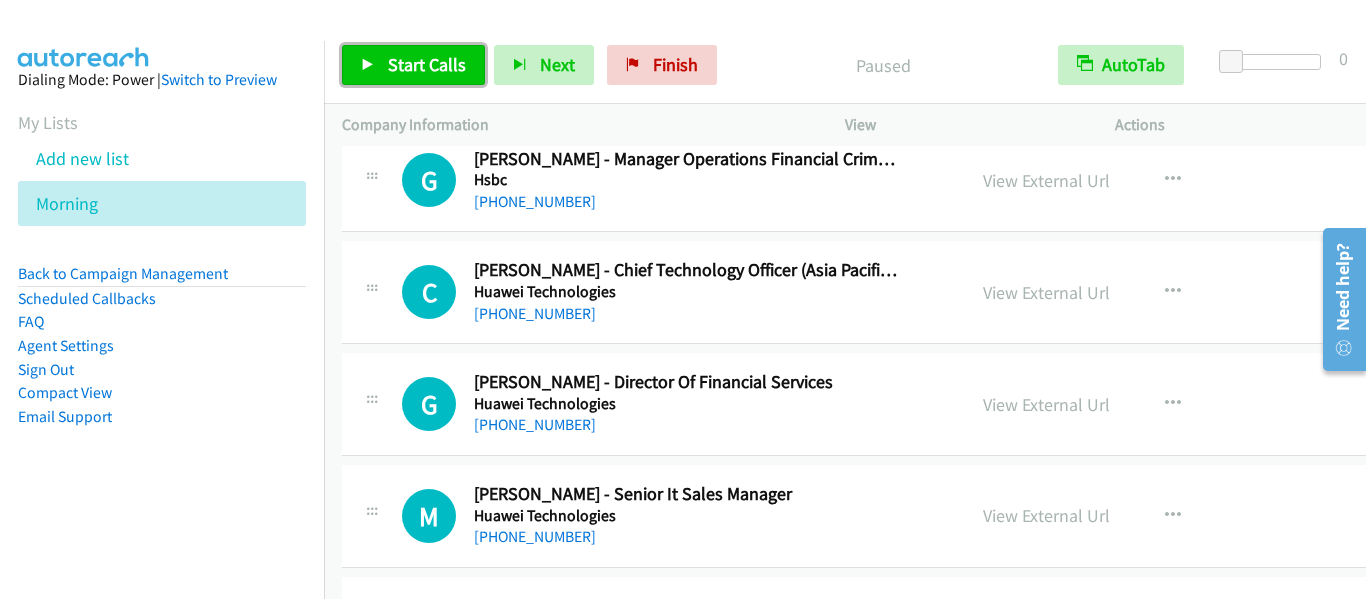 click on "Start Calls" at bounding box center (427, 64) 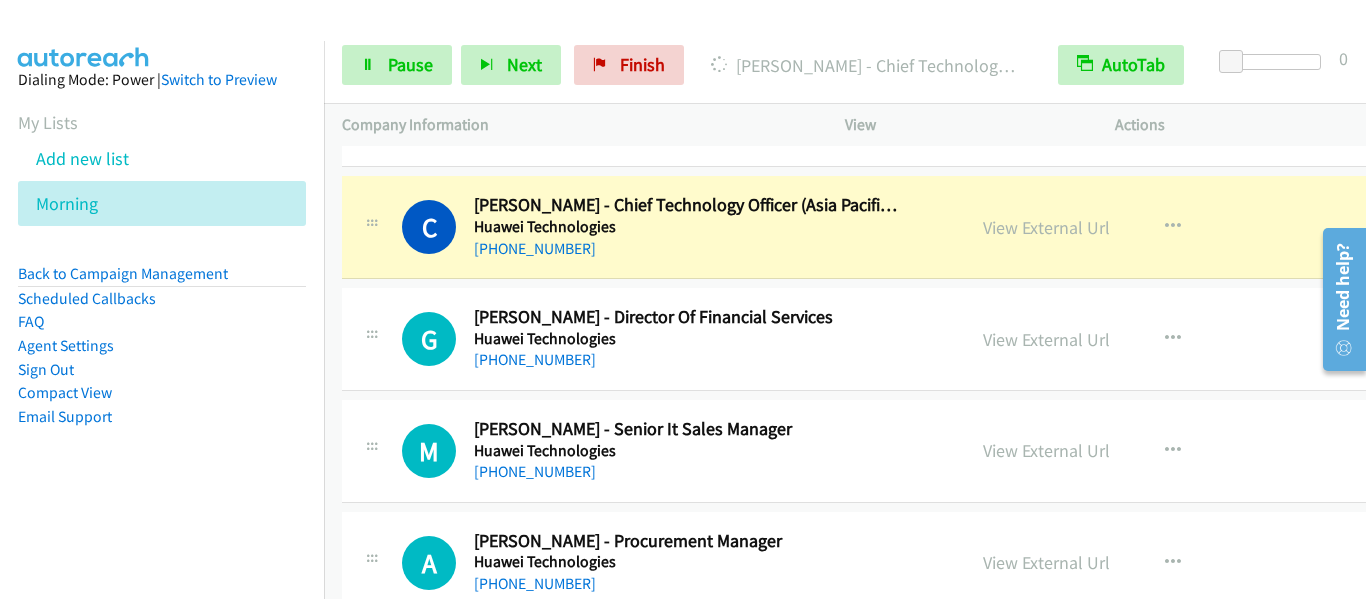 scroll, scrollTop: 7900, scrollLeft: 0, axis: vertical 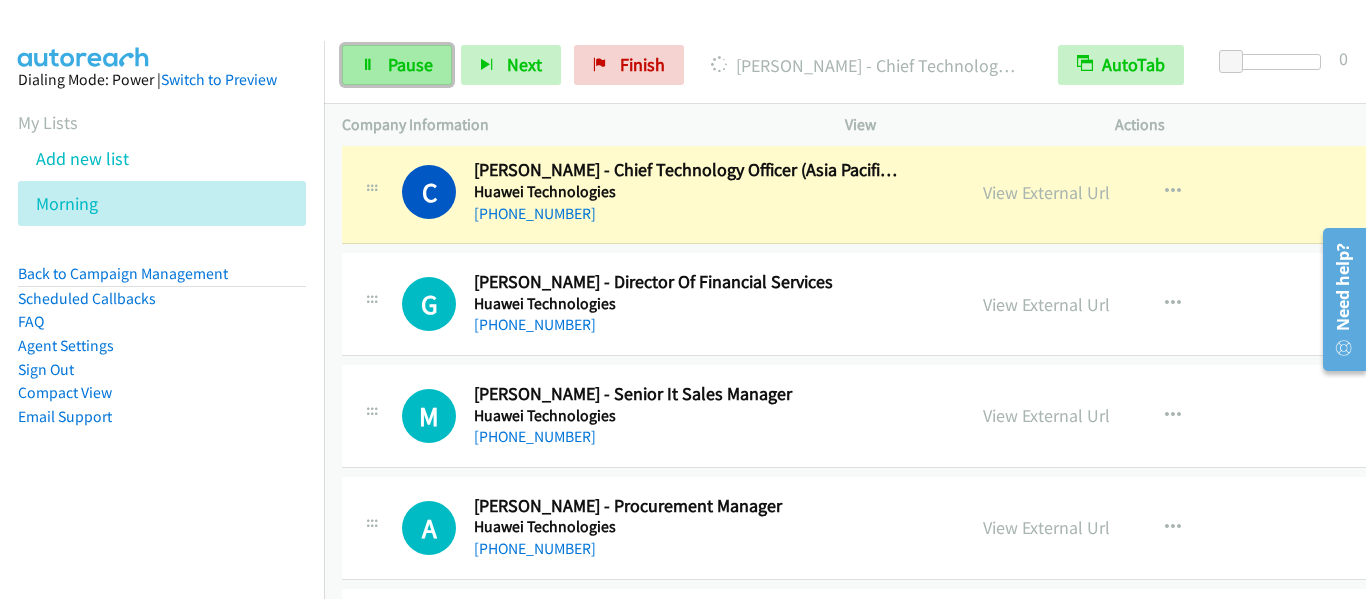 click on "Pause" at bounding box center [397, 65] 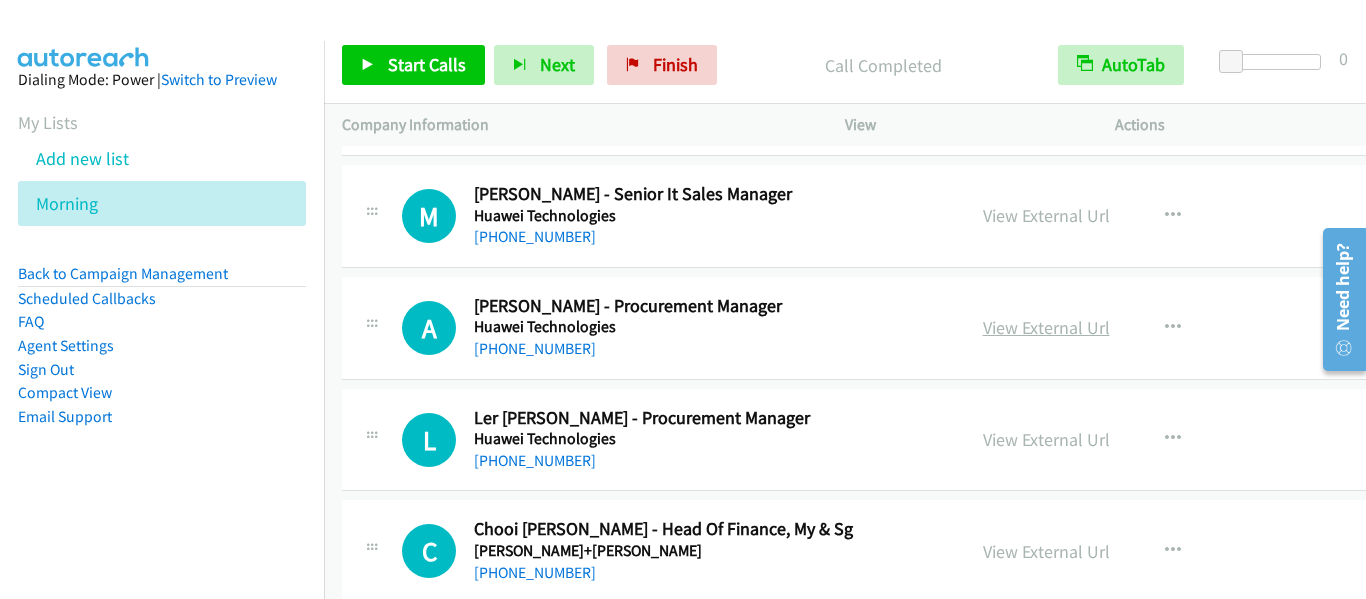 scroll, scrollTop: 8300, scrollLeft: 0, axis: vertical 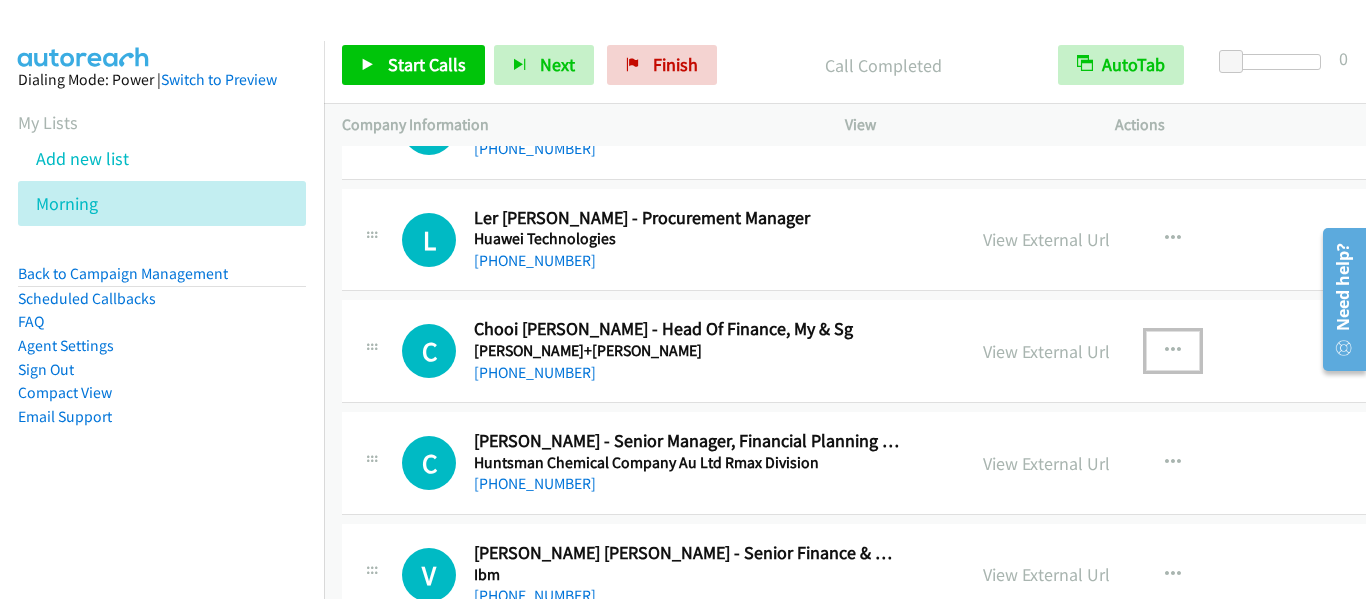 click at bounding box center (1173, 351) 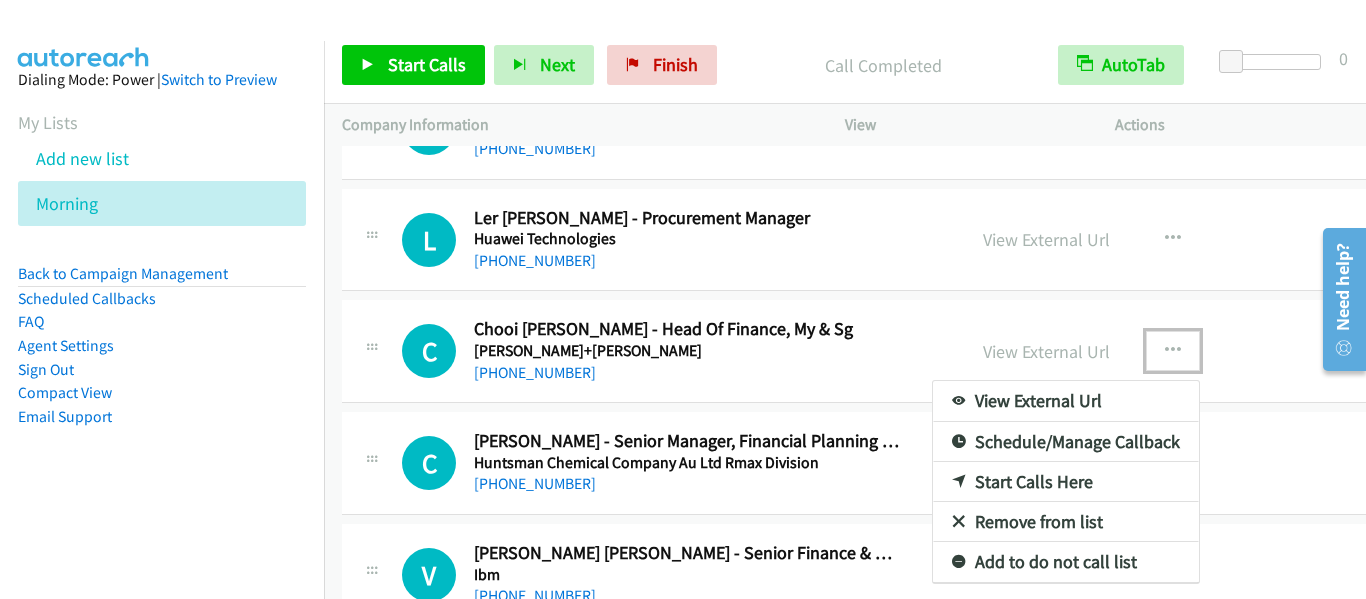 click on "Start Calls Here" at bounding box center [1066, 482] 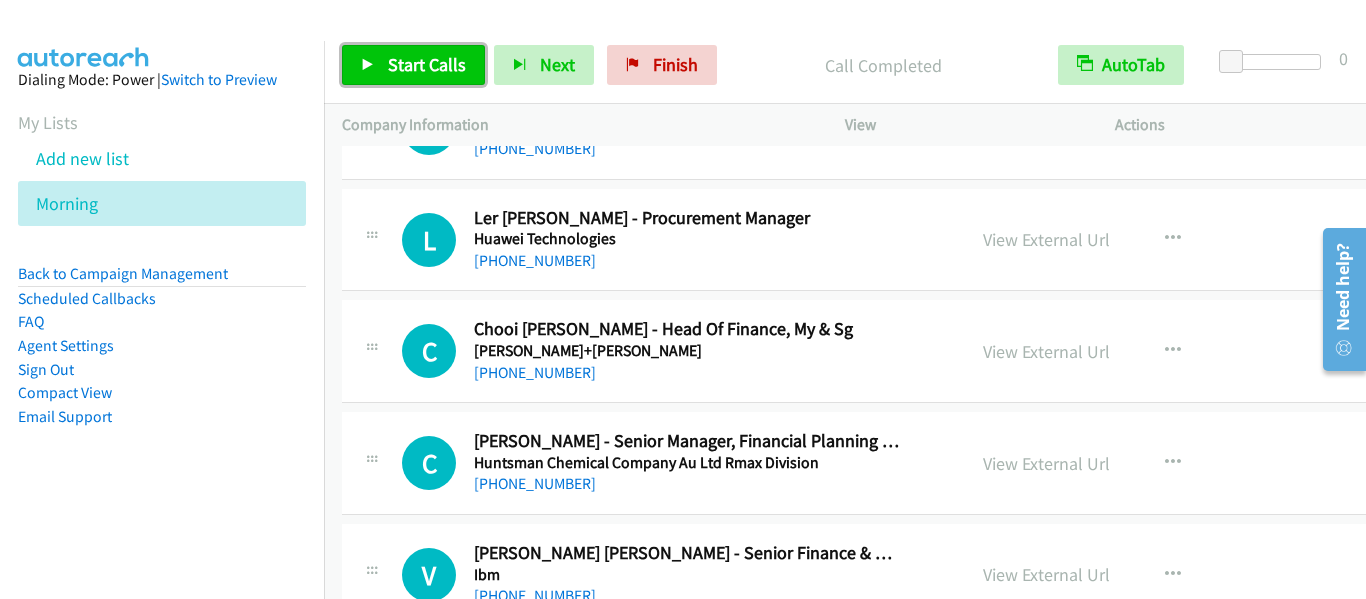 click on "Start Calls" at bounding box center [427, 64] 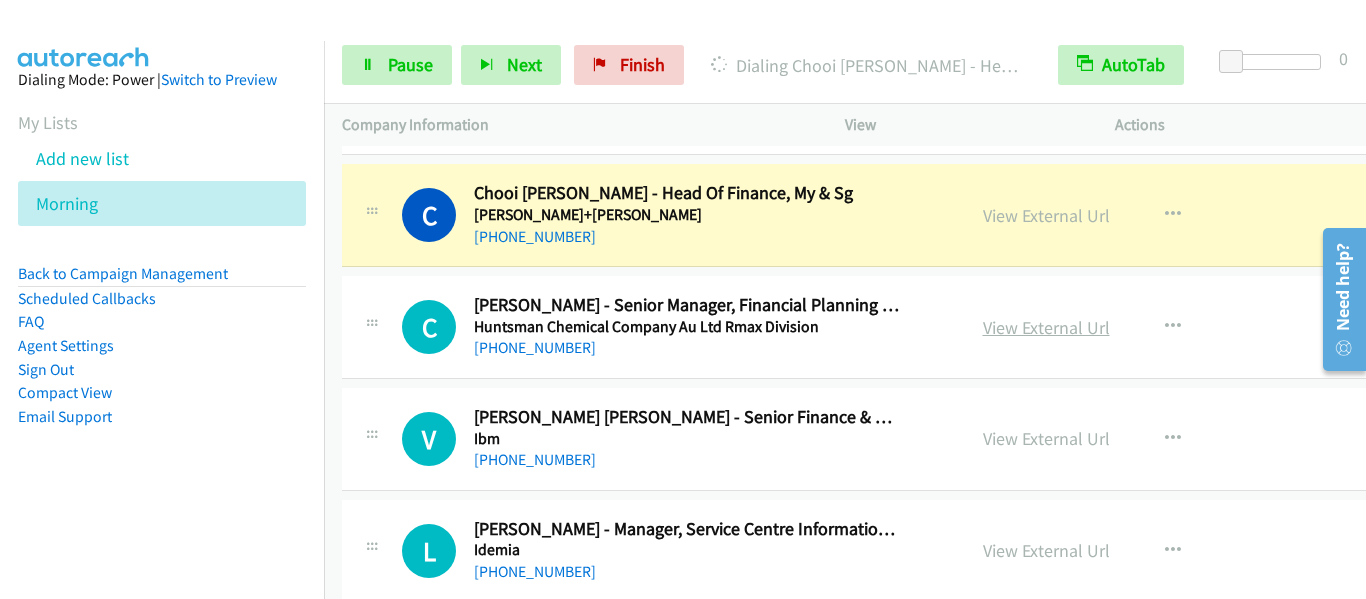 scroll, scrollTop: 8400, scrollLeft: 0, axis: vertical 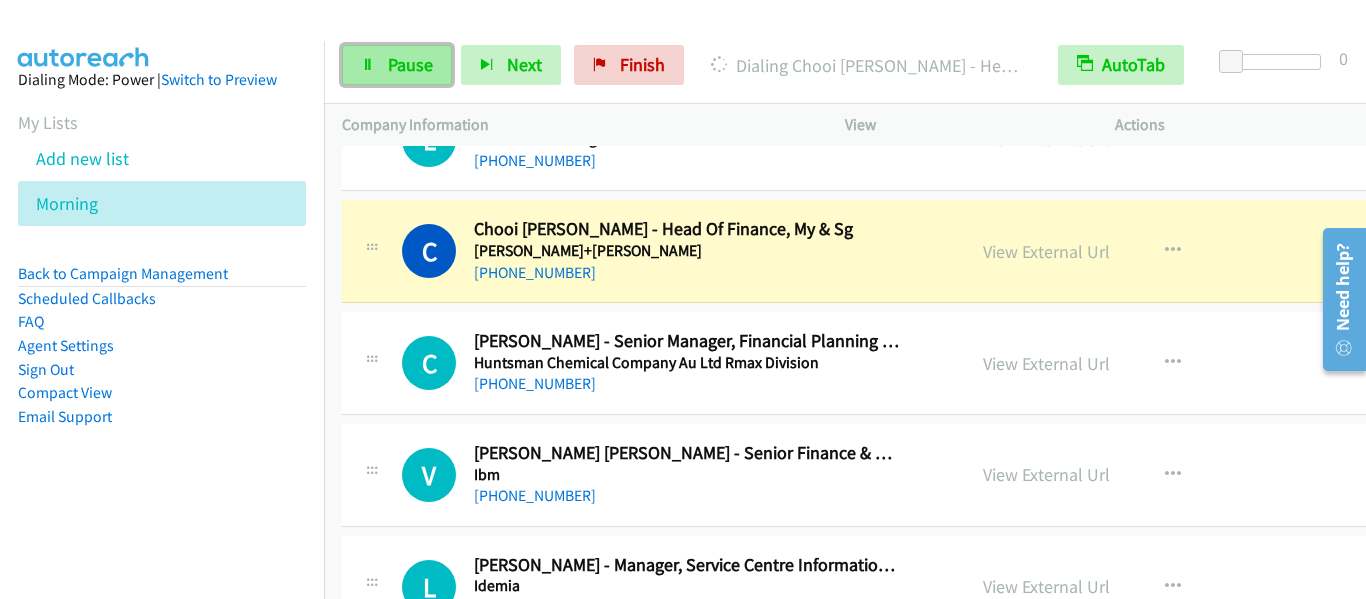 click on "Pause" at bounding box center (410, 64) 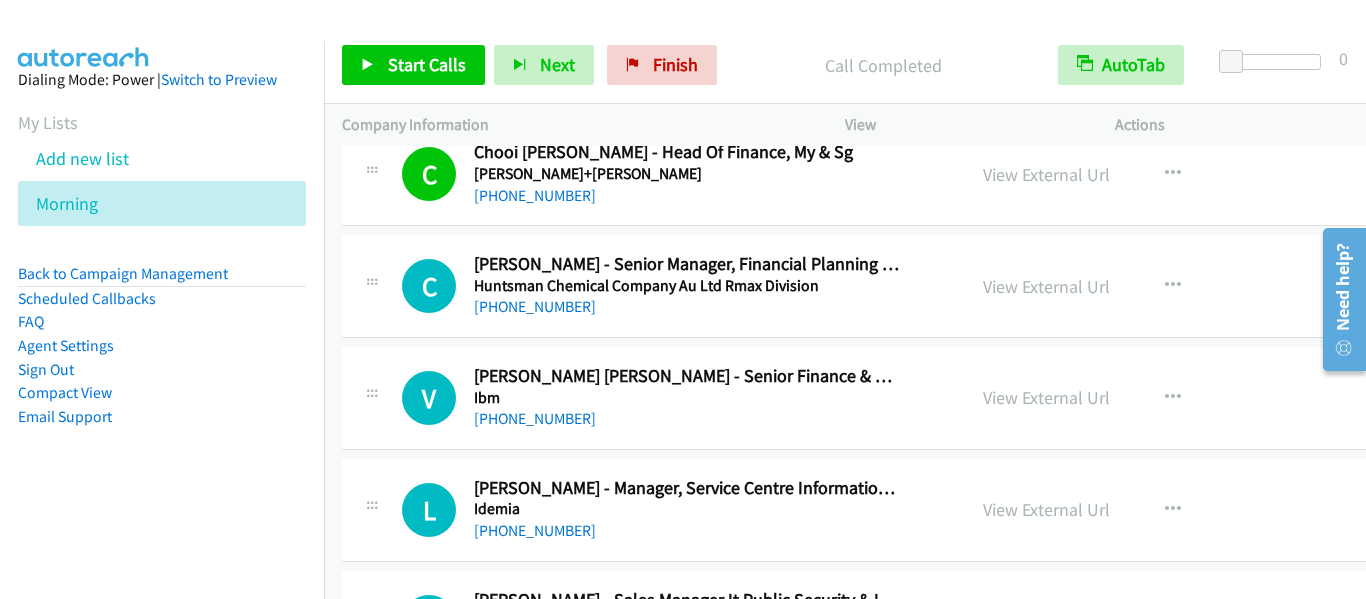 scroll, scrollTop: 8600, scrollLeft: 0, axis: vertical 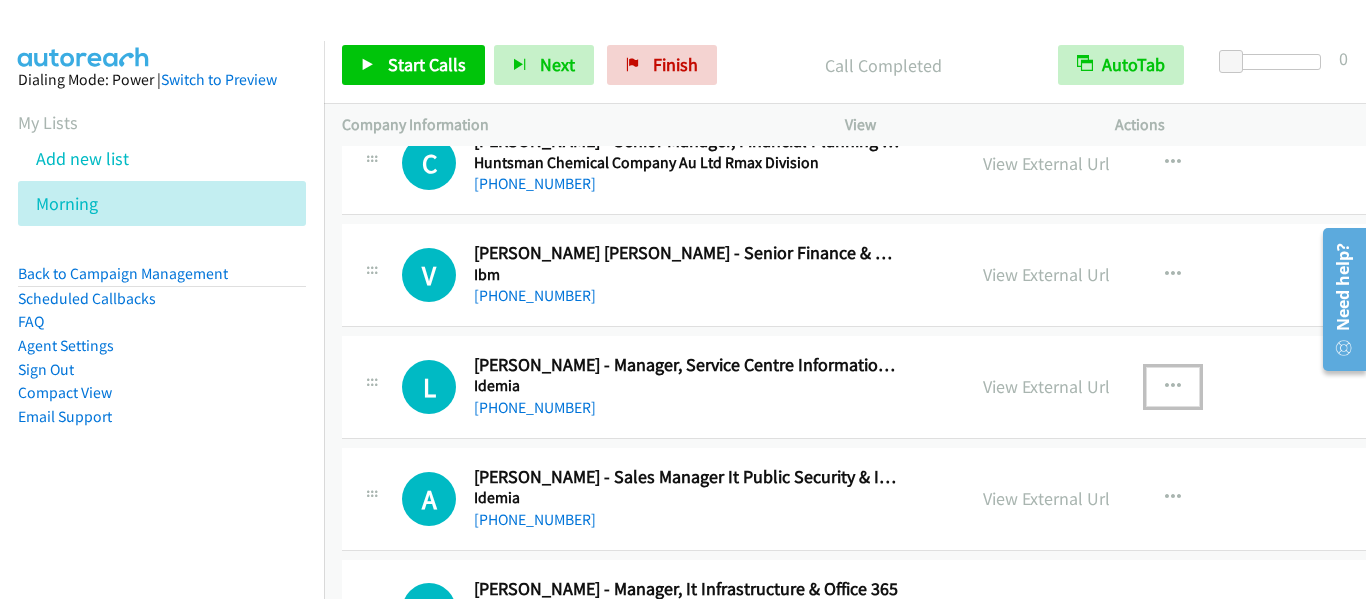 click at bounding box center [1173, 387] 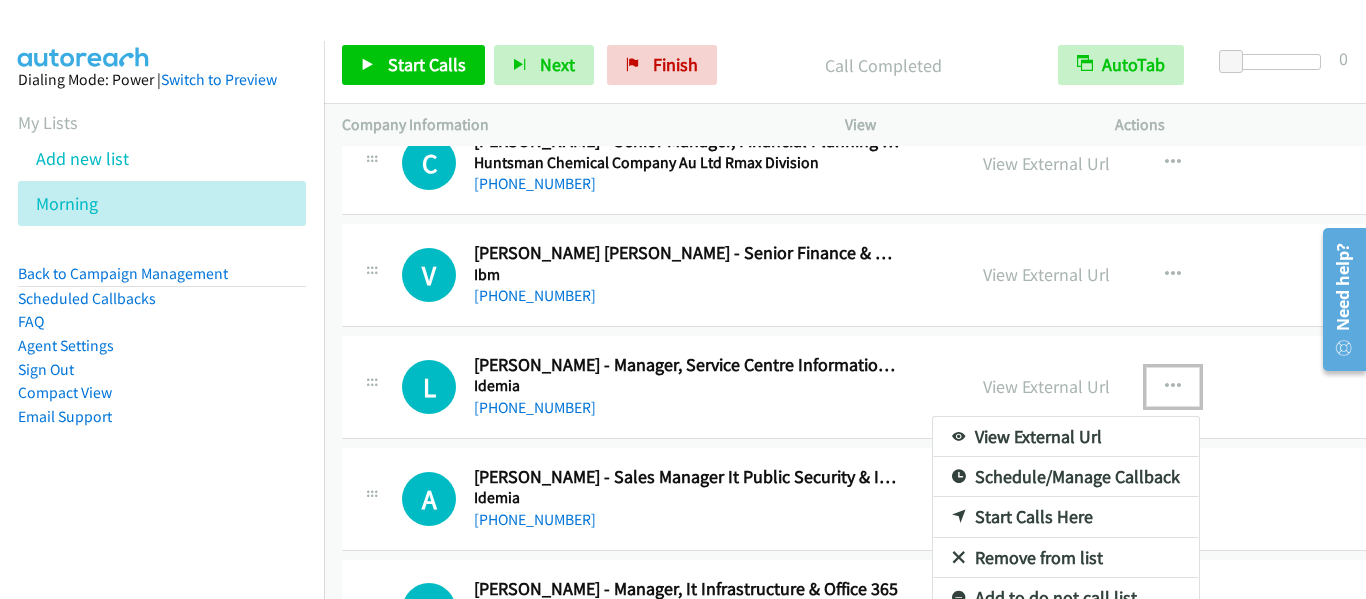 click on "Start Calls Here" at bounding box center (1066, 517) 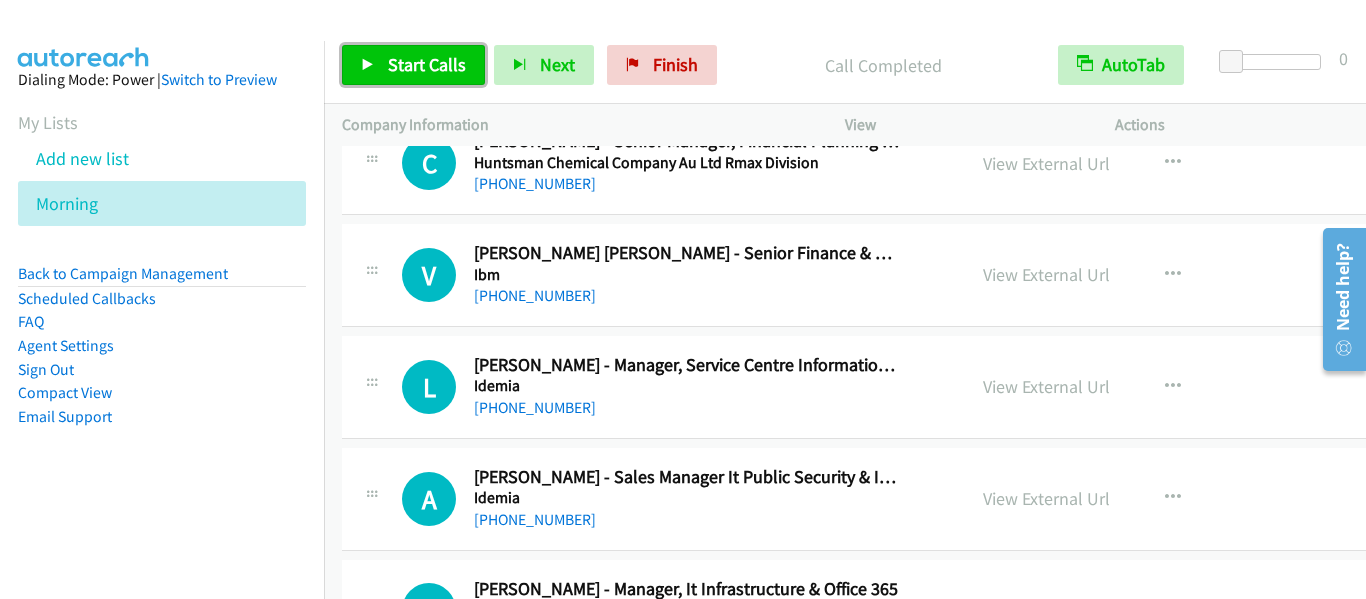 click on "Start Calls" at bounding box center [427, 64] 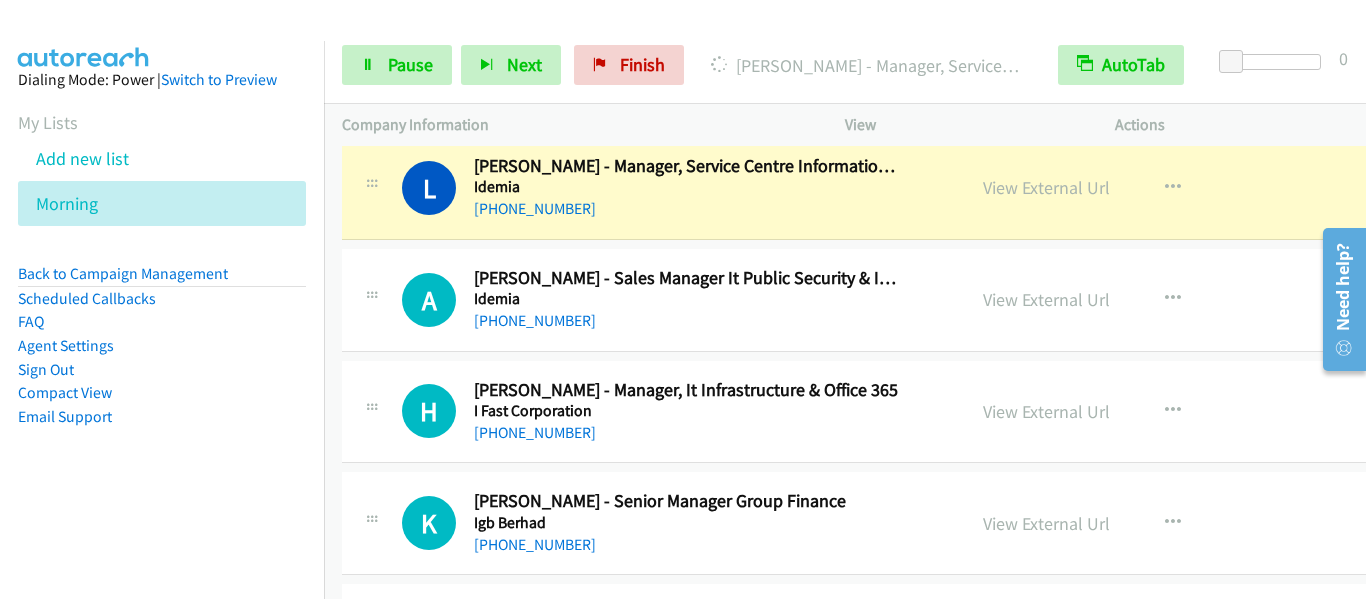 scroll, scrollTop: 8800, scrollLeft: 0, axis: vertical 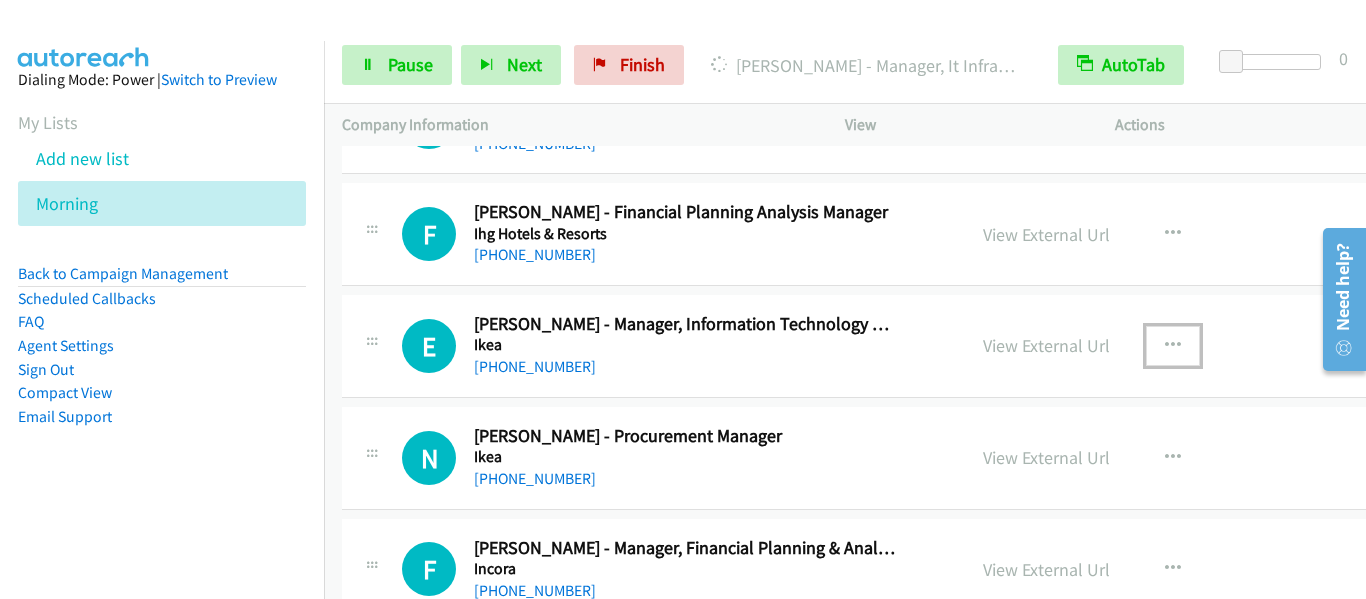 click at bounding box center [1173, 346] 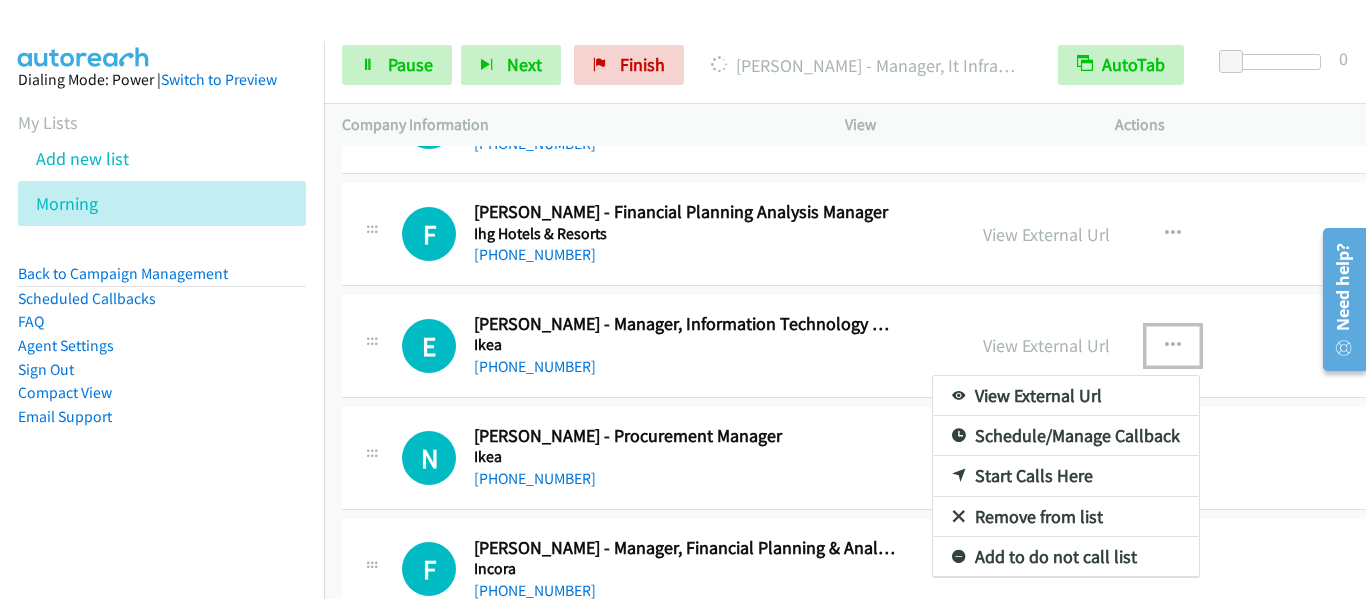 click on "Start Calls Here" at bounding box center [1066, 476] 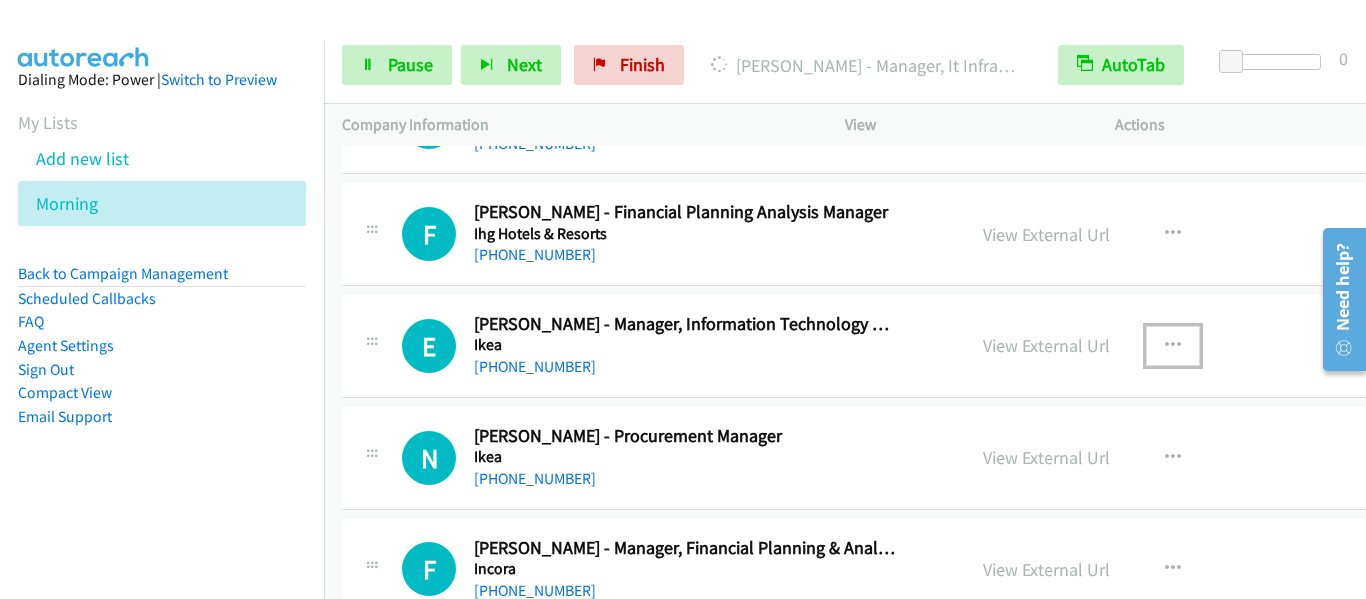 scroll, scrollTop: 9300, scrollLeft: 0, axis: vertical 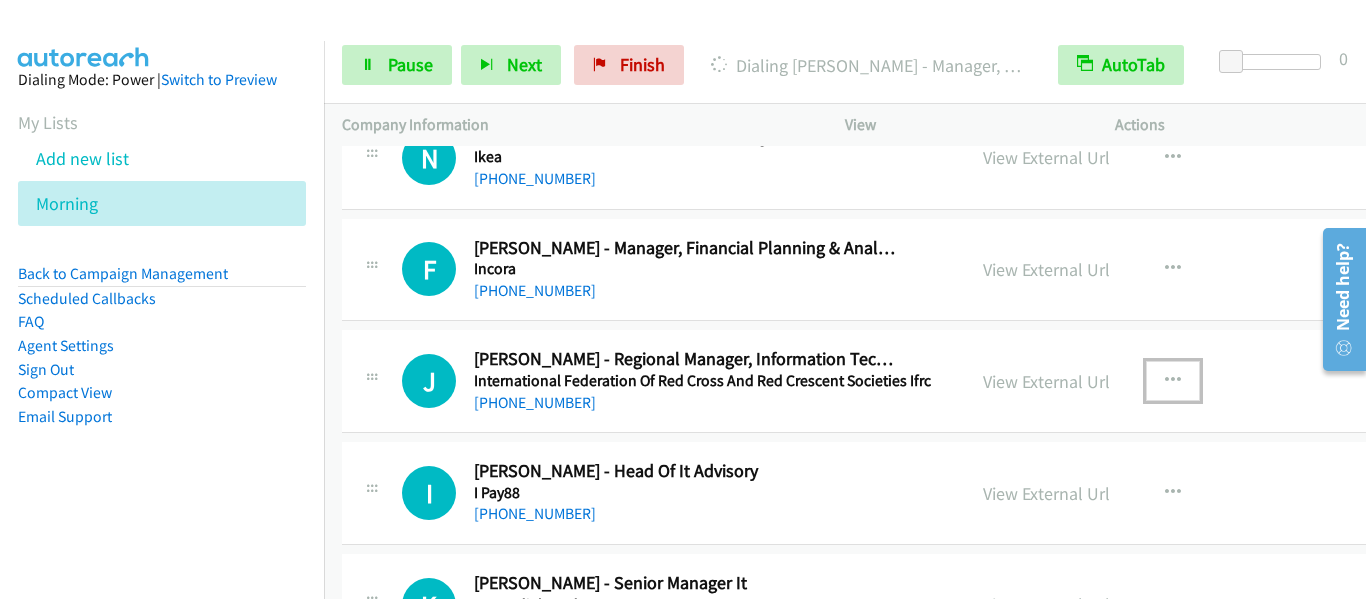 click at bounding box center (1173, 381) 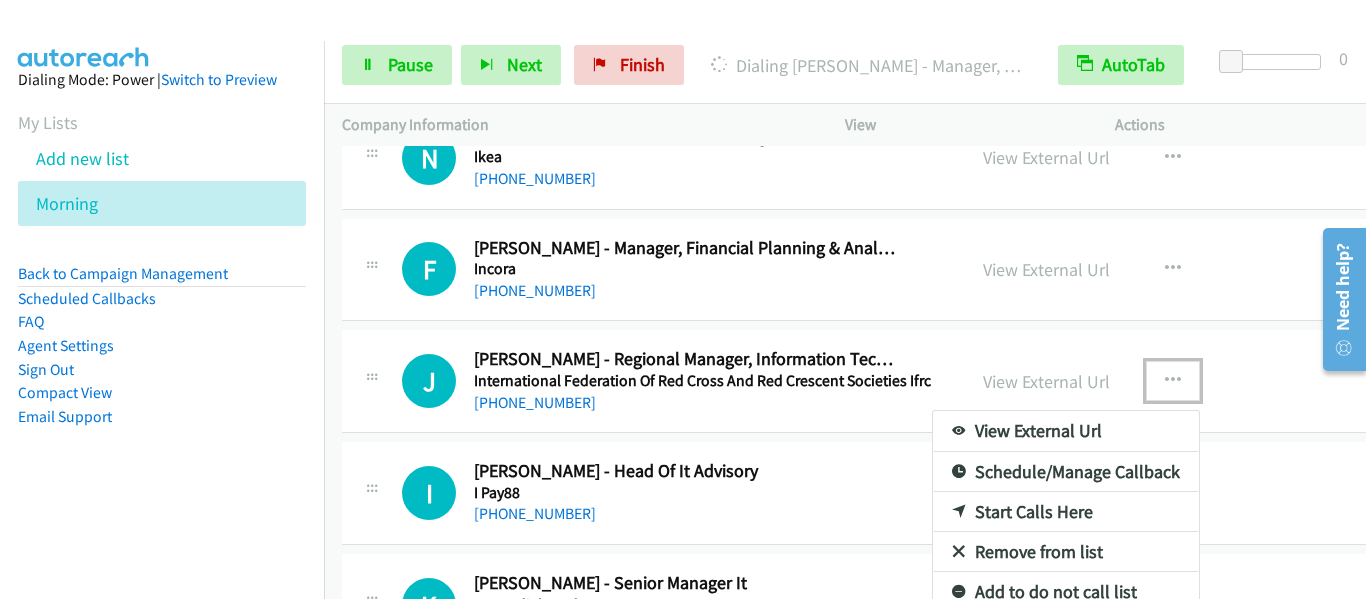 click on "Start Calls Here" at bounding box center [1066, 512] 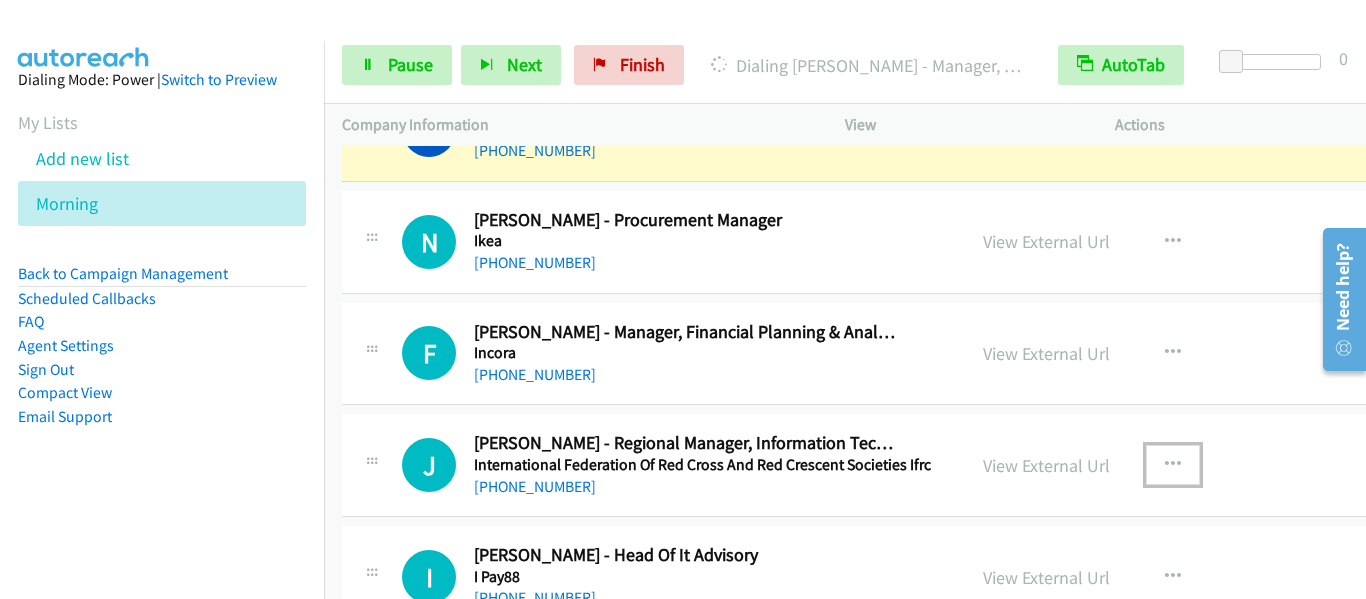 scroll, scrollTop: 9300, scrollLeft: 0, axis: vertical 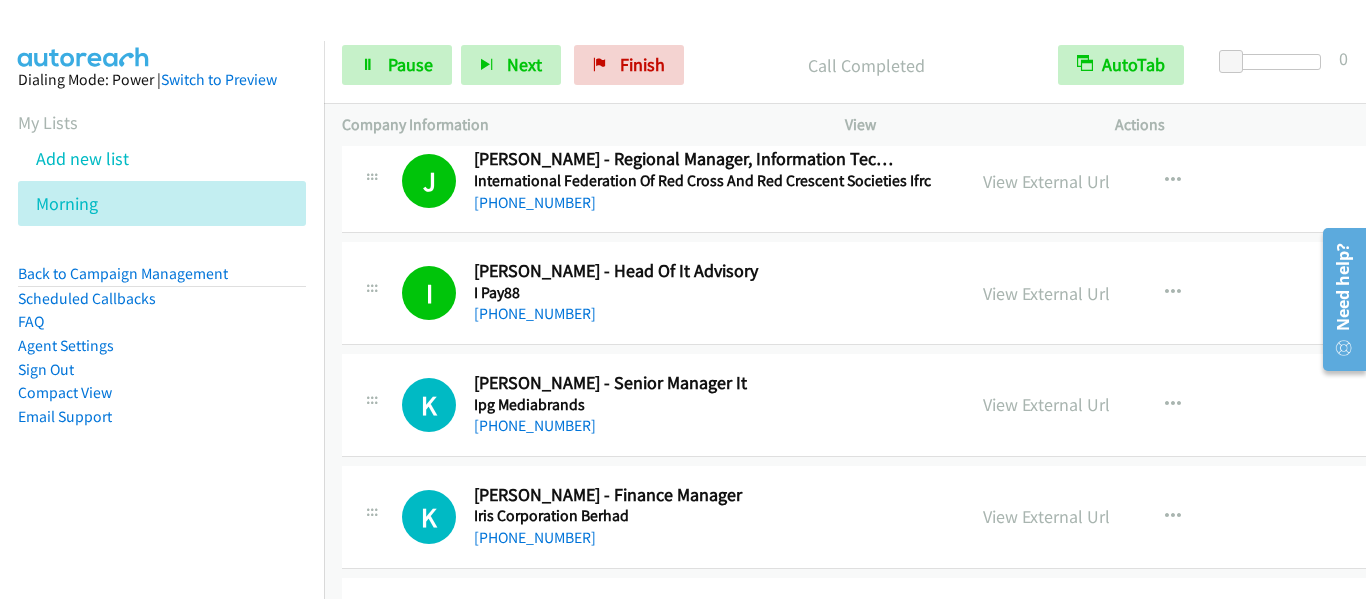 click on "Company Information" at bounding box center [575, 125] 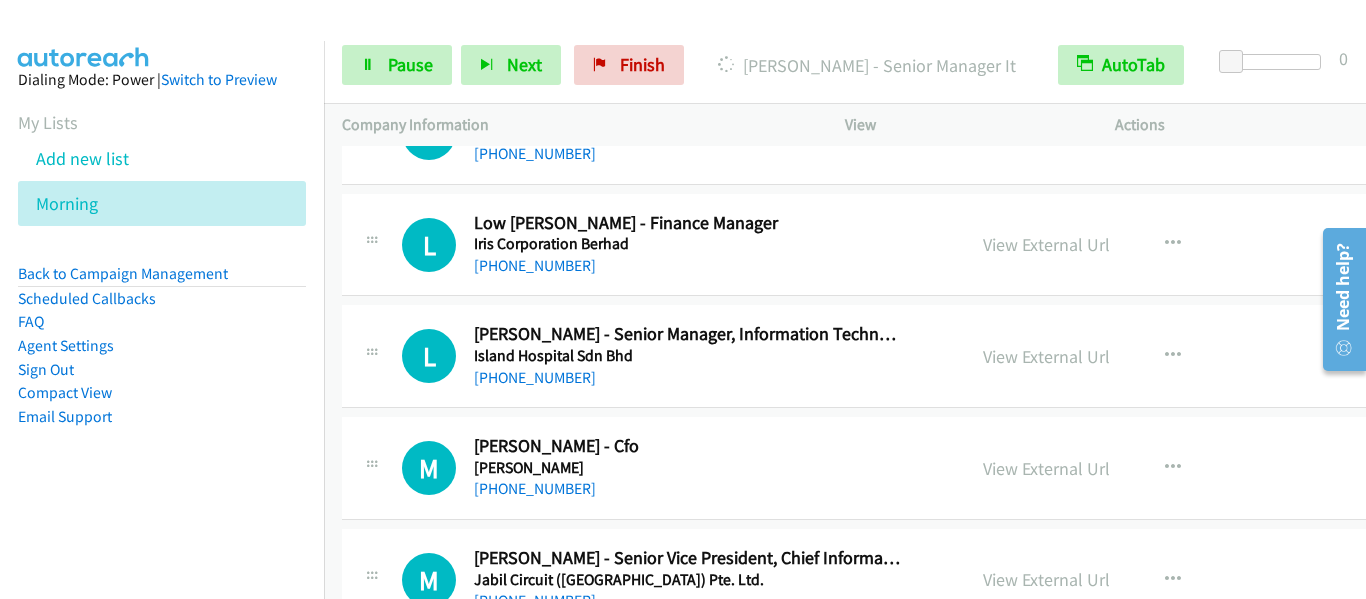 scroll, scrollTop: 10100, scrollLeft: 0, axis: vertical 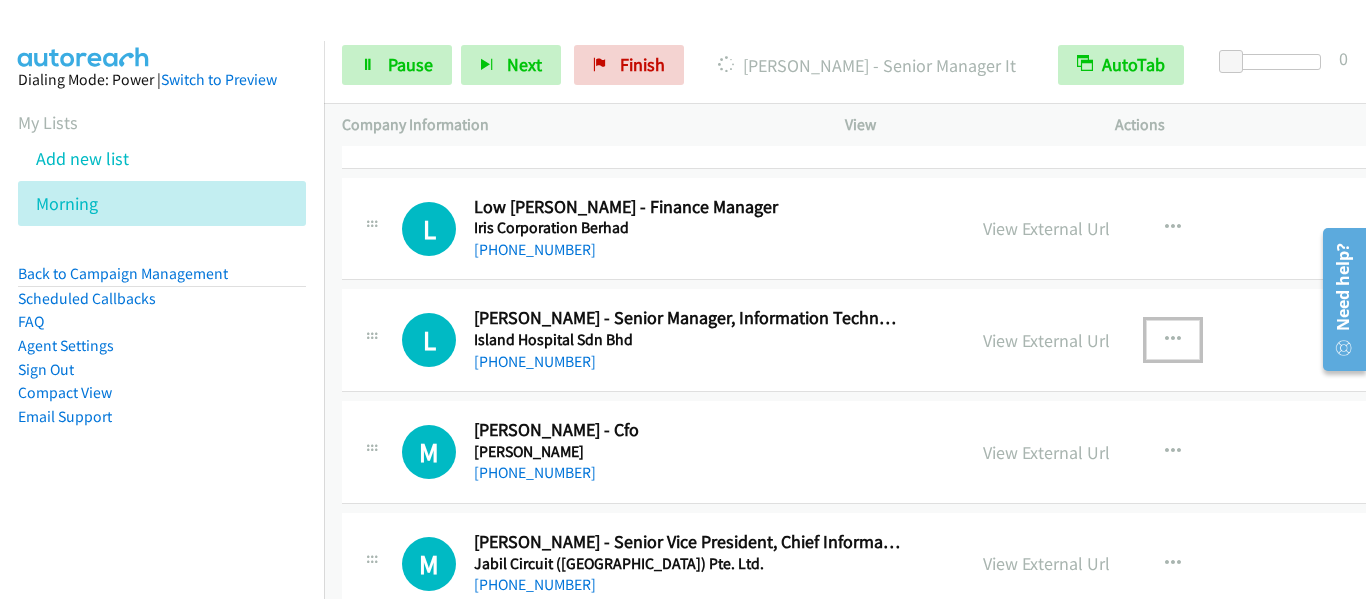 click at bounding box center [1173, 340] 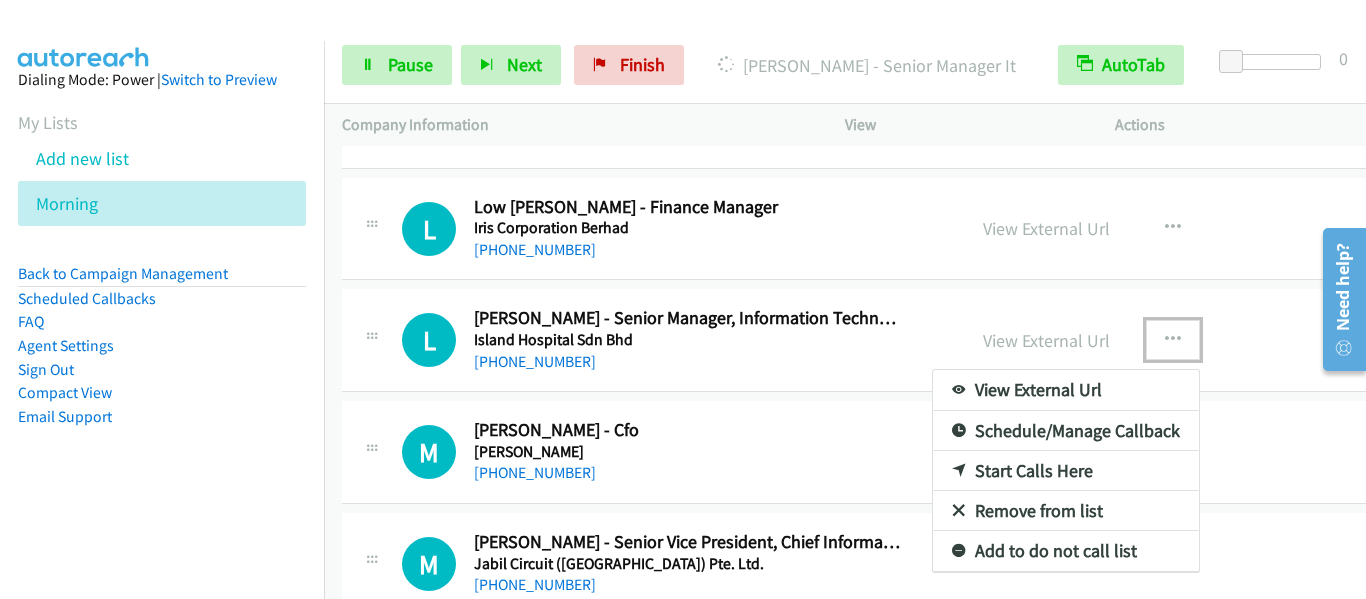 click on "Start Calls Here" at bounding box center [1066, 471] 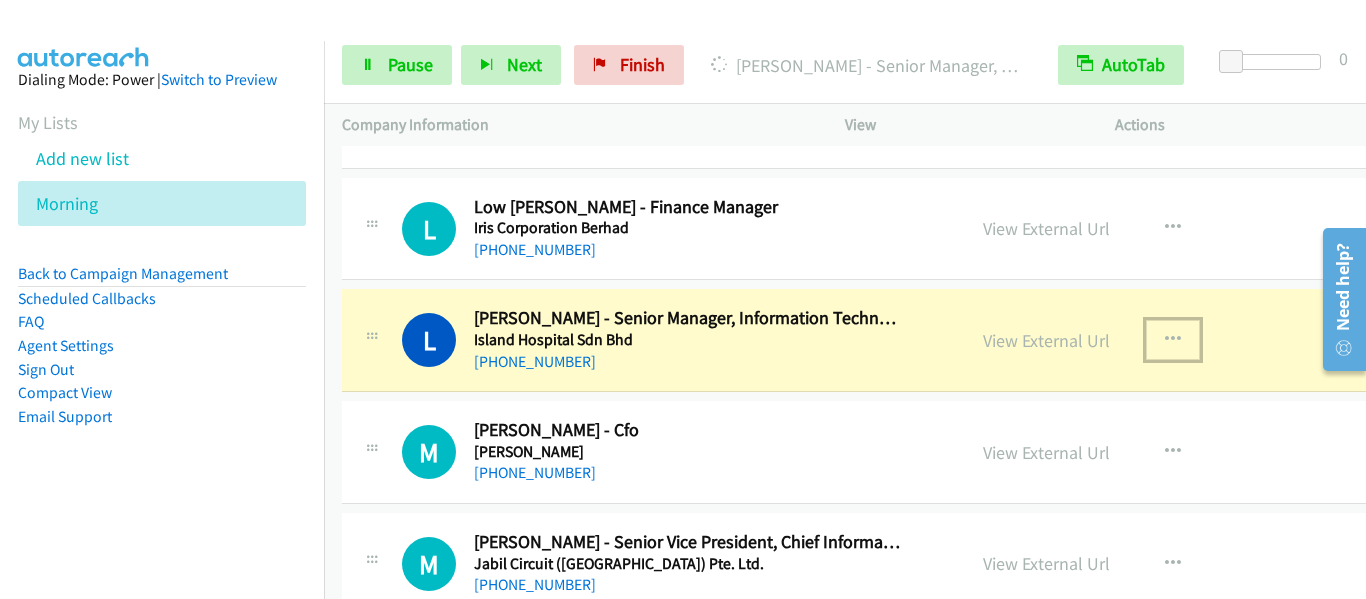 scroll, scrollTop: 10200, scrollLeft: 0, axis: vertical 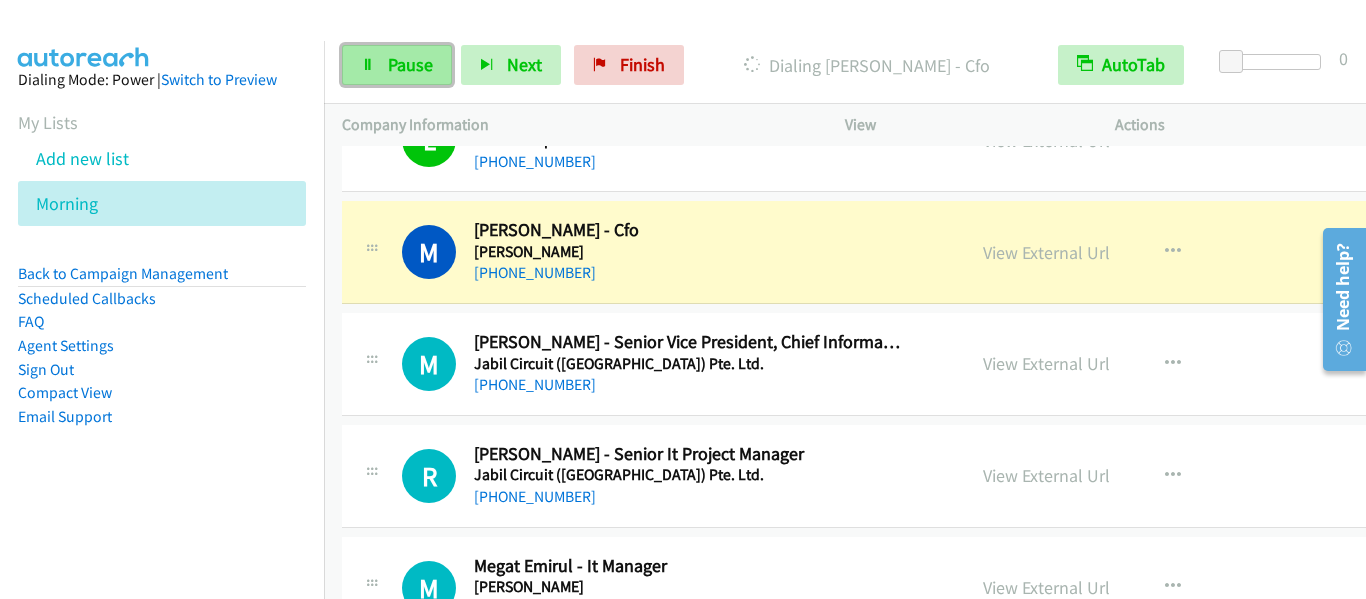 click on "Pause" at bounding box center (410, 64) 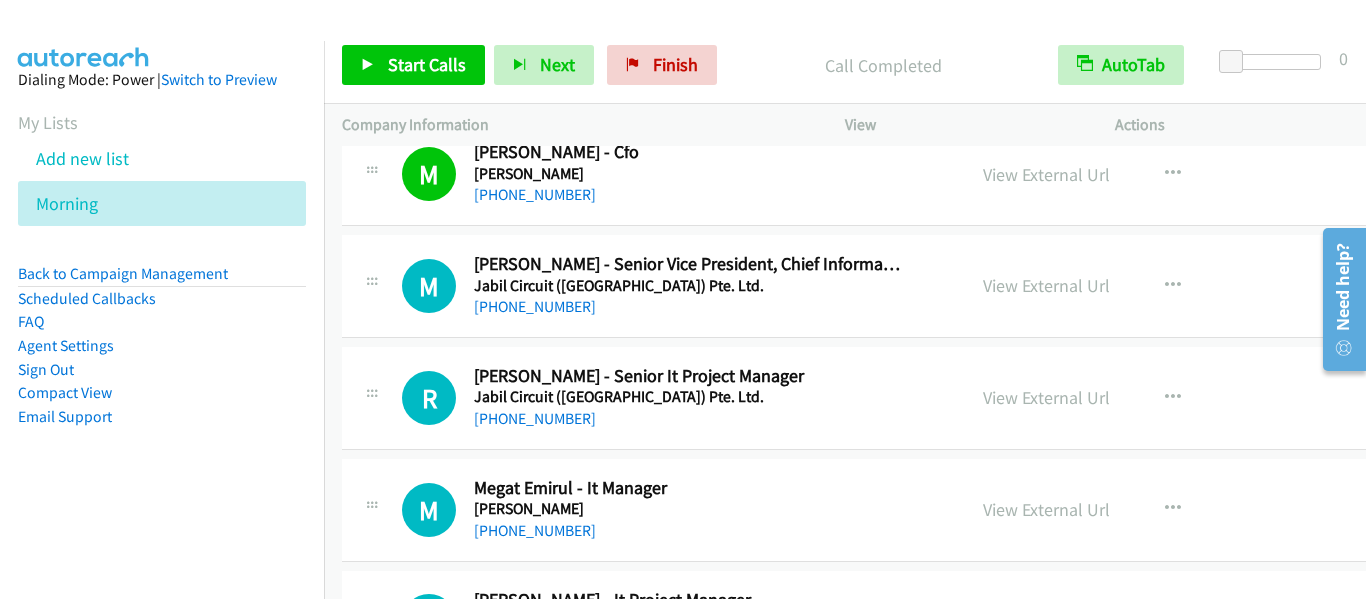 scroll, scrollTop: 10400, scrollLeft: 0, axis: vertical 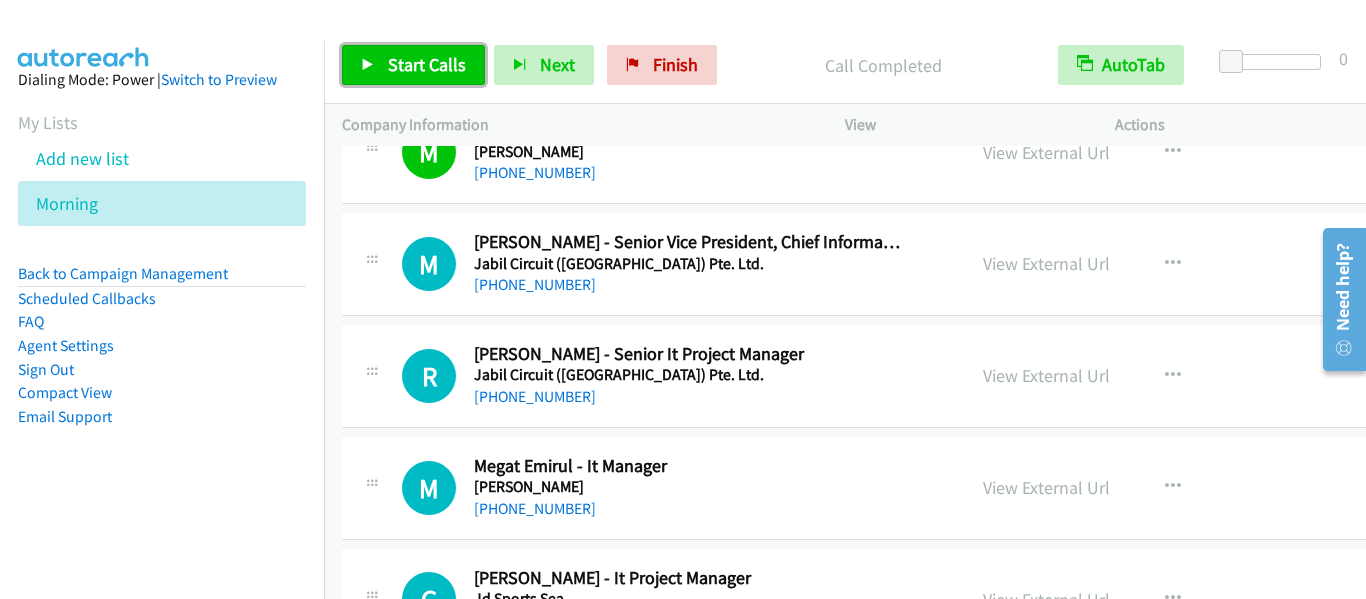 click on "Start Calls" at bounding box center (427, 64) 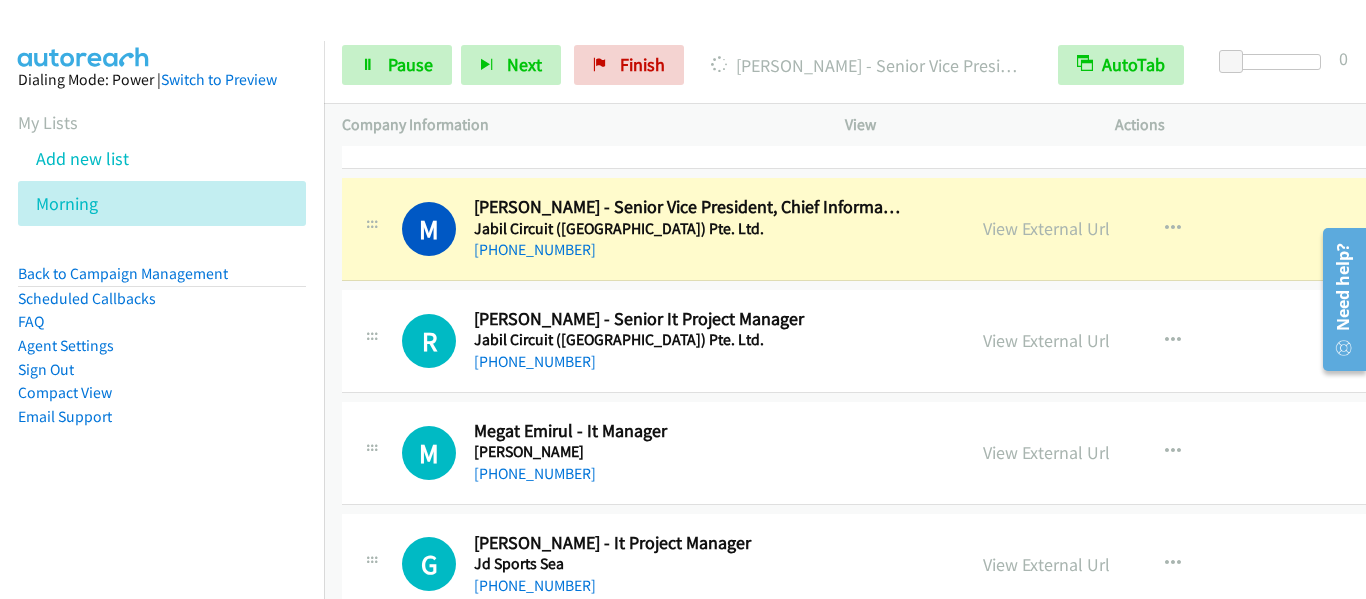 scroll, scrollTop: 10400, scrollLeft: 0, axis: vertical 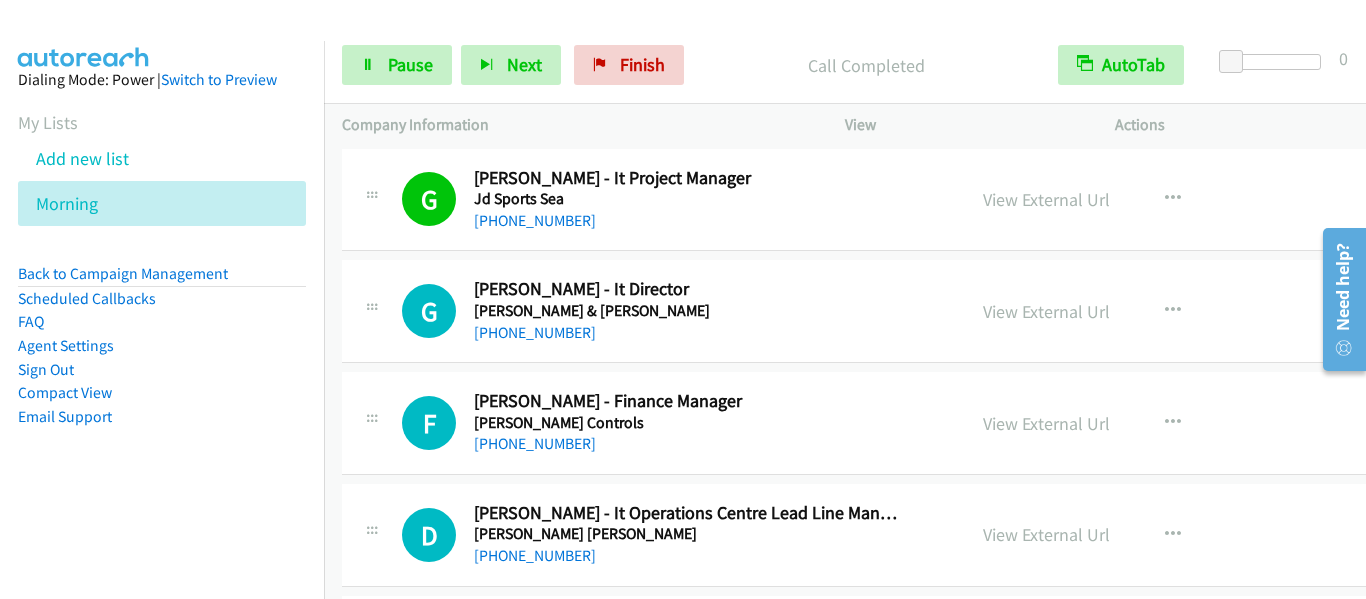 click on "Company Information" at bounding box center (575, 125) 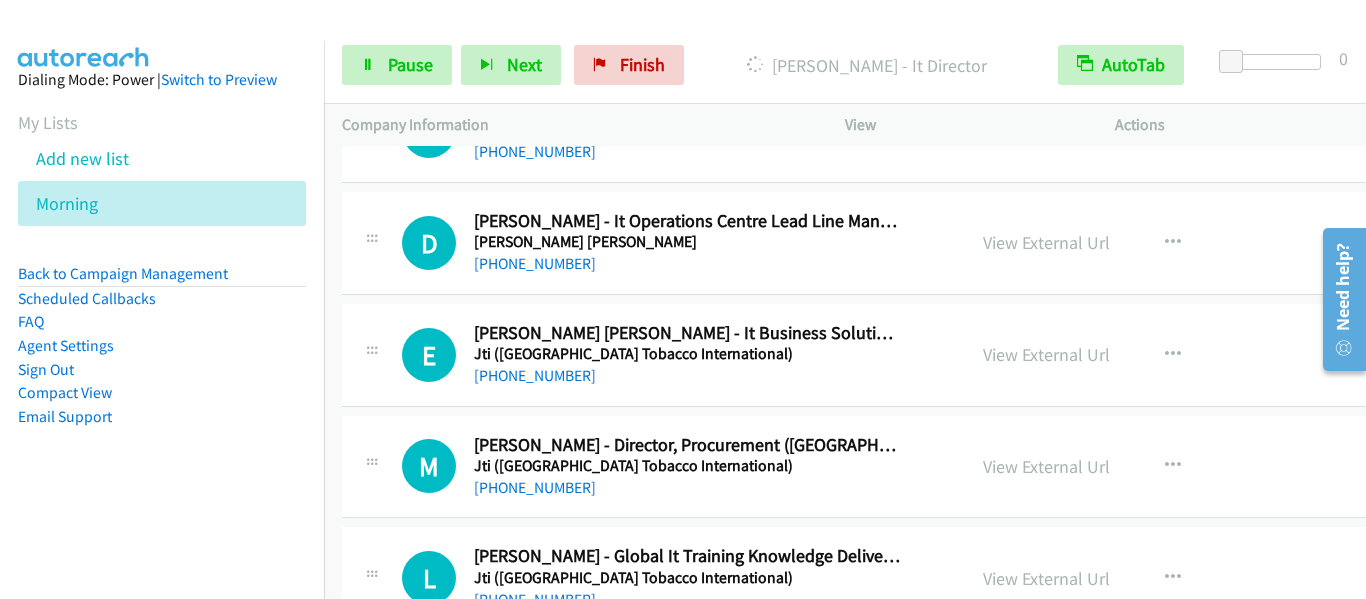 scroll, scrollTop: 11100, scrollLeft: 0, axis: vertical 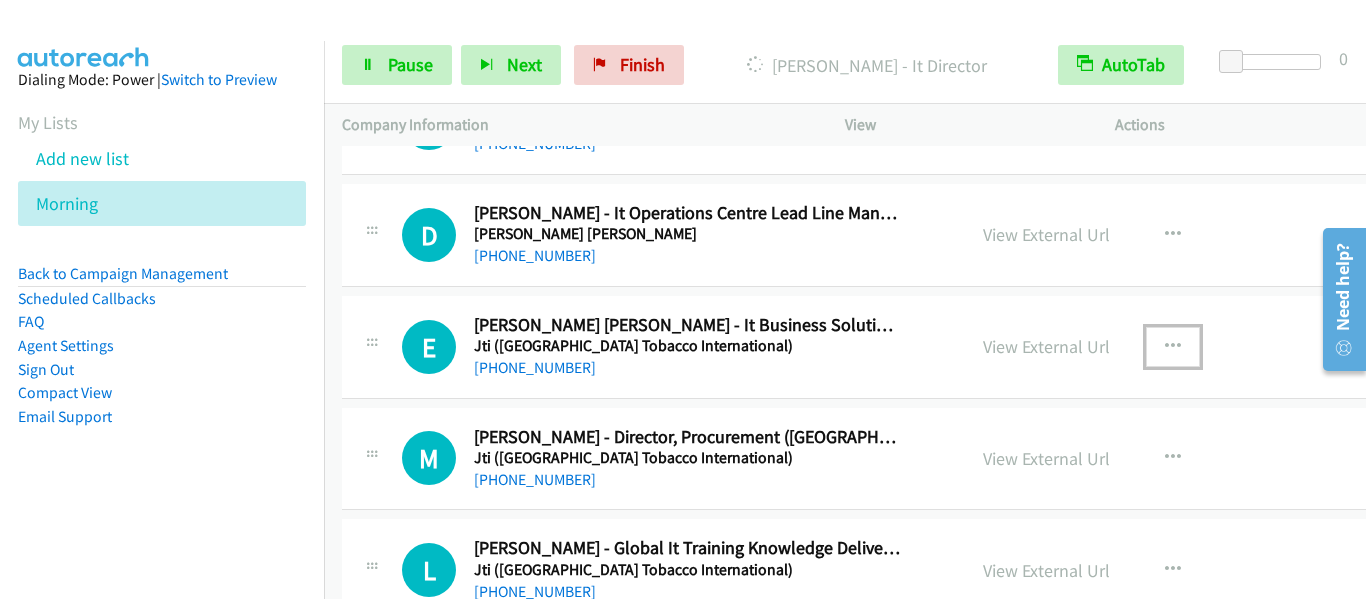 click at bounding box center [1173, 347] 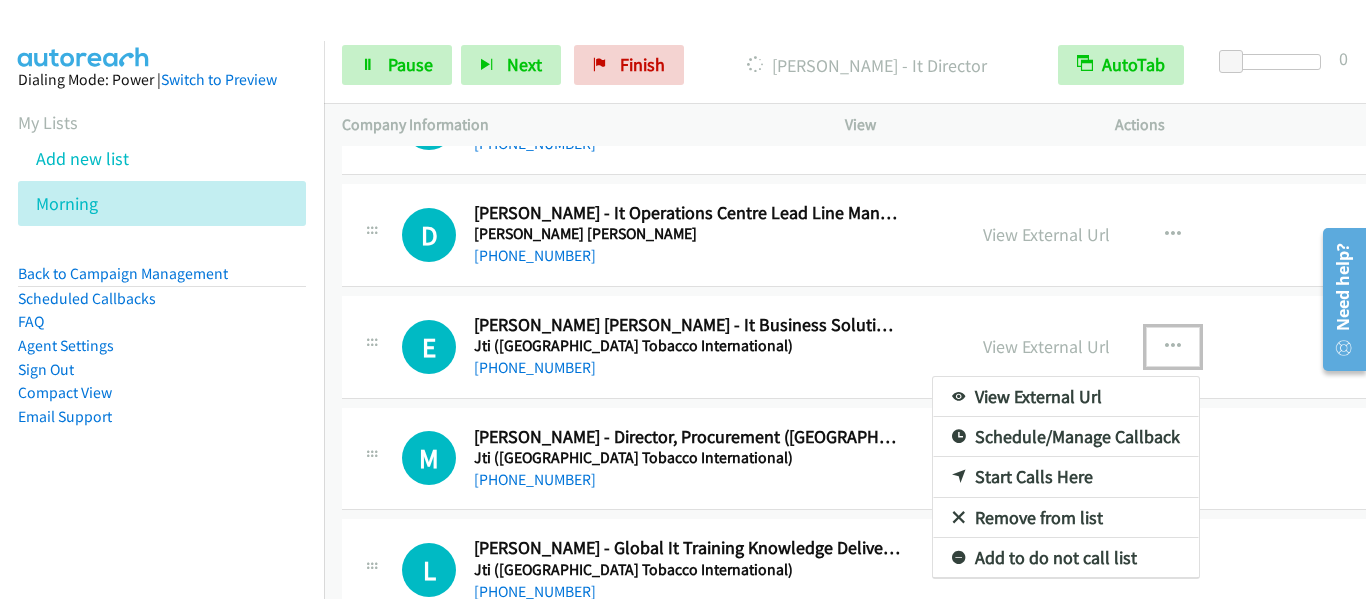 click on "Start Calls Here" at bounding box center (1066, 477) 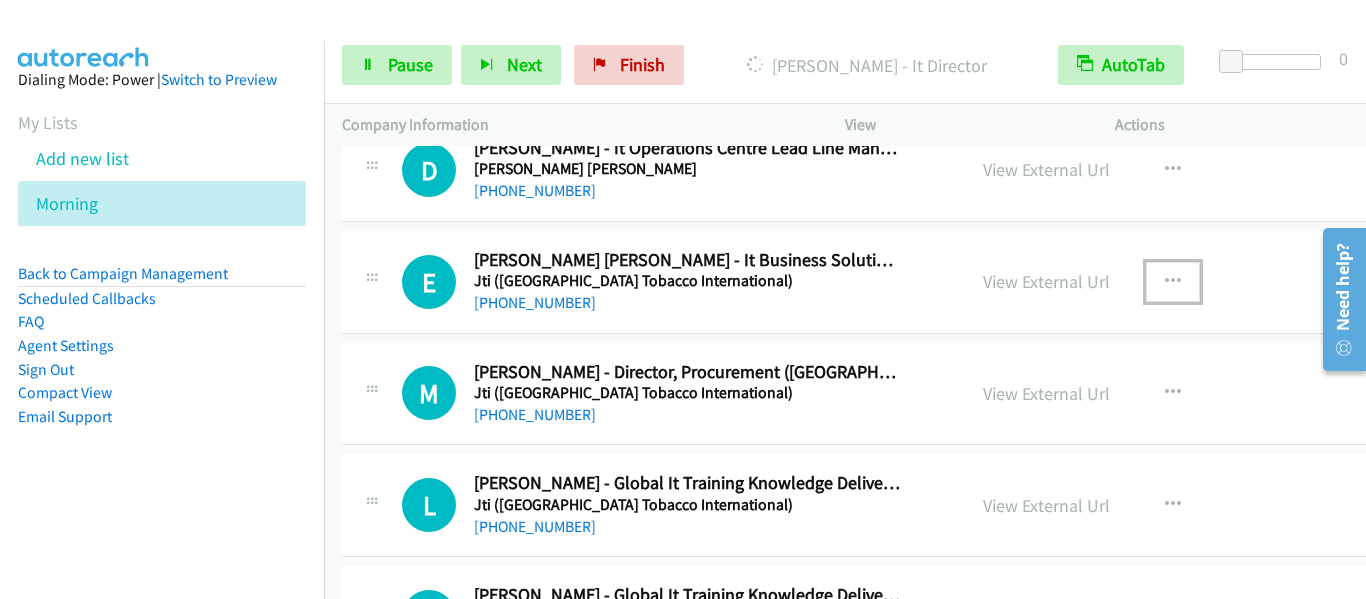 scroll, scrollTop: 11200, scrollLeft: 0, axis: vertical 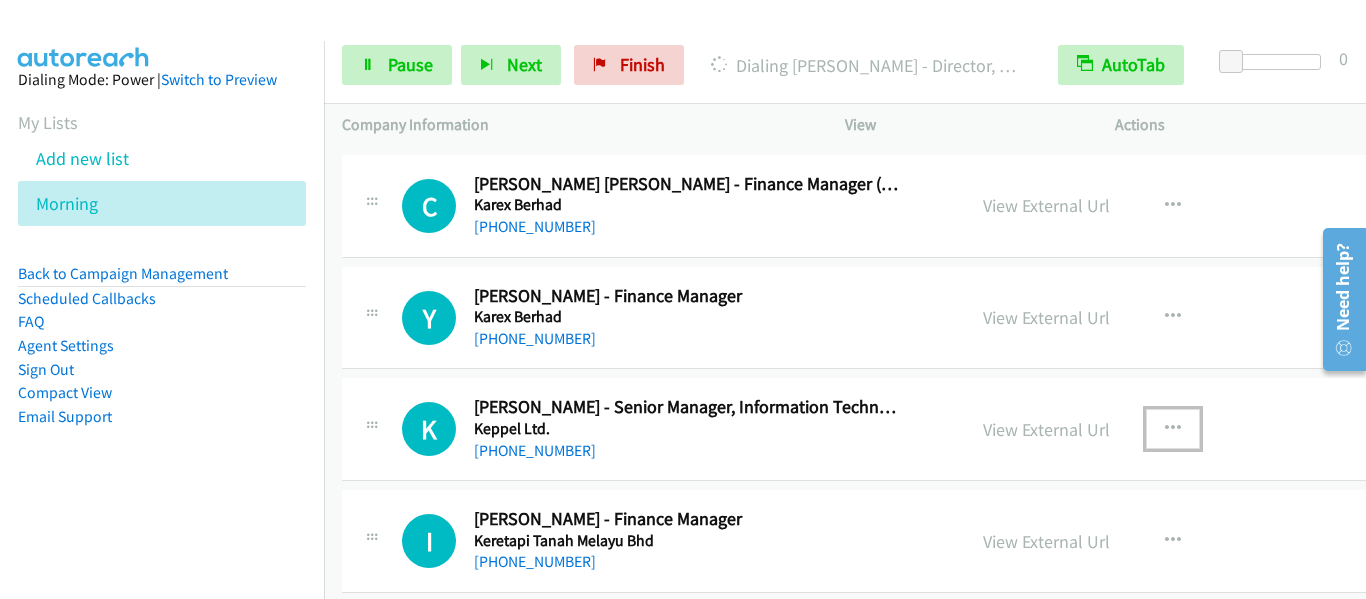 click at bounding box center [1173, 429] 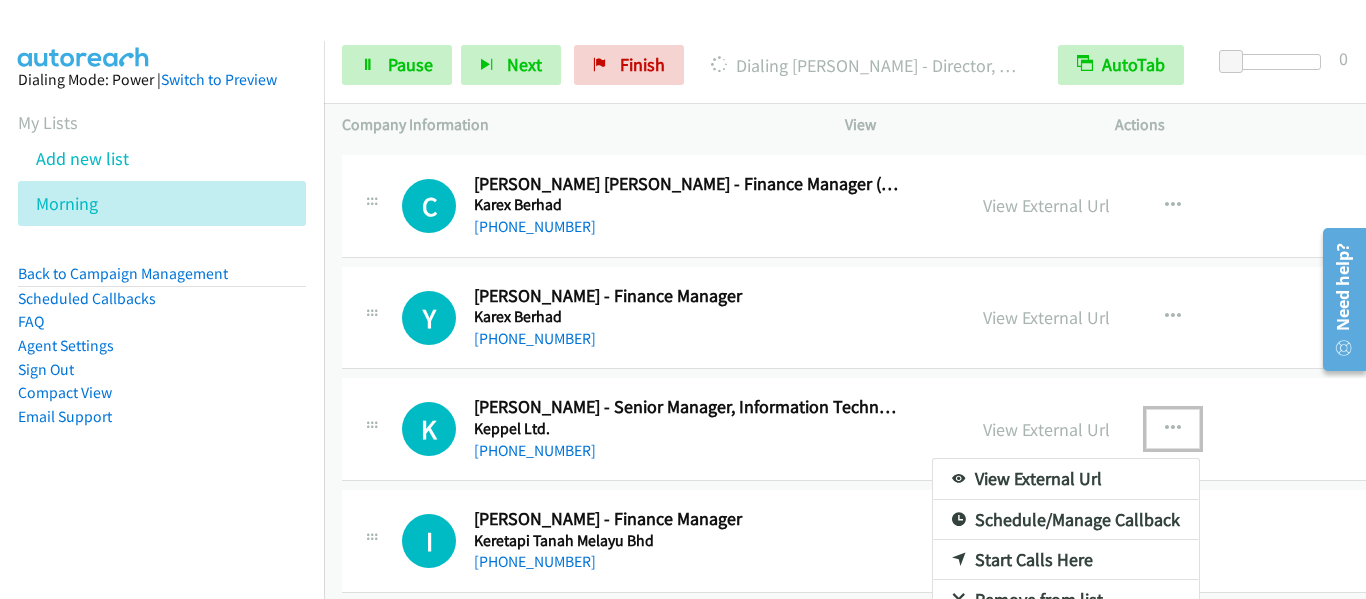 click on "Start Calls Here" at bounding box center (1066, 560) 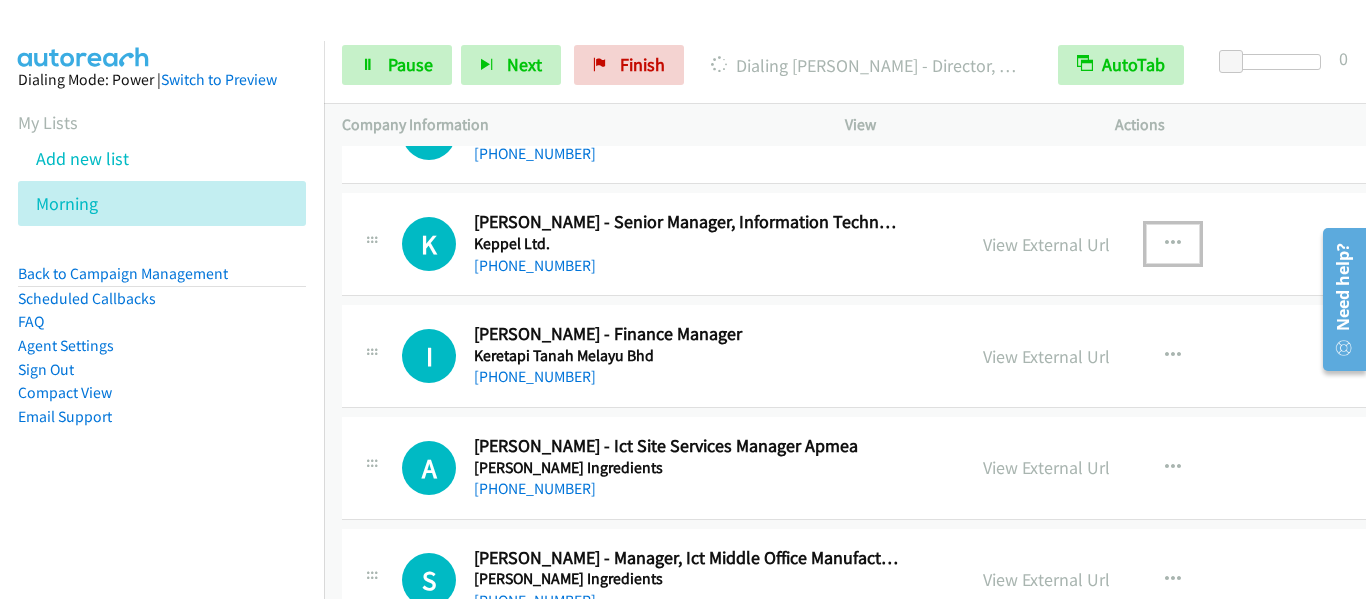 scroll, scrollTop: 12000, scrollLeft: 0, axis: vertical 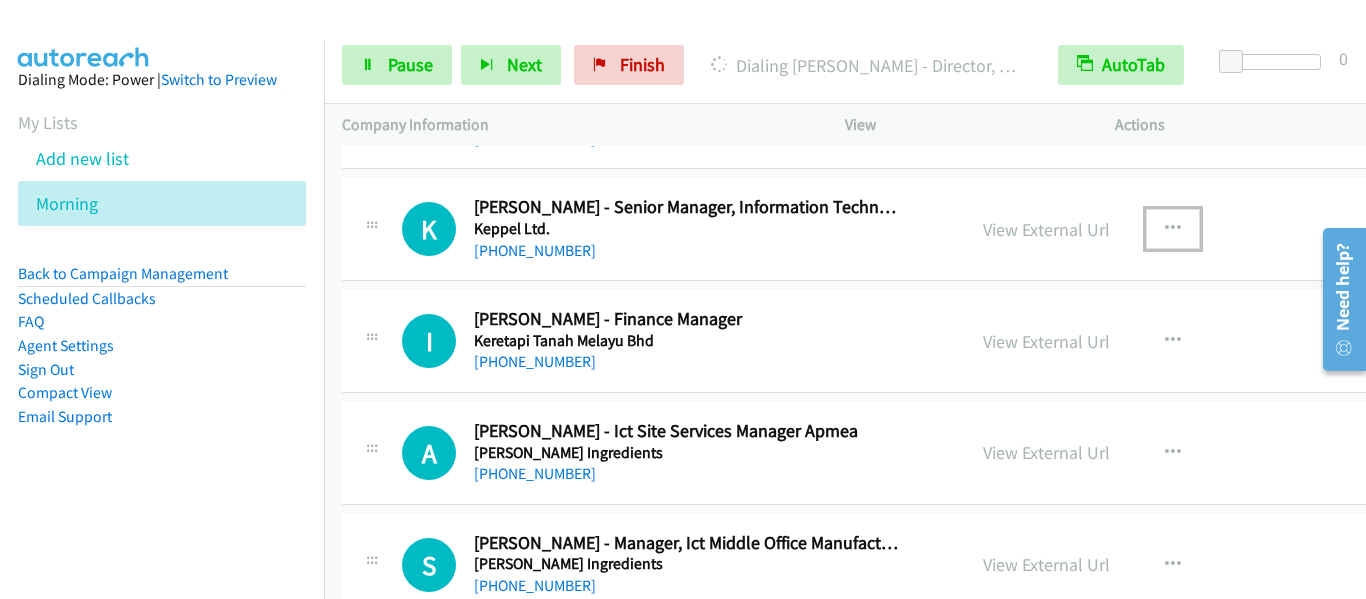 click at bounding box center (1173, 229) 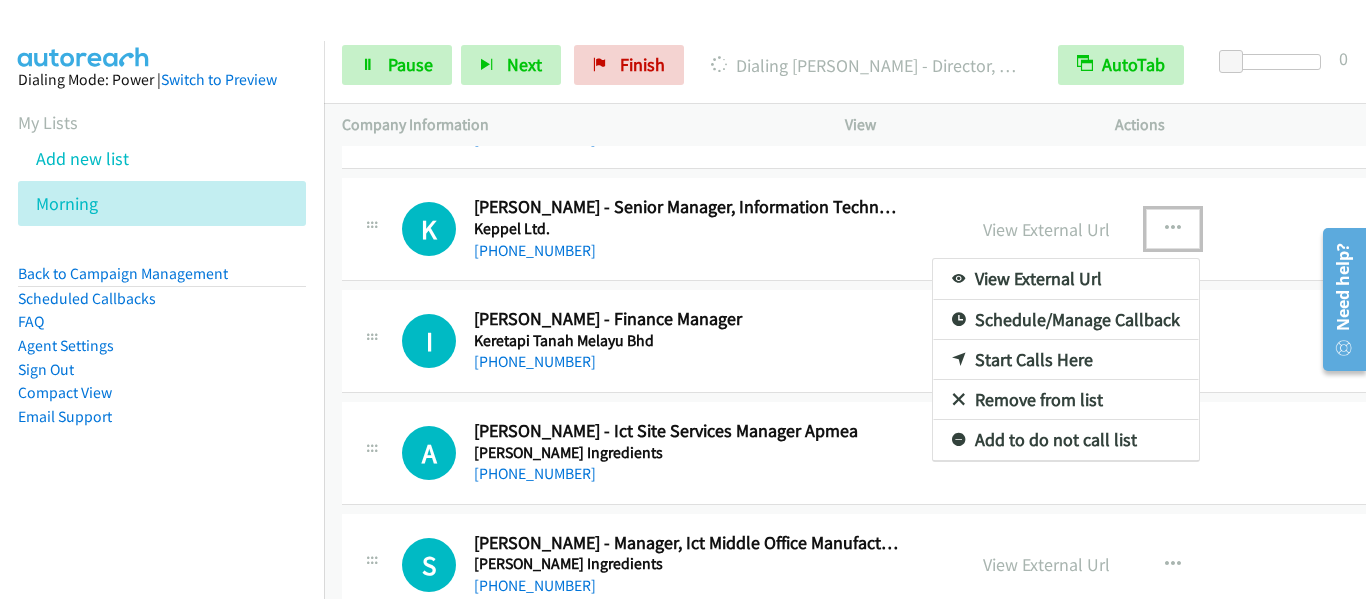 click on "Start Calls Here" at bounding box center (1066, 360) 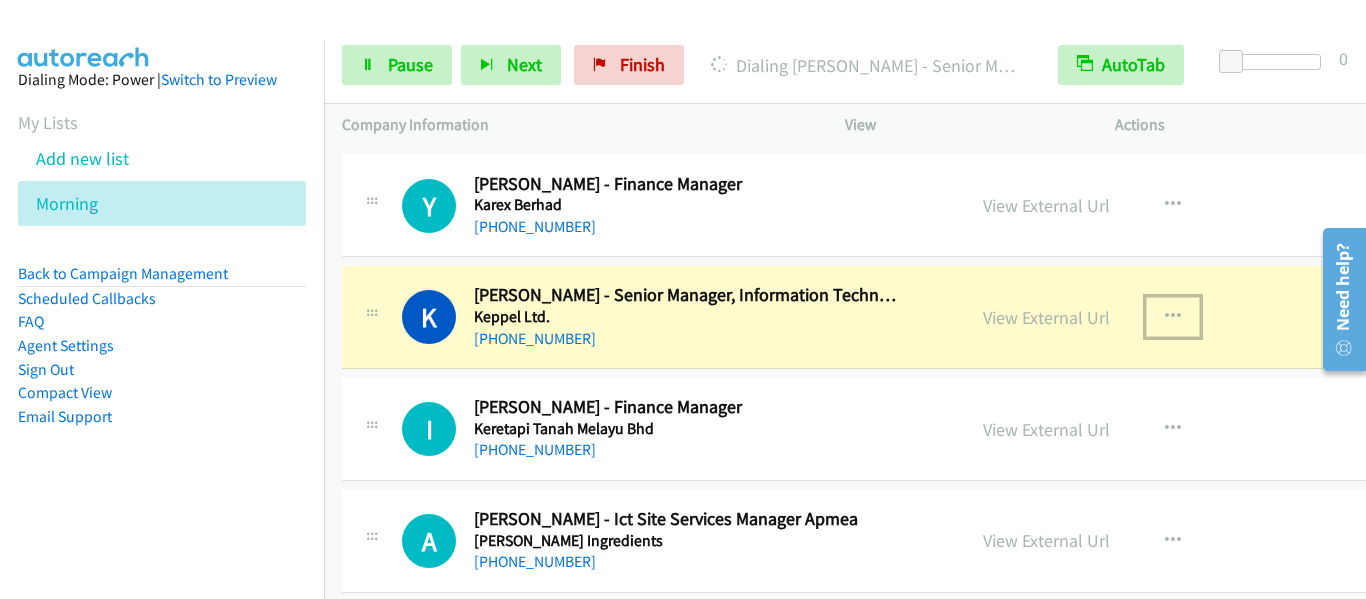 scroll, scrollTop: 11900, scrollLeft: 0, axis: vertical 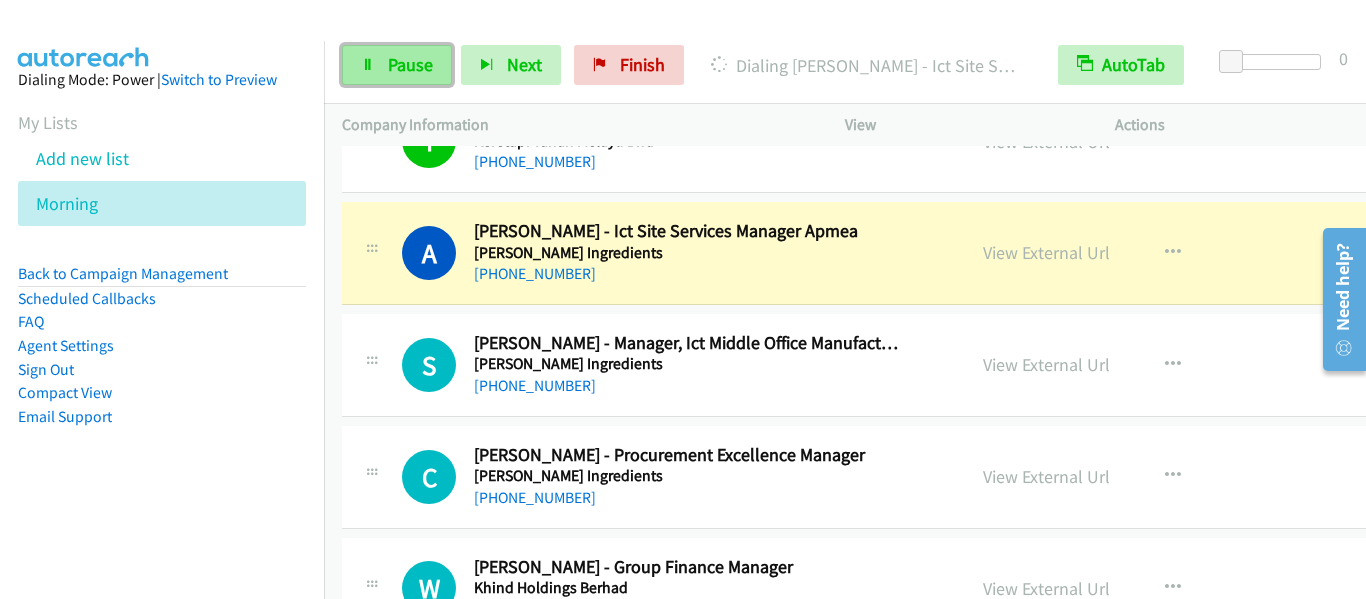 click on "Pause" at bounding box center (410, 64) 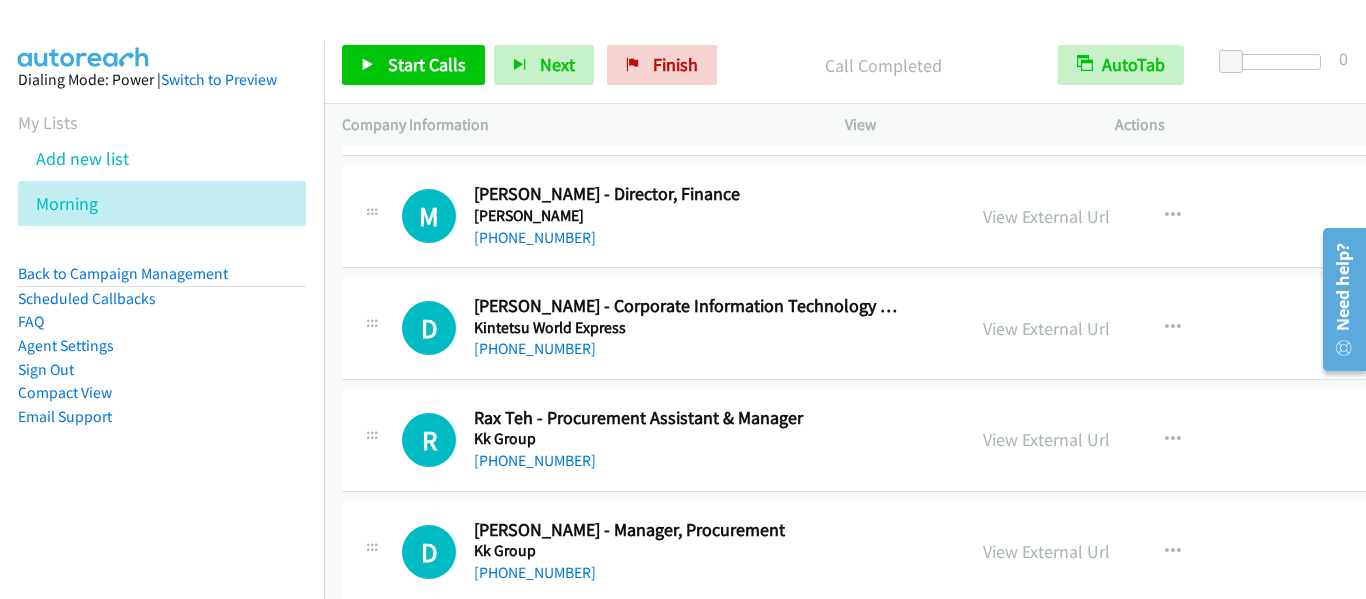scroll, scrollTop: 12700, scrollLeft: 0, axis: vertical 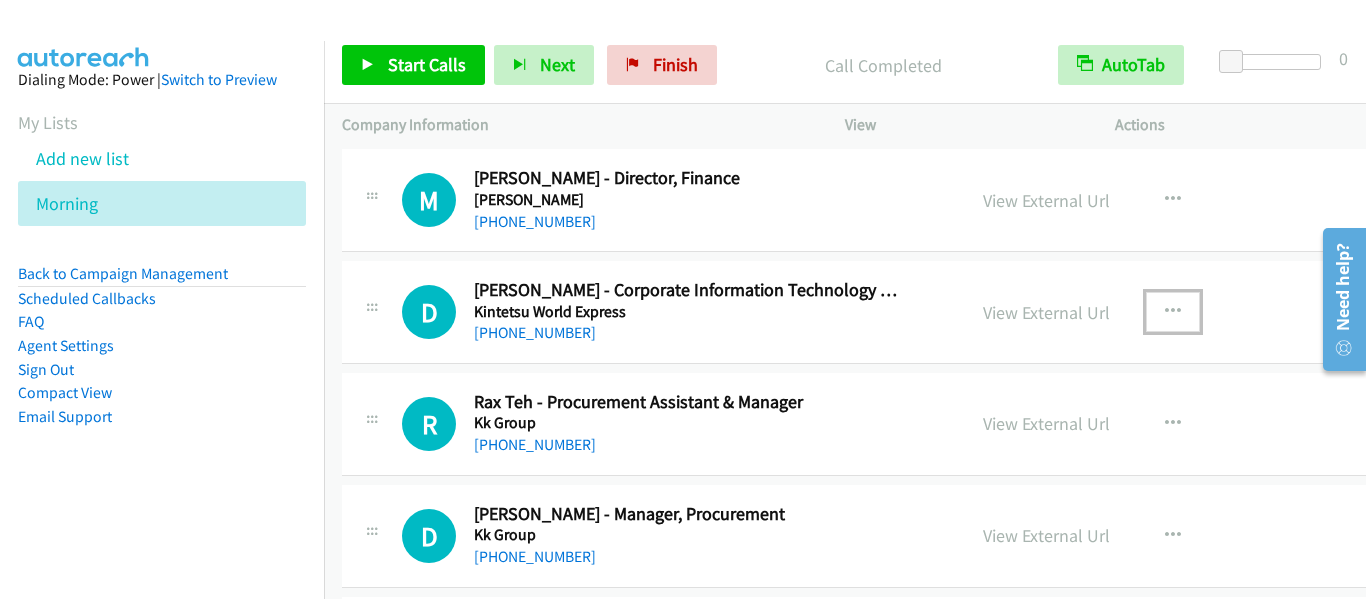 click at bounding box center [1173, 312] 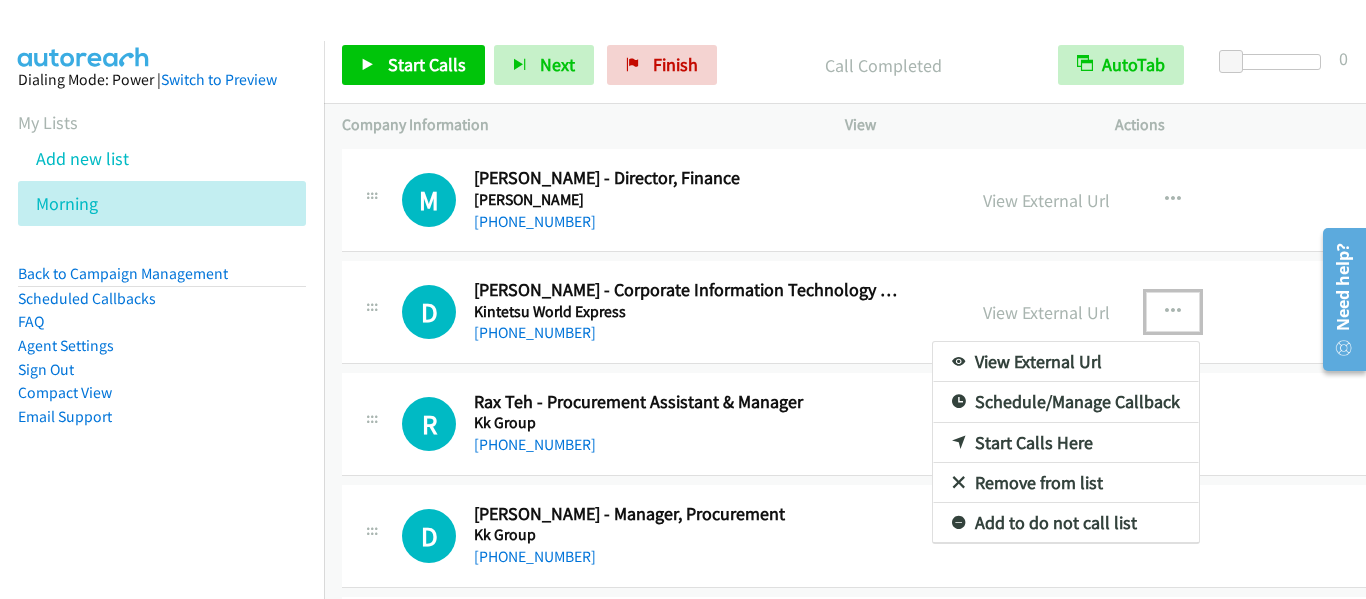 click on "Start Calls Here" at bounding box center [1066, 443] 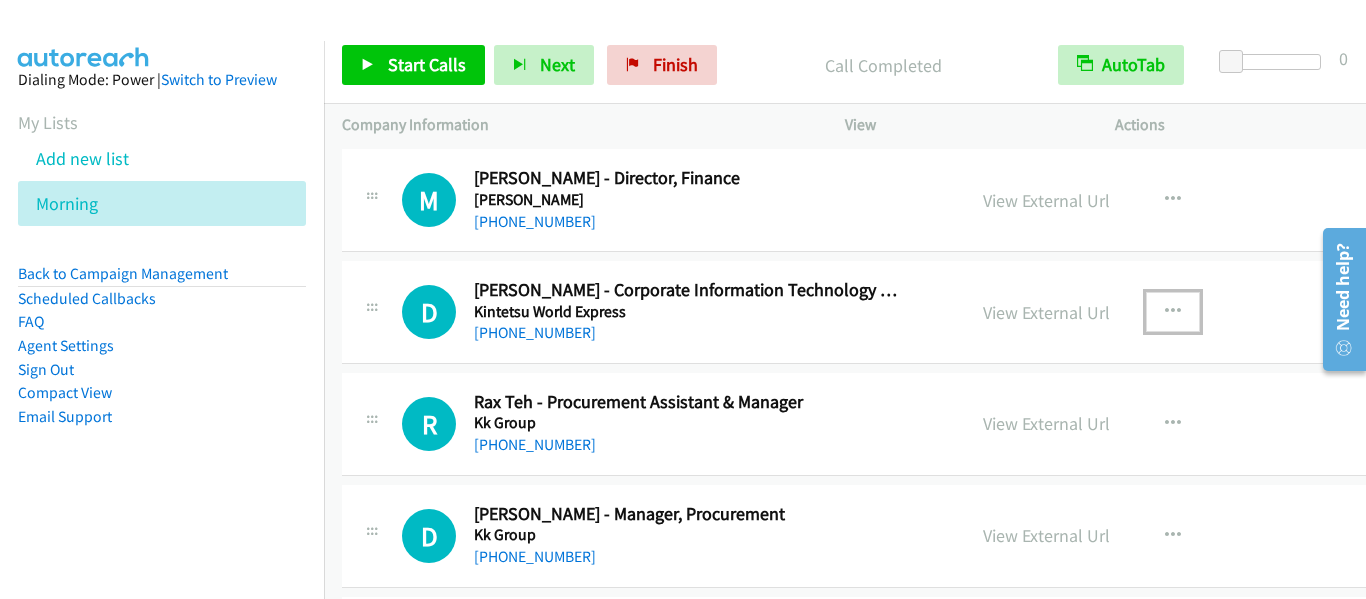 click at bounding box center (1173, 312) 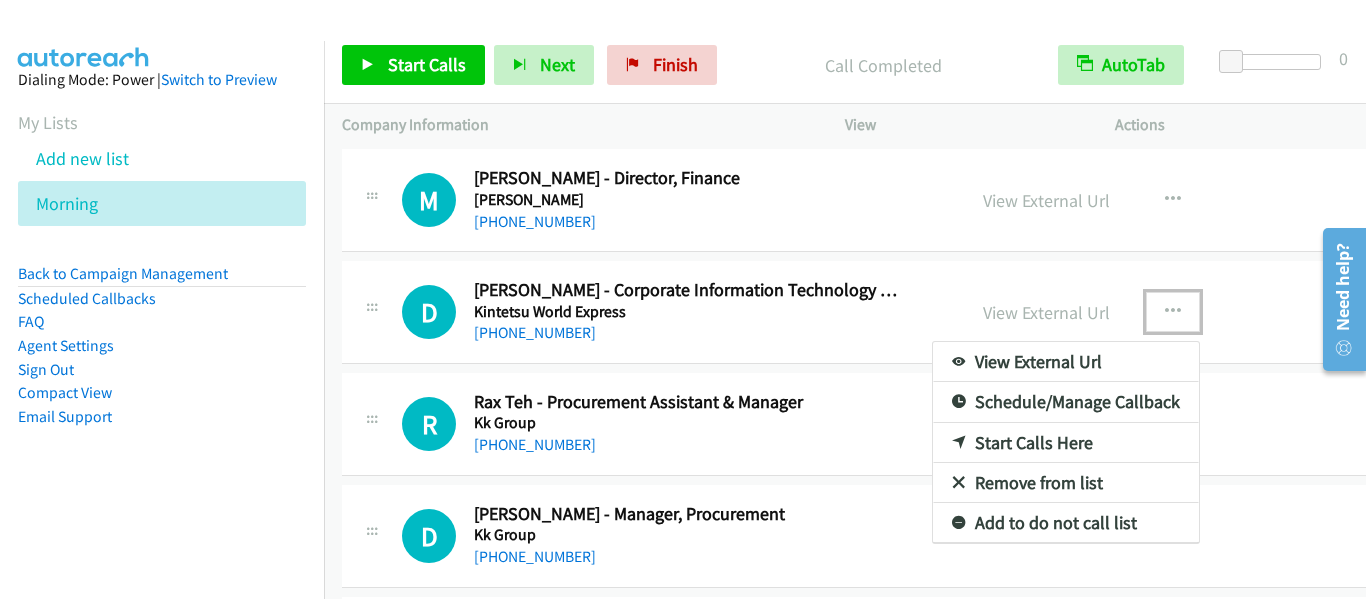 click on "Start Calls Here" at bounding box center [1066, 443] 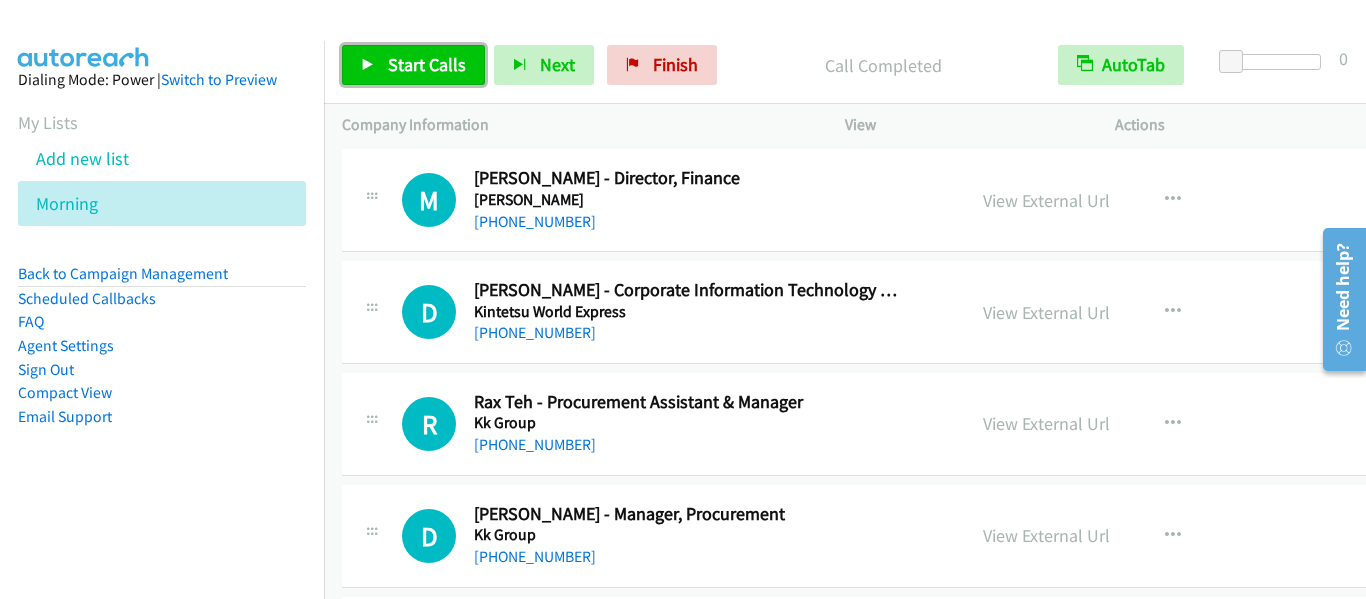 click on "Start Calls" at bounding box center (427, 64) 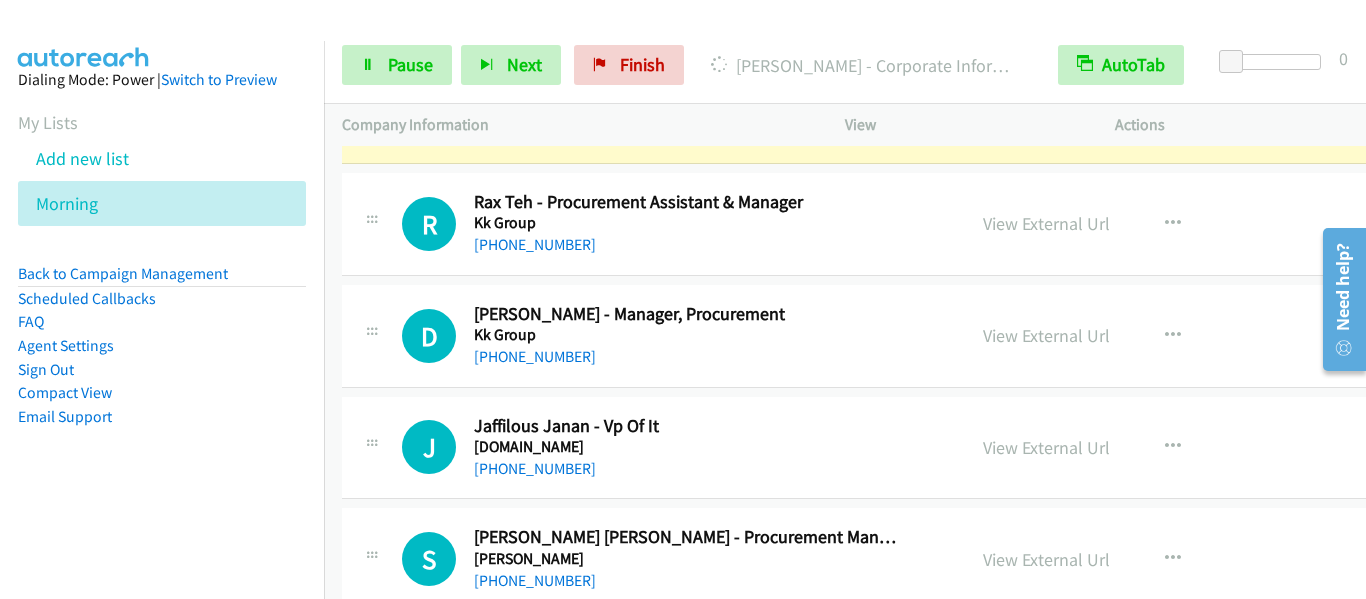 scroll, scrollTop: 13000, scrollLeft: 0, axis: vertical 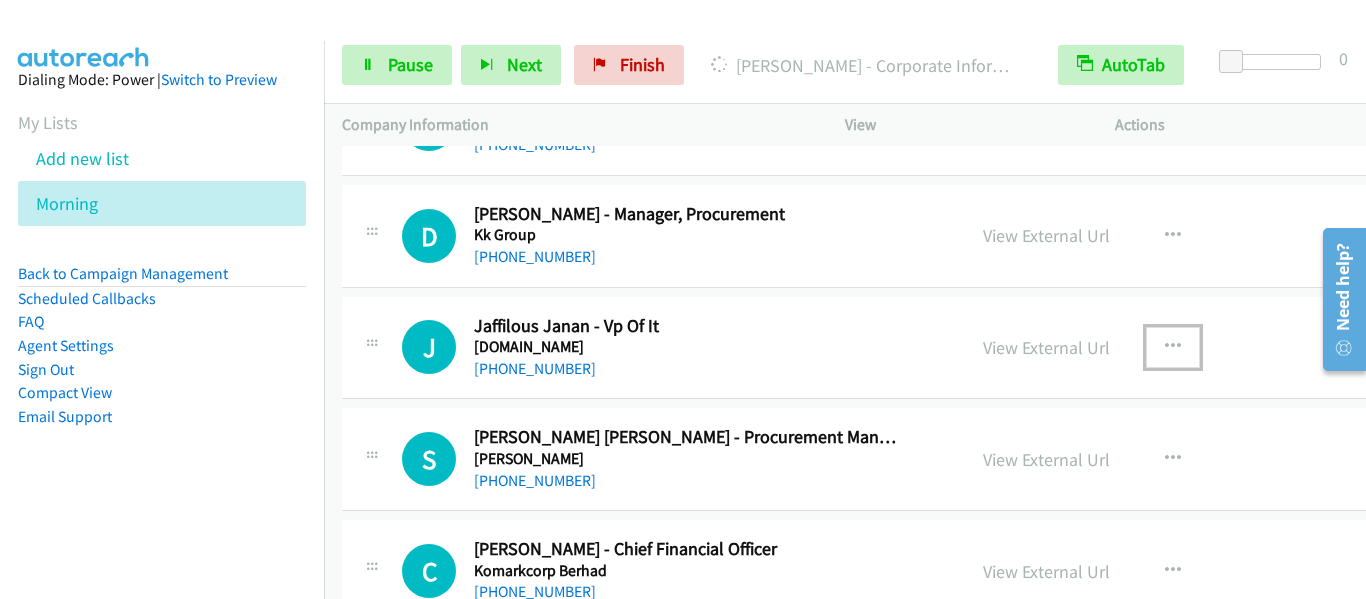 click at bounding box center (1173, 347) 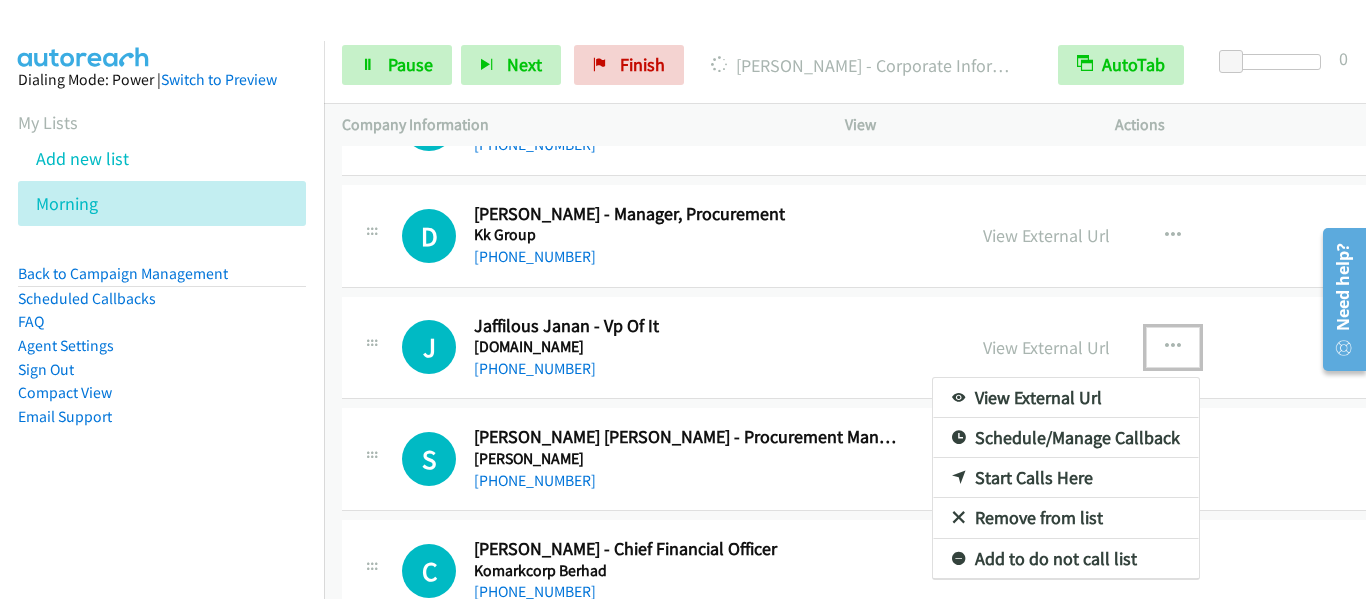 click on "Start Calls Here" at bounding box center (1066, 478) 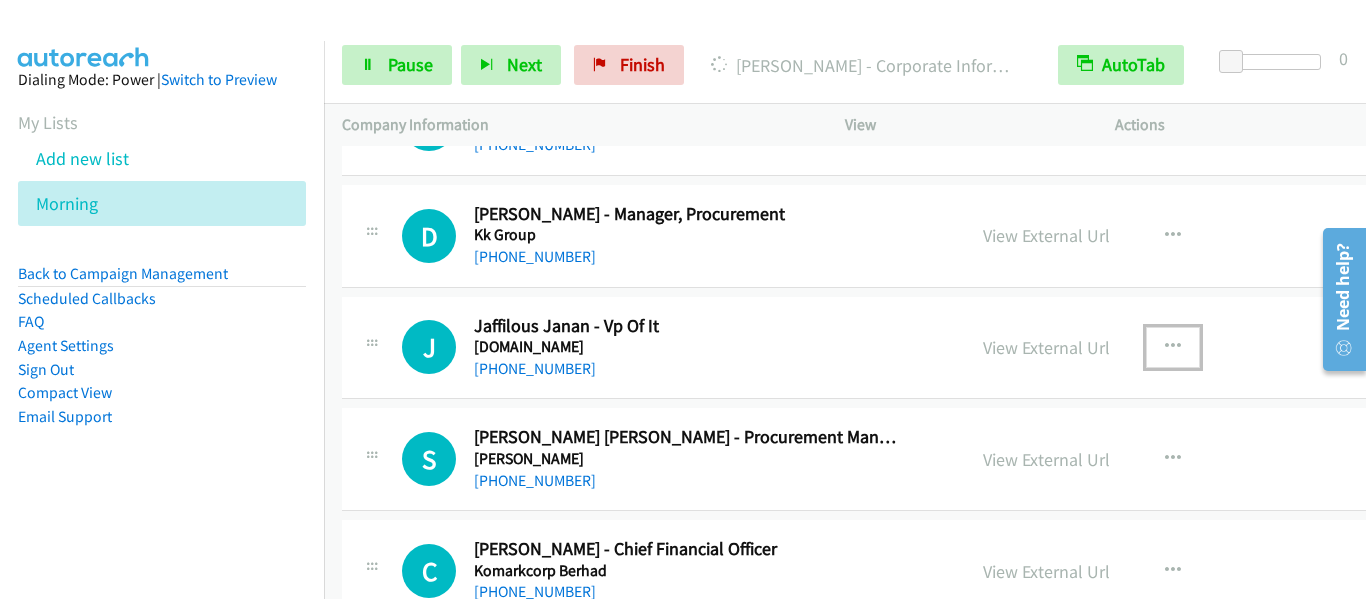 click at bounding box center (1173, 347) 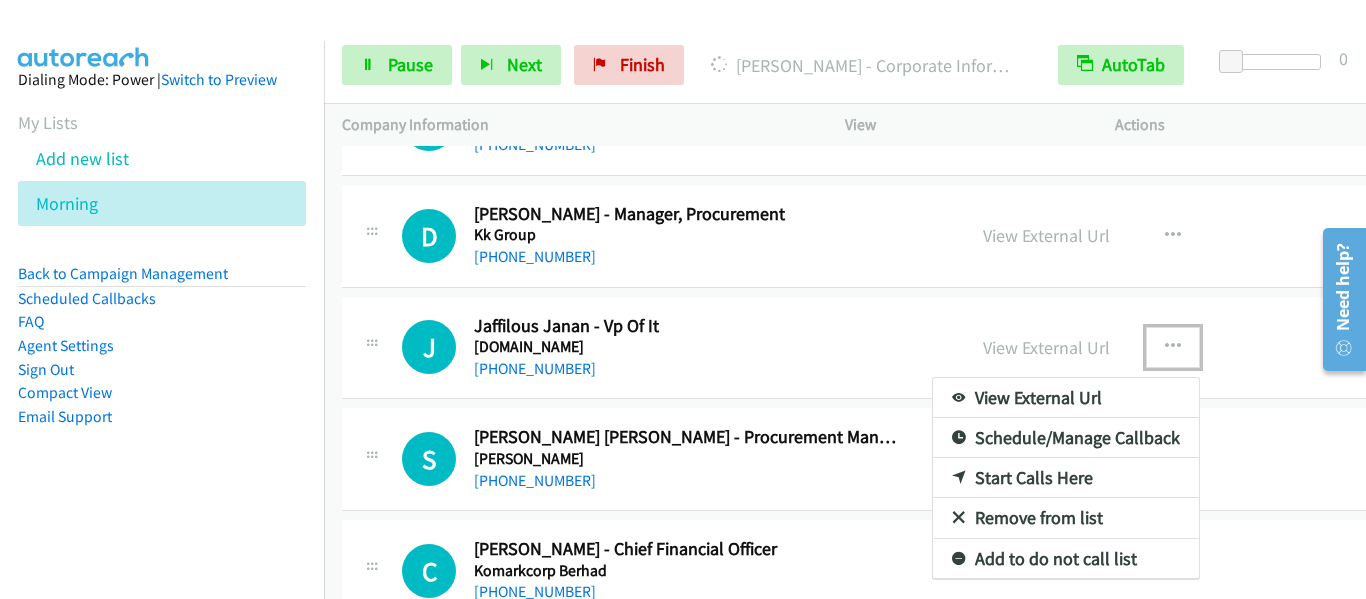 click on "Start Calls Here" at bounding box center [1066, 478] 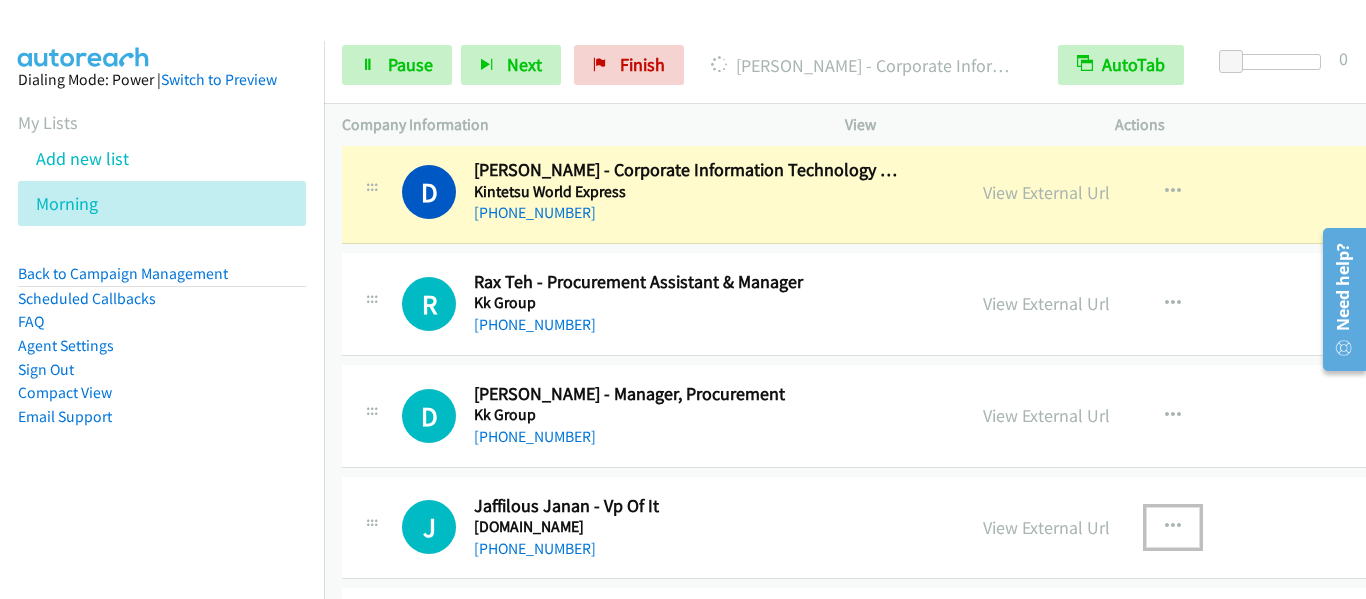 scroll, scrollTop: 12800, scrollLeft: 0, axis: vertical 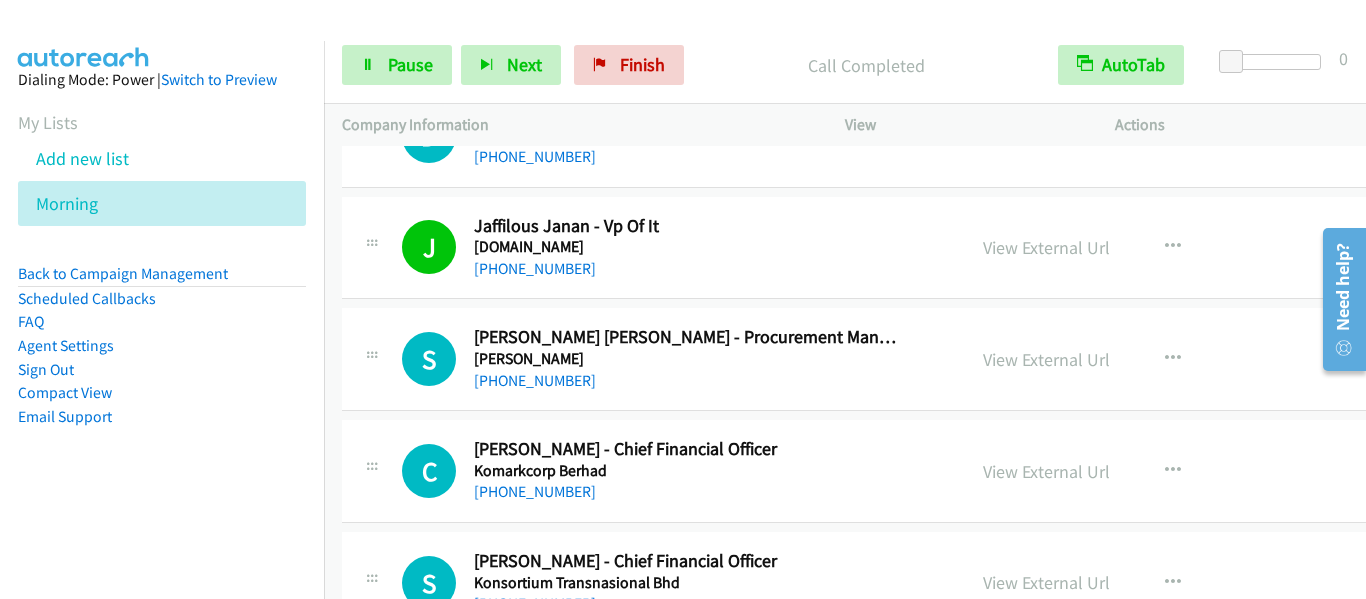 click on "Company Information" at bounding box center (575, 125) 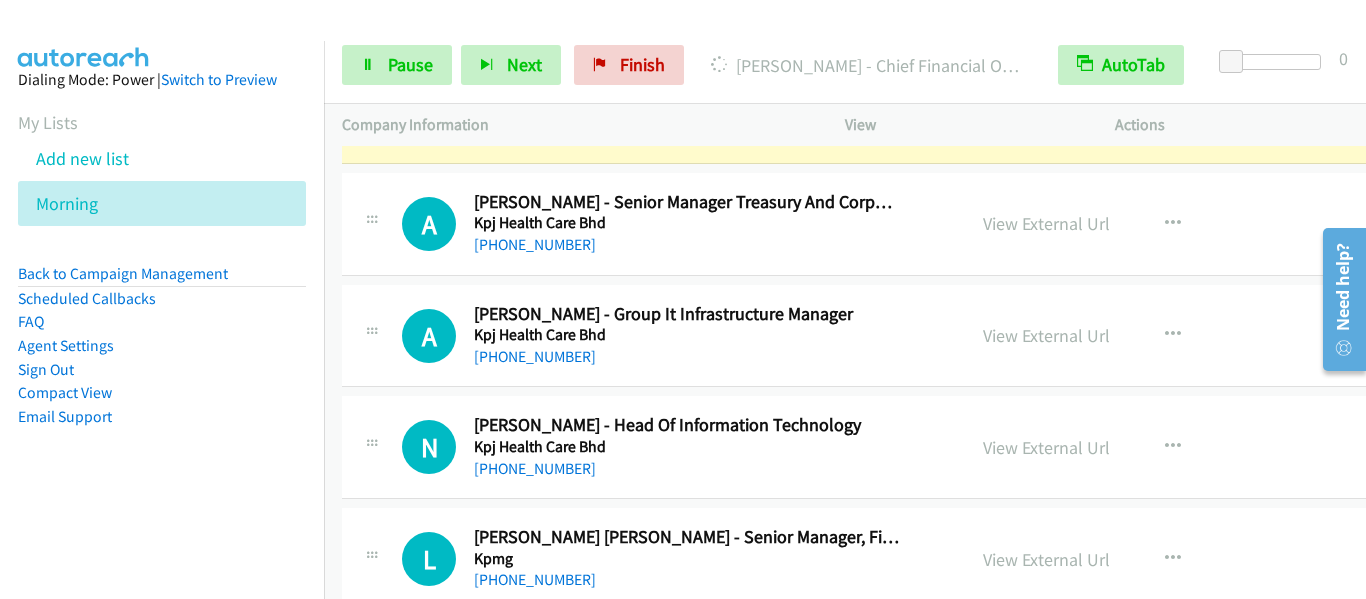 scroll, scrollTop: 13600, scrollLeft: 0, axis: vertical 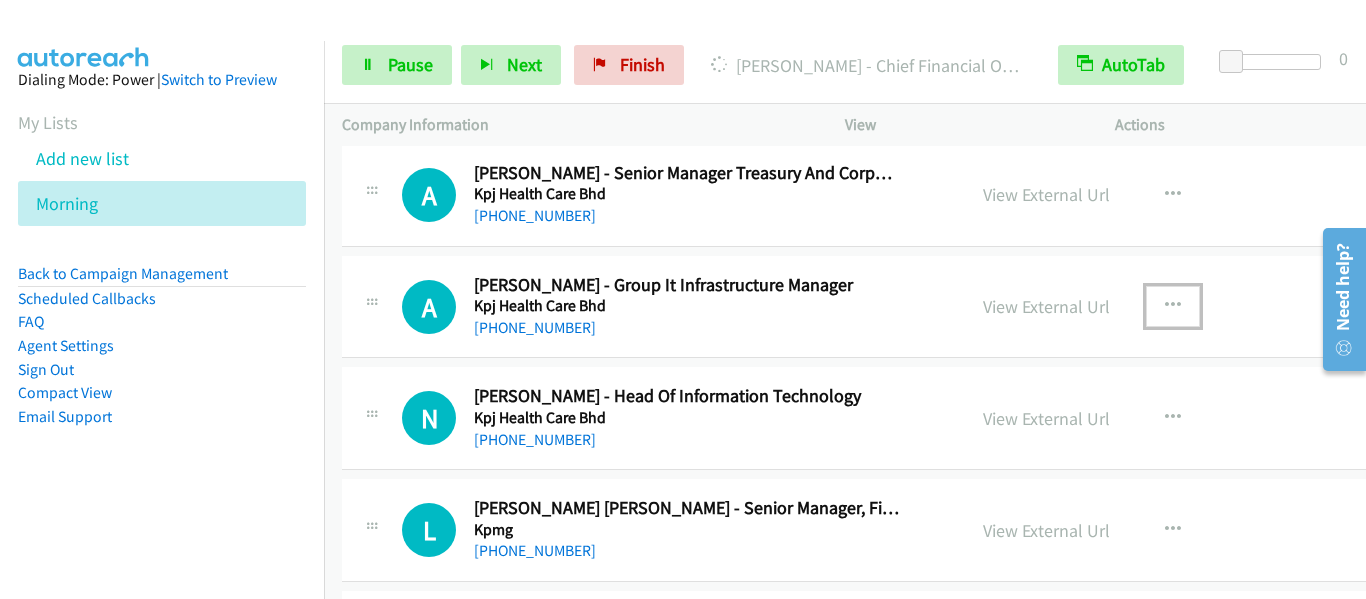 click at bounding box center [1173, 306] 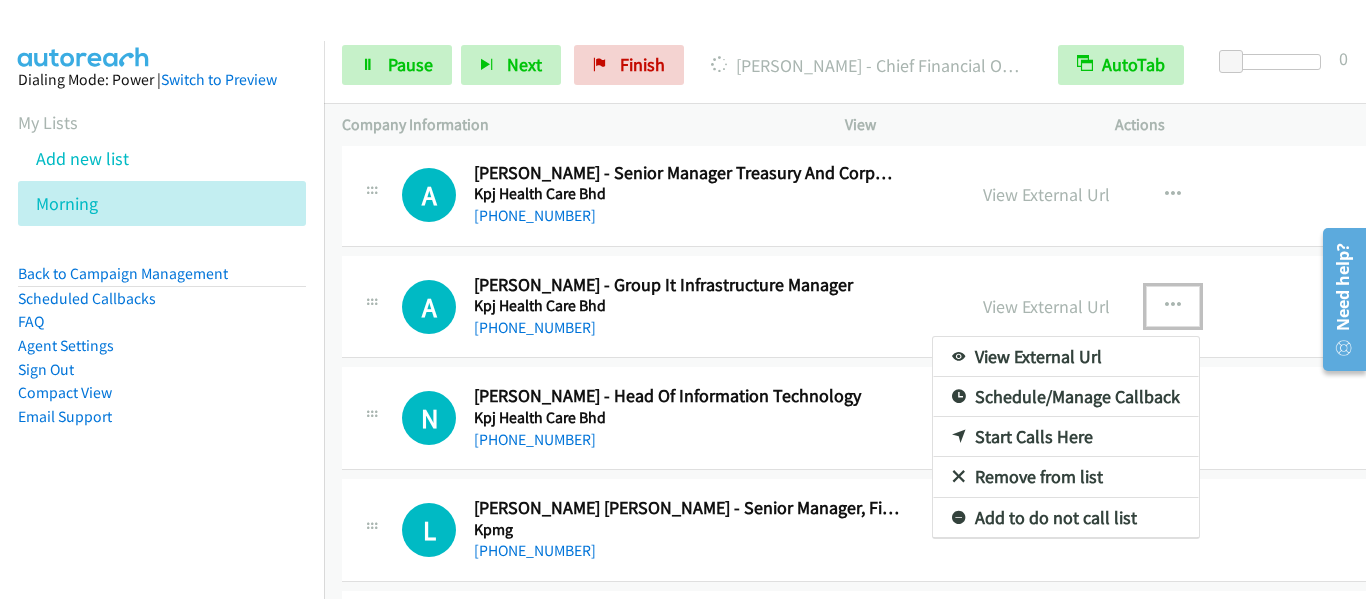 click on "Start Calls Here" at bounding box center [1066, 437] 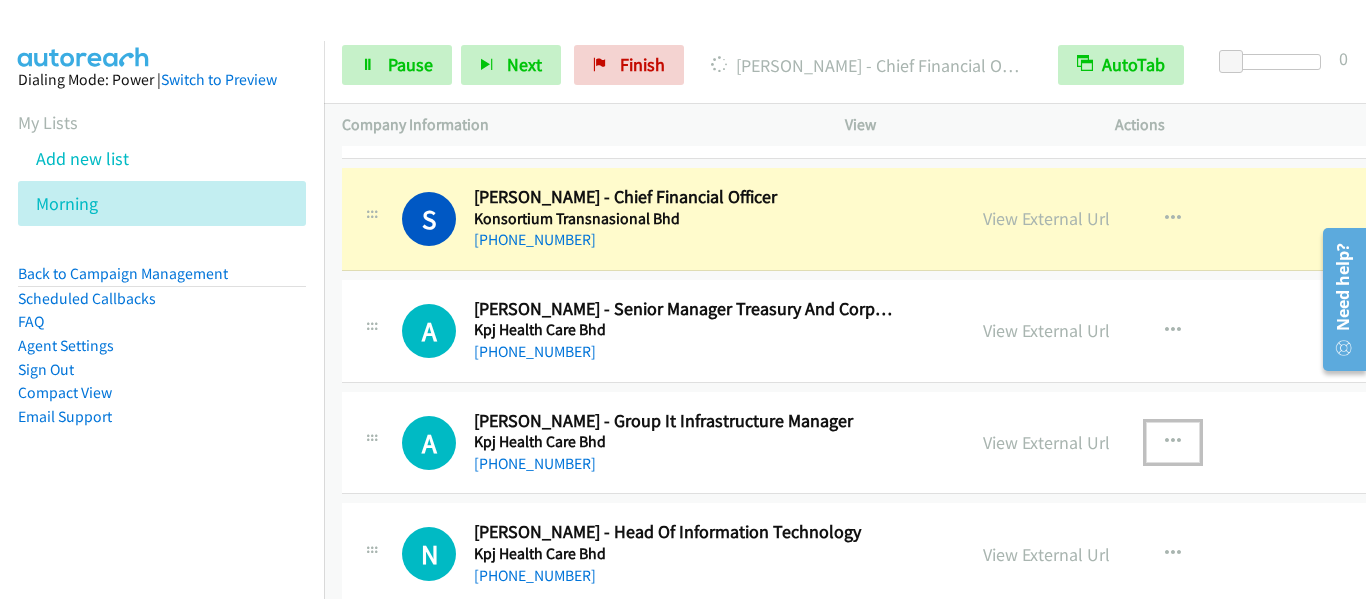 scroll, scrollTop: 13500, scrollLeft: 0, axis: vertical 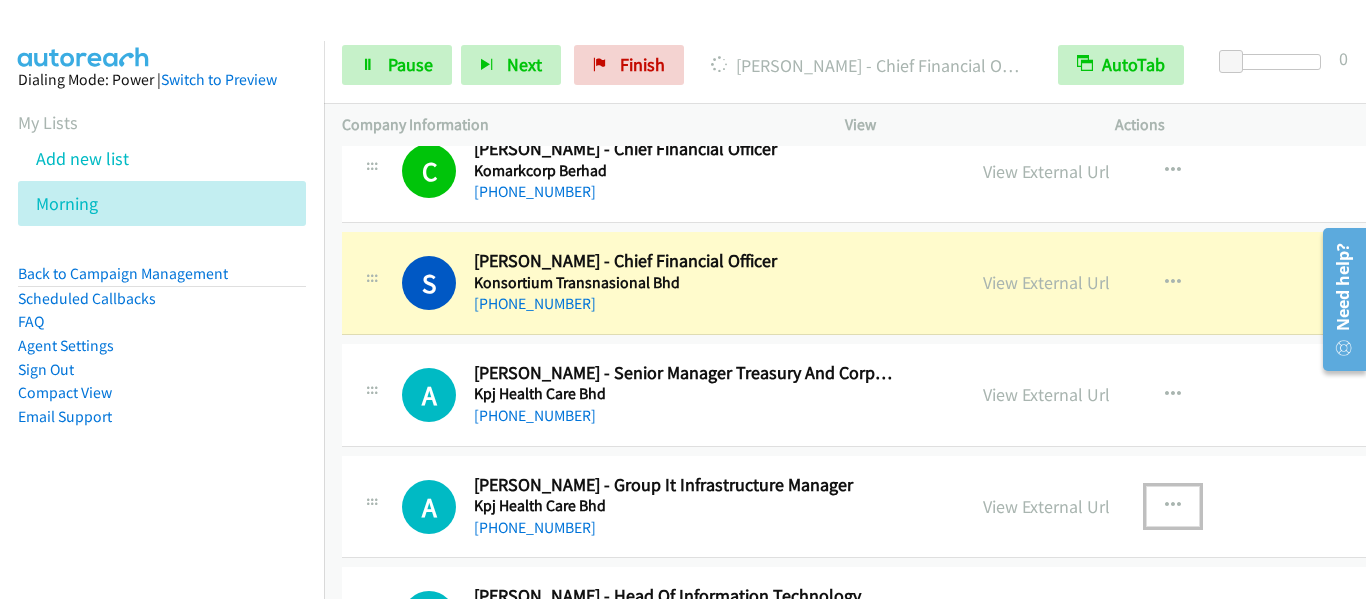 click on "C
Callback Scheduled
[PERSON_NAME] - Chief Financial Officer
Komarkcorp Berhad
Asia/[GEOGRAPHIC_DATA]
[PHONE_NUMBER]
View External Url
View External Url
Schedule/Manage Callback
Start Calls Here
Remove from list
Add to do not call list
Reset Call Status" at bounding box center (928, 172) 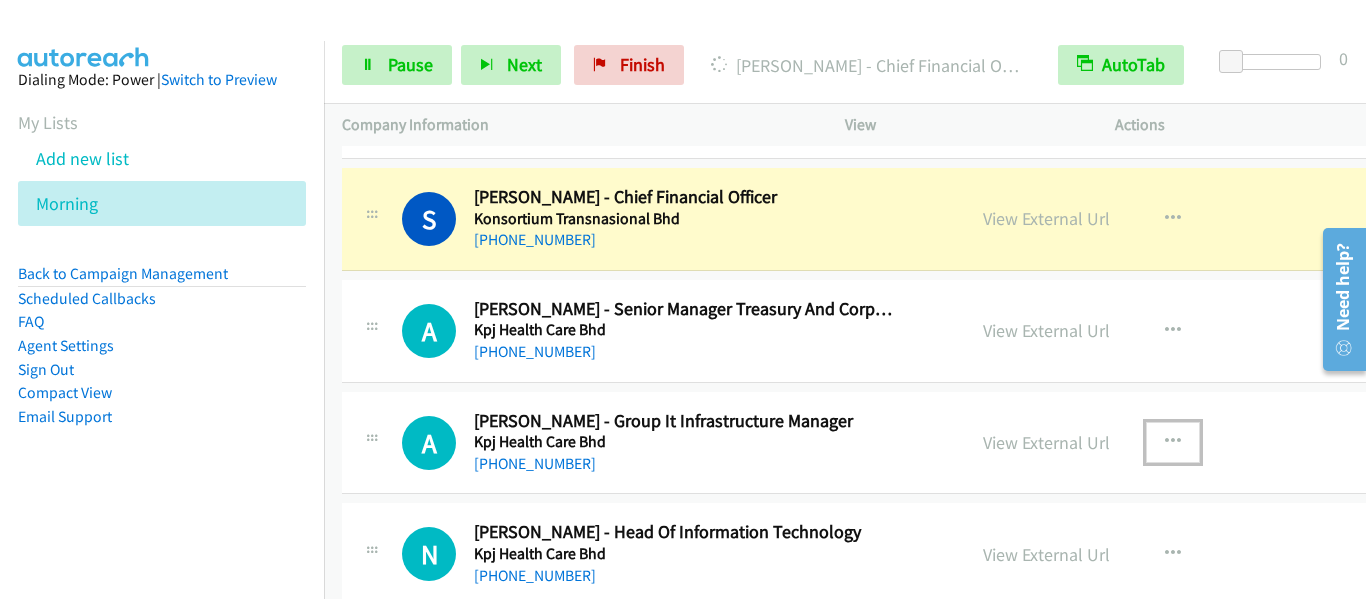 scroll, scrollTop: 13500, scrollLeft: 0, axis: vertical 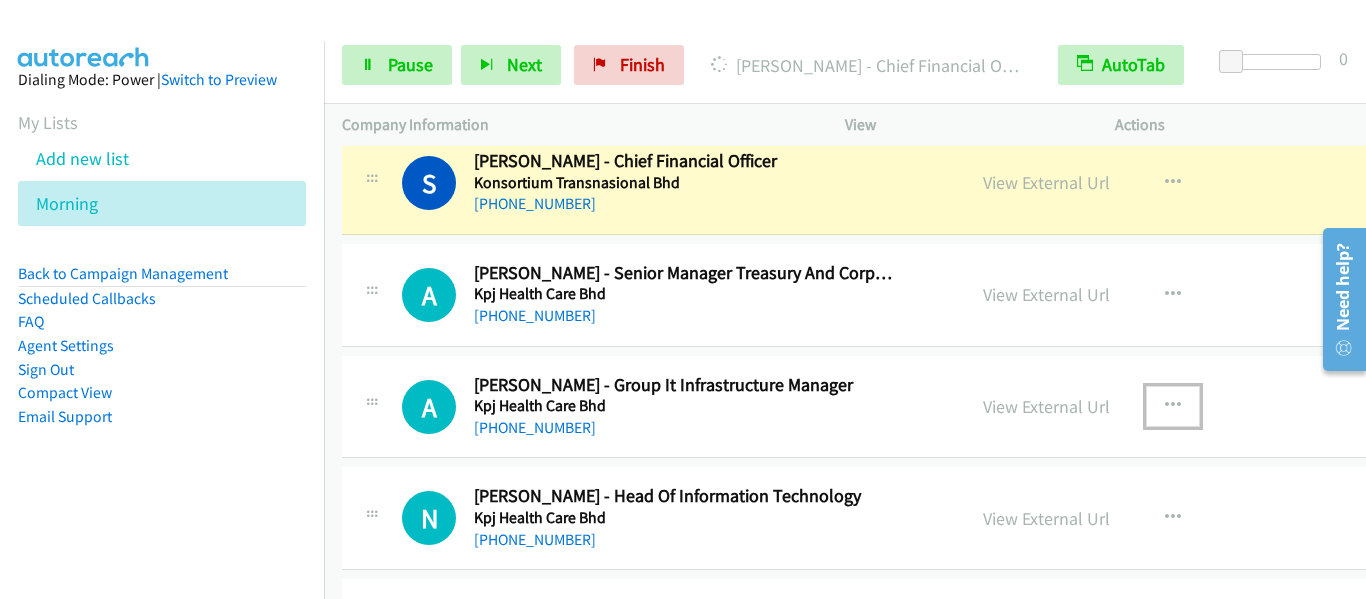 click at bounding box center [1173, 406] 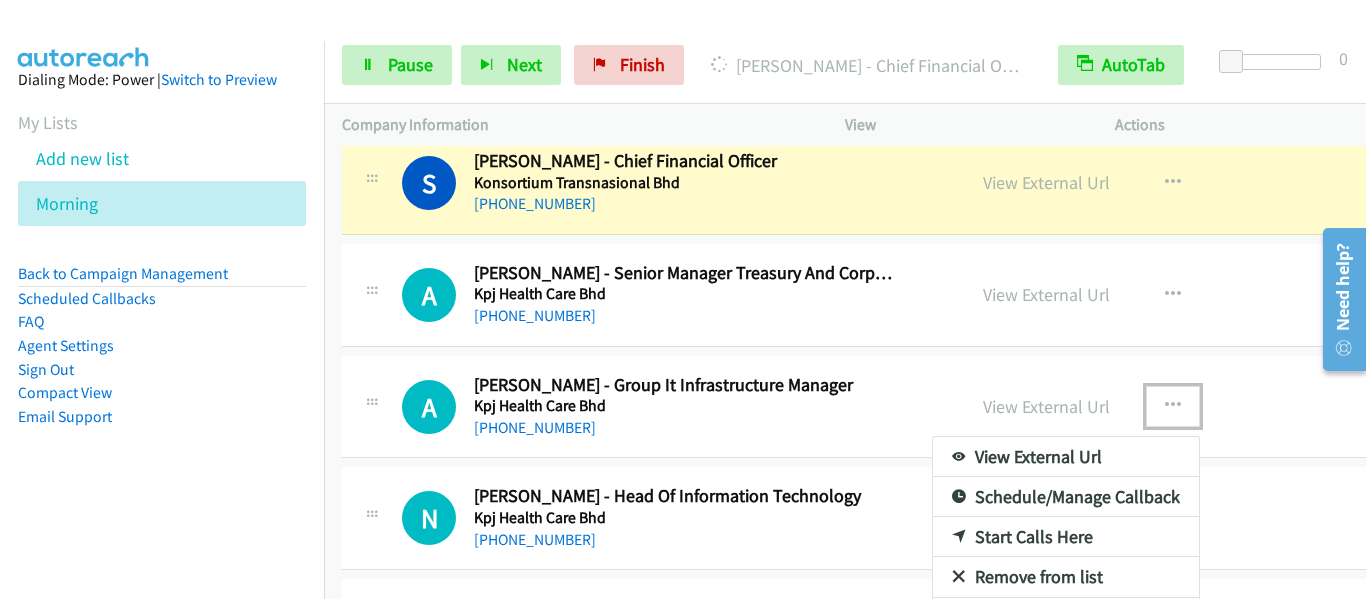 click on "Start Calls Here" at bounding box center [1066, 537] 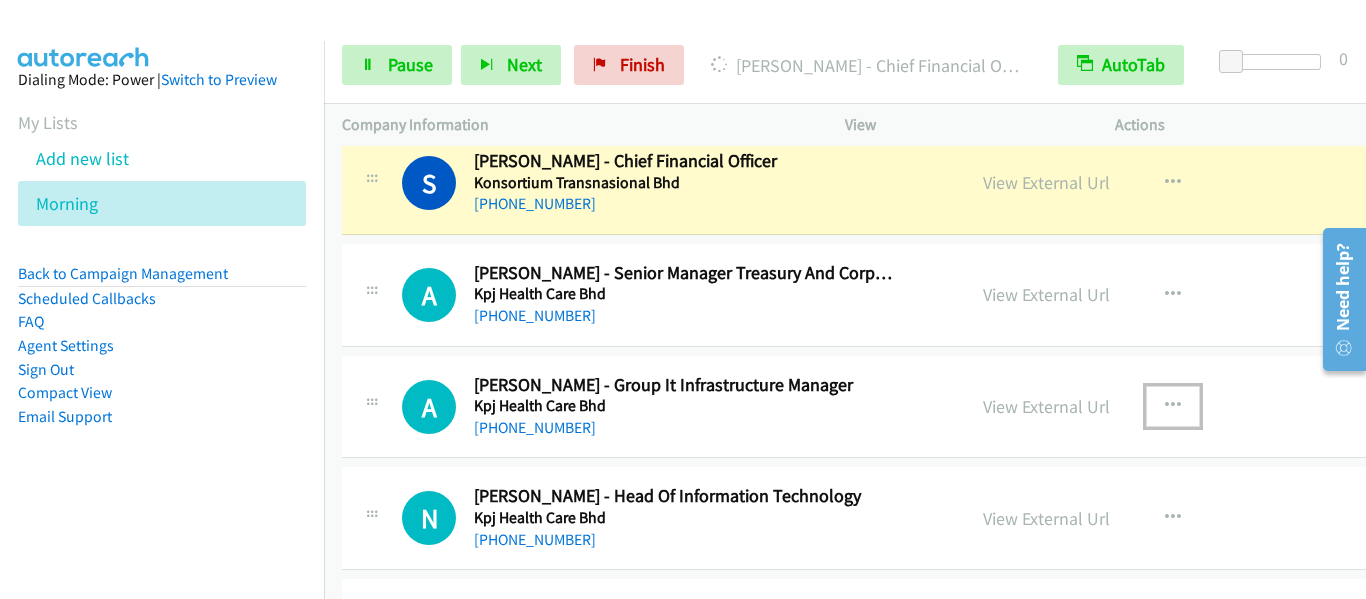 click at bounding box center (1173, 406) 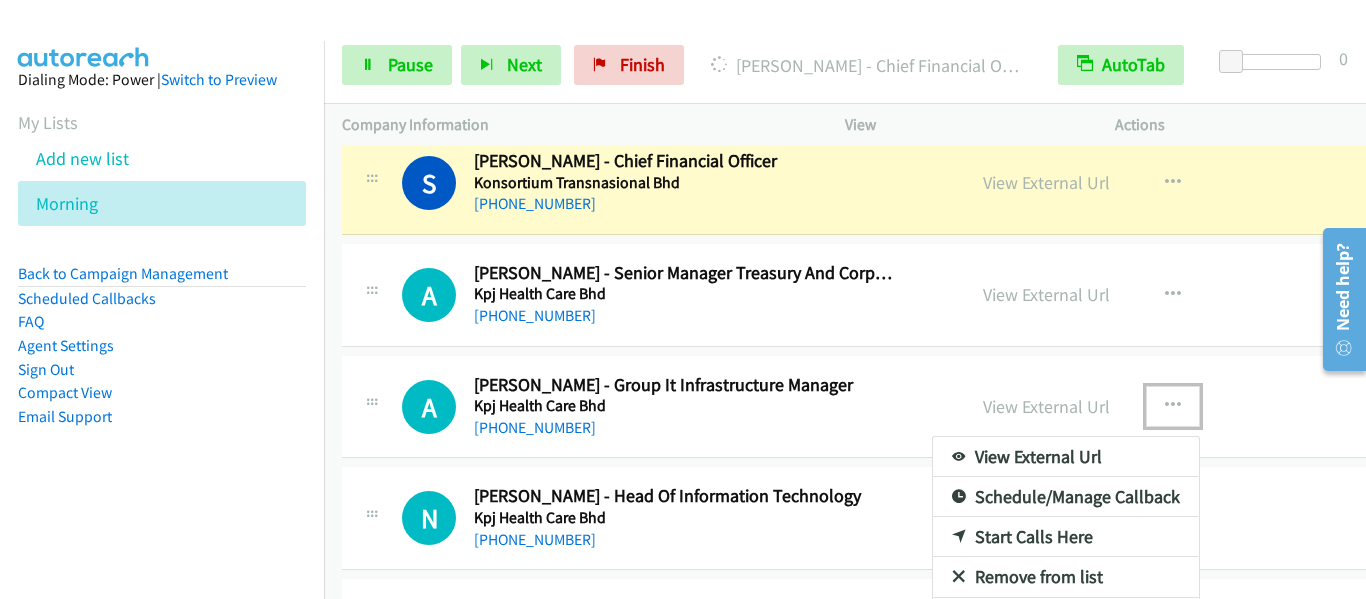 click on "Start Calls Here" at bounding box center [1066, 537] 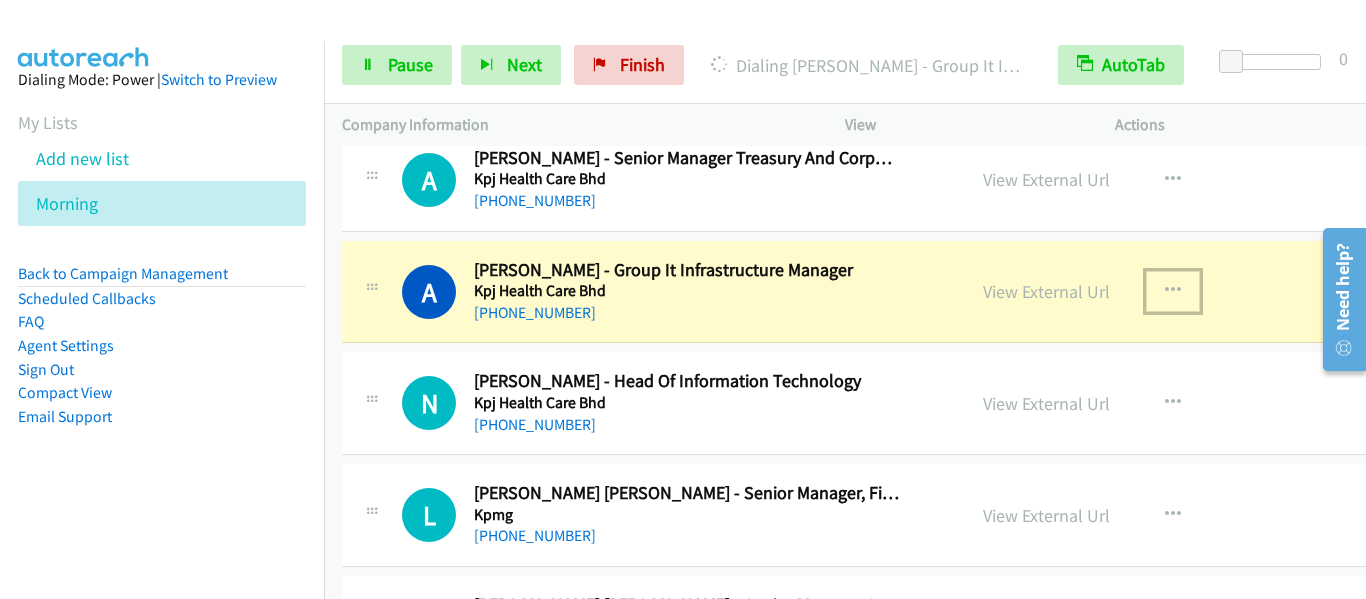scroll, scrollTop: 13700, scrollLeft: 0, axis: vertical 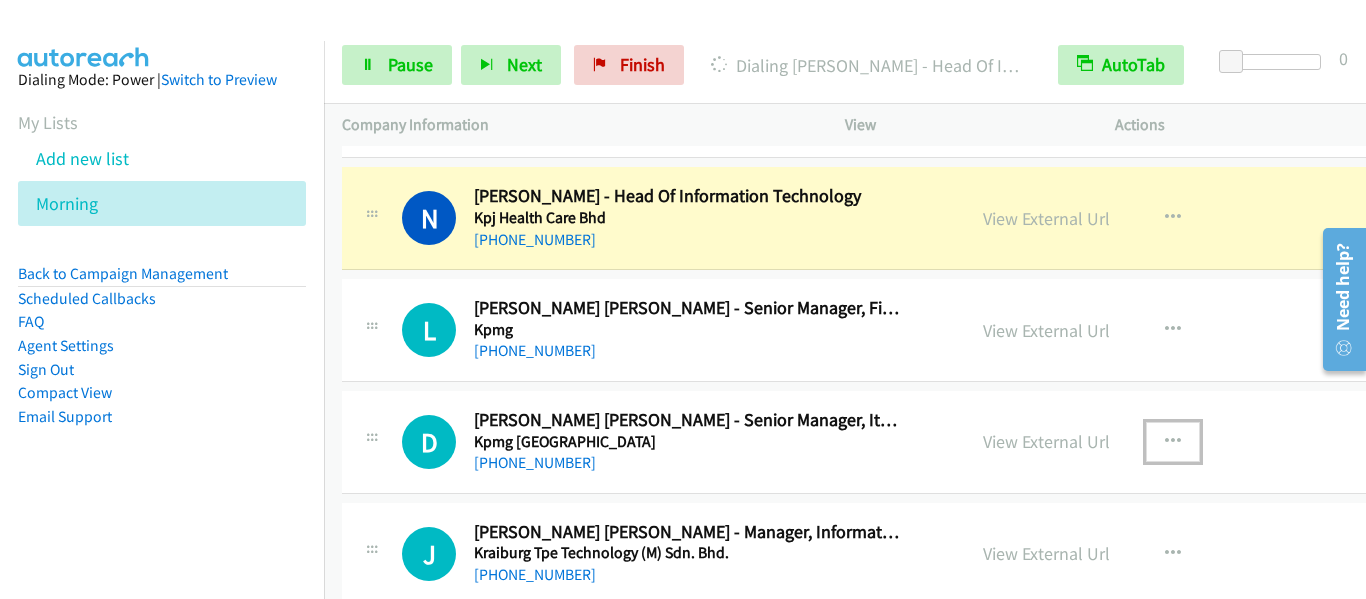 click at bounding box center [1173, 442] 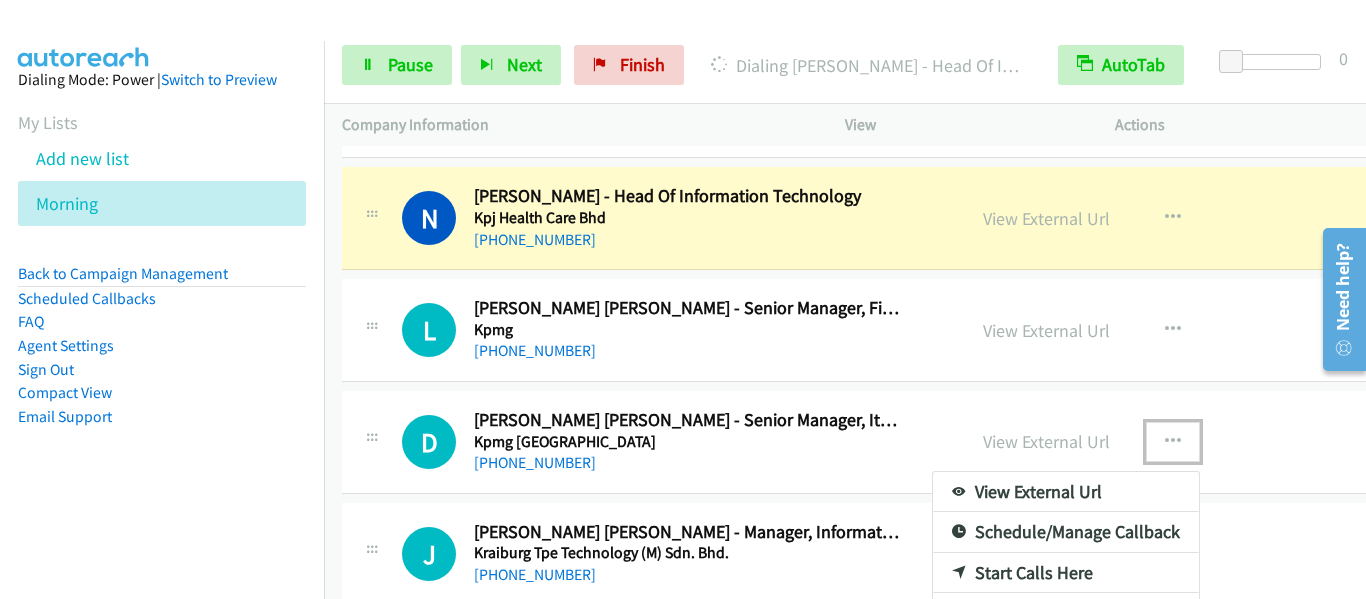 click on "Start Calls Here" at bounding box center [1066, 573] 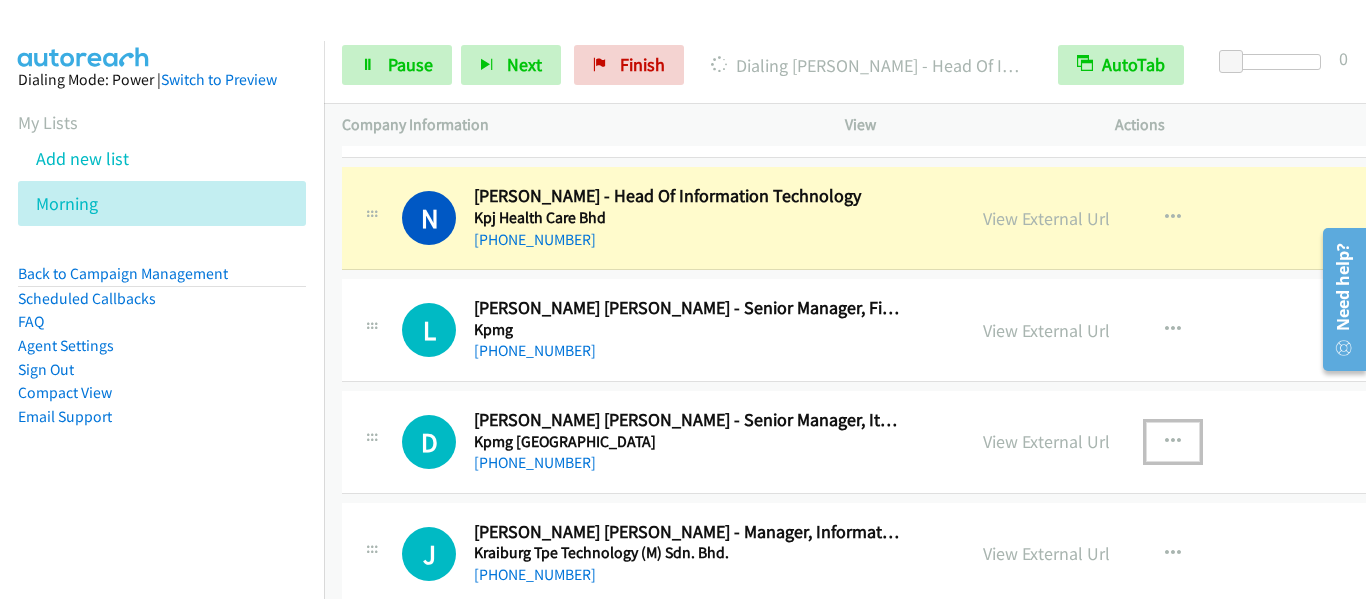 scroll, scrollTop: 13700, scrollLeft: 0, axis: vertical 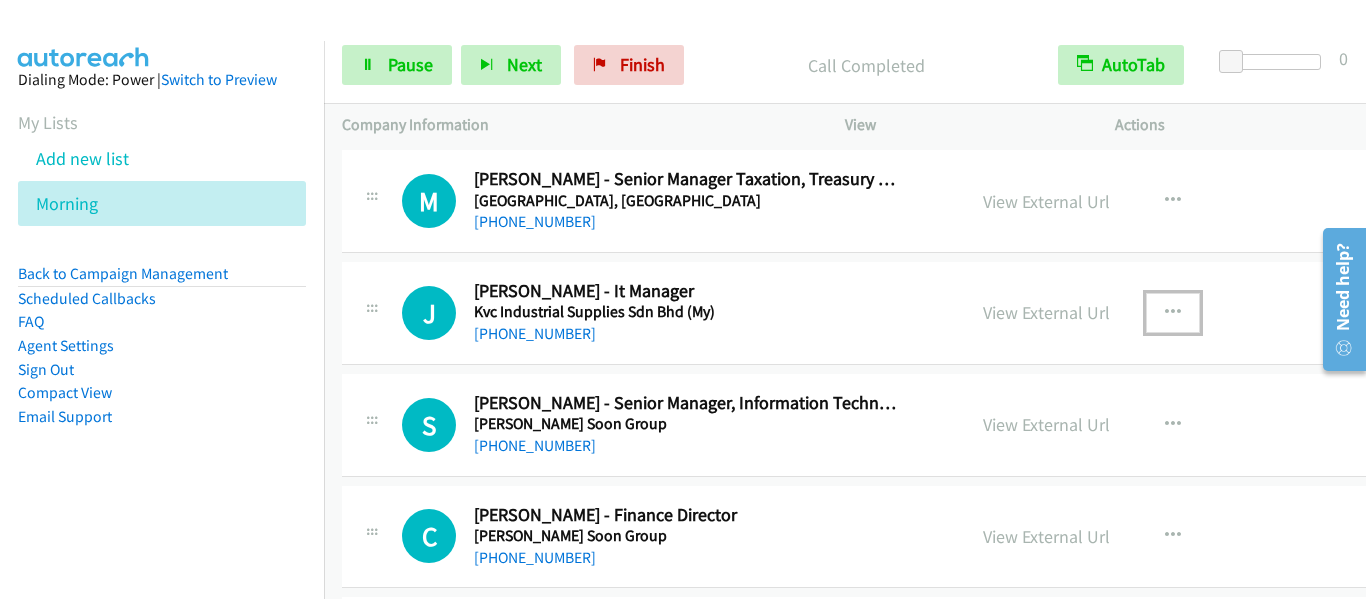 click at bounding box center [1173, 313] 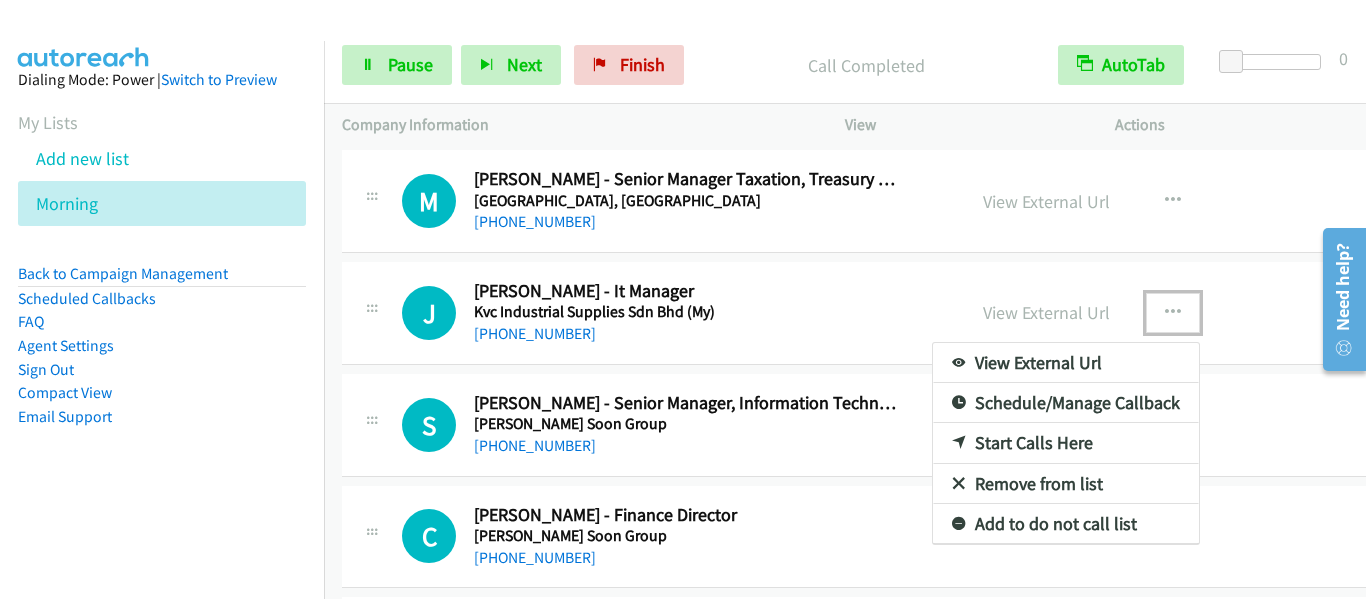 click on "Start Calls Here" at bounding box center (1066, 443) 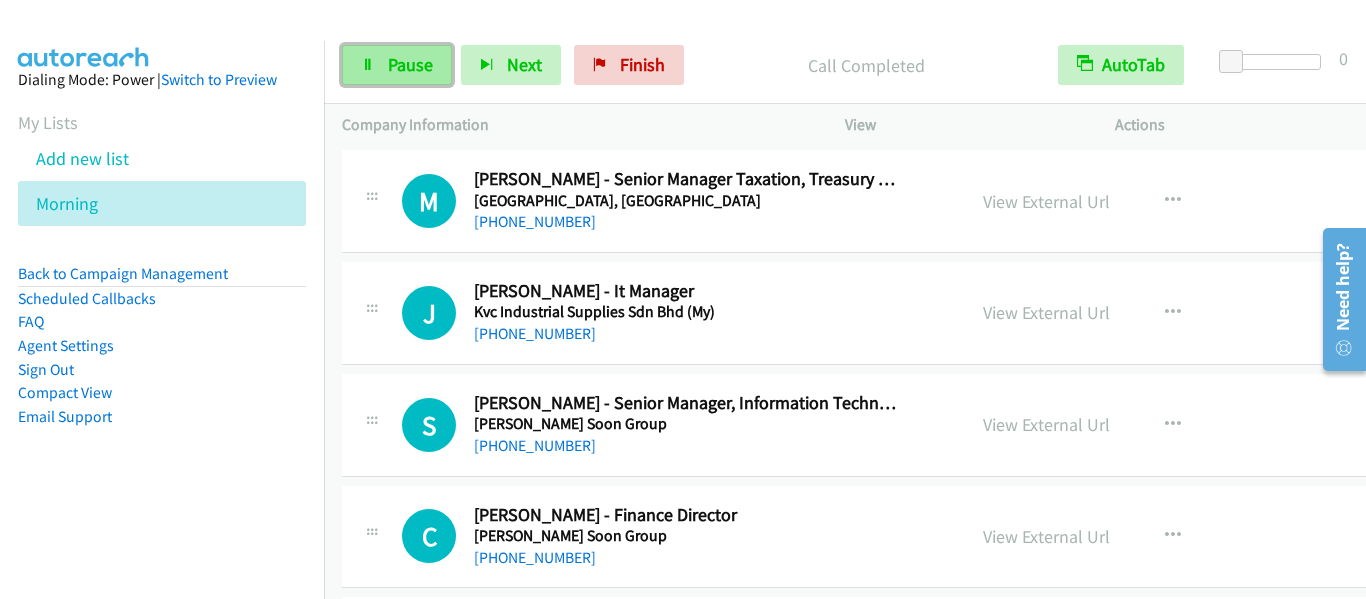 click on "Pause" at bounding box center [397, 65] 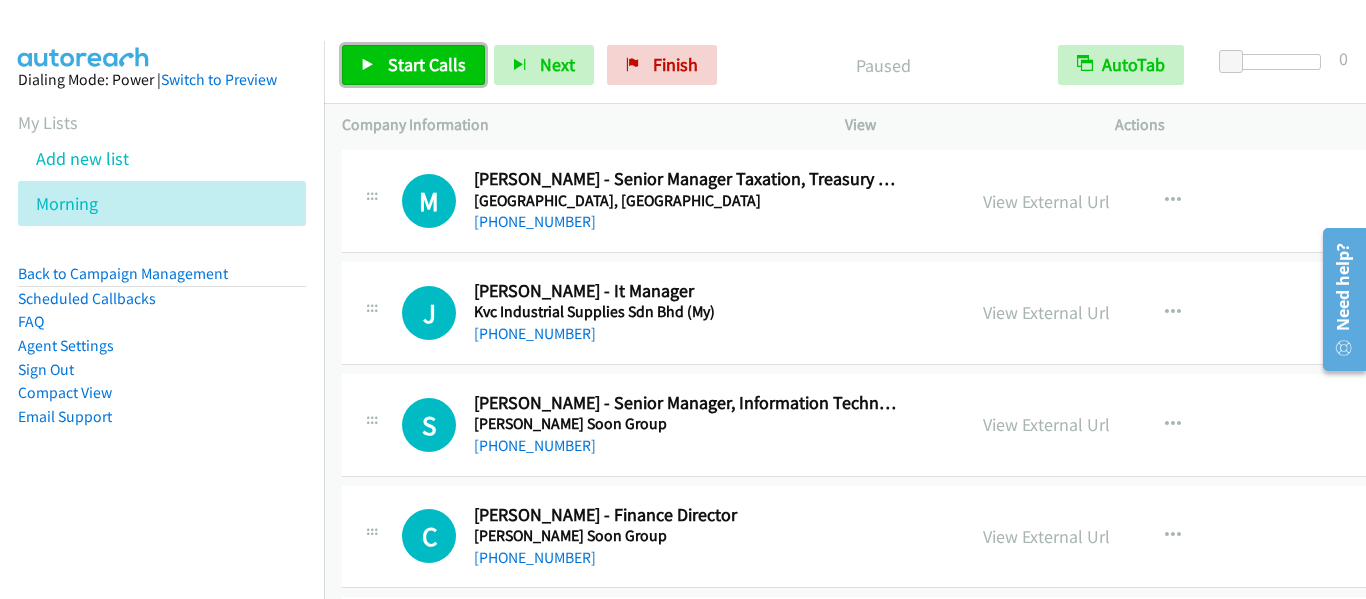 click on "Start Calls" at bounding box center [427, 64] 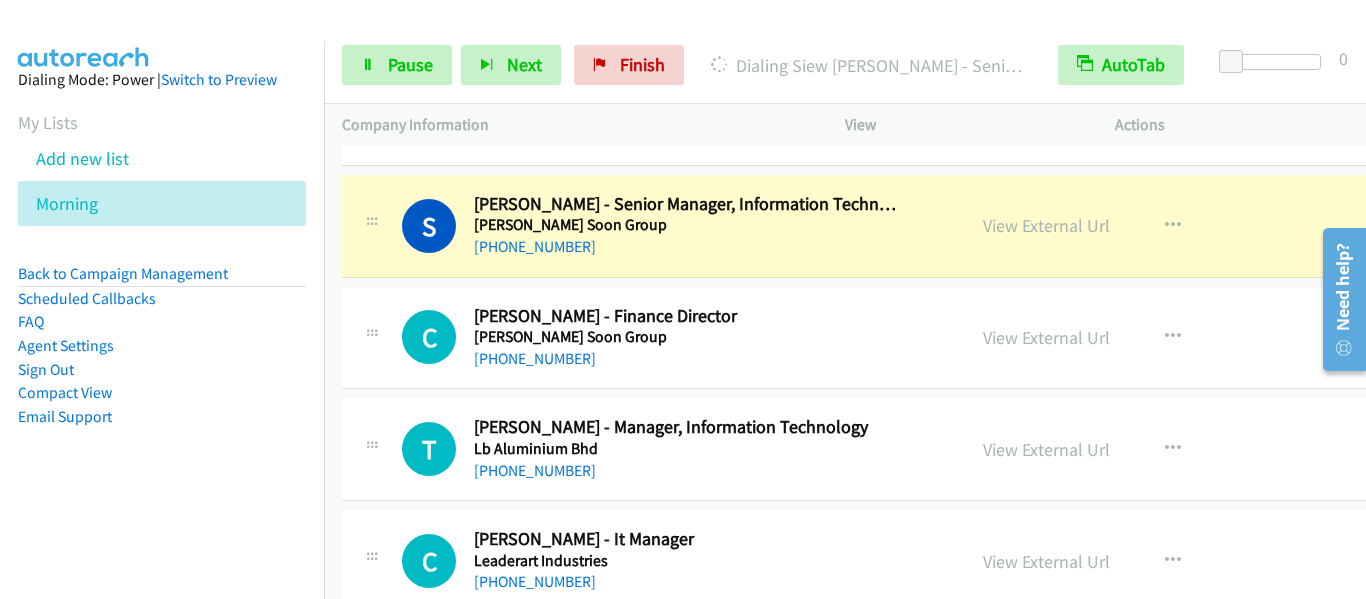 scroll, scrollTop: 14800, scrollLeft: 0, axis: vertical 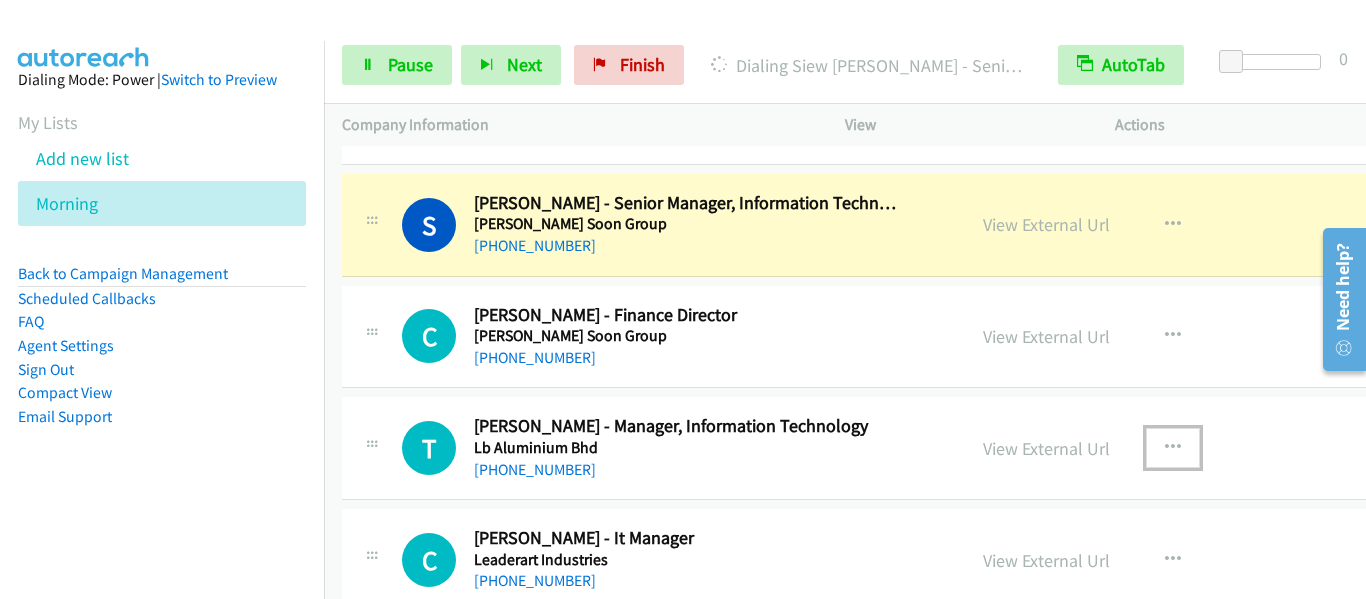 click at bounding box center (1173, 448) 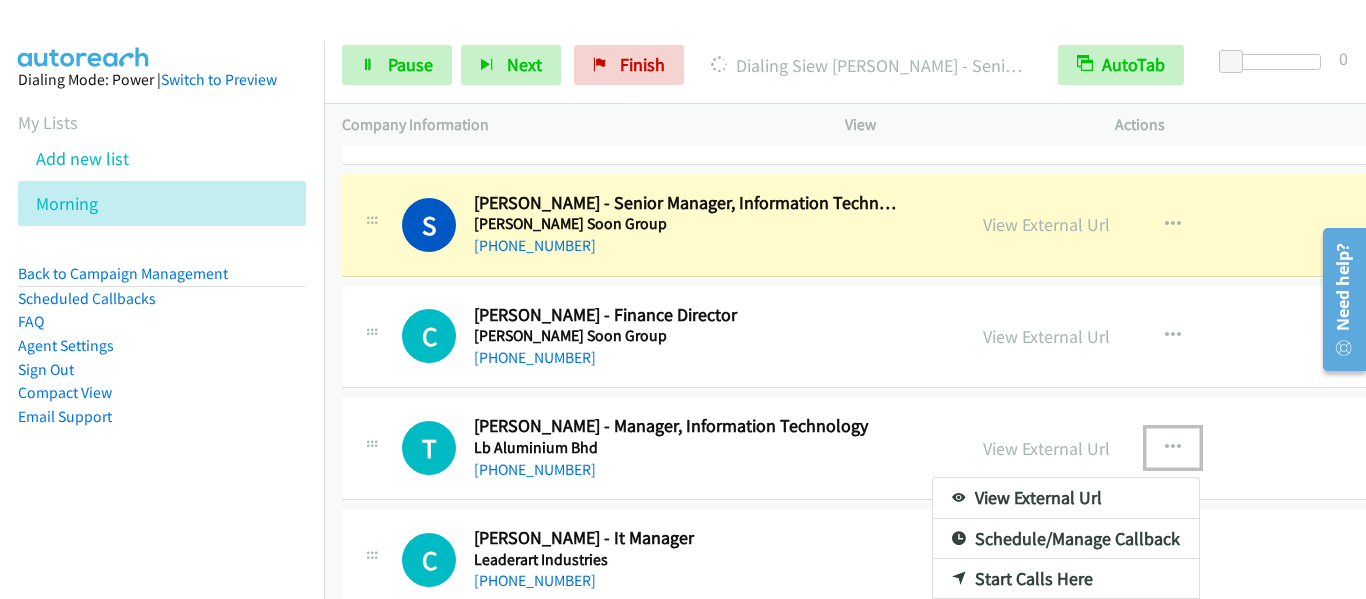 click on "Start Calls Here" at bounding box center (1066, 579) 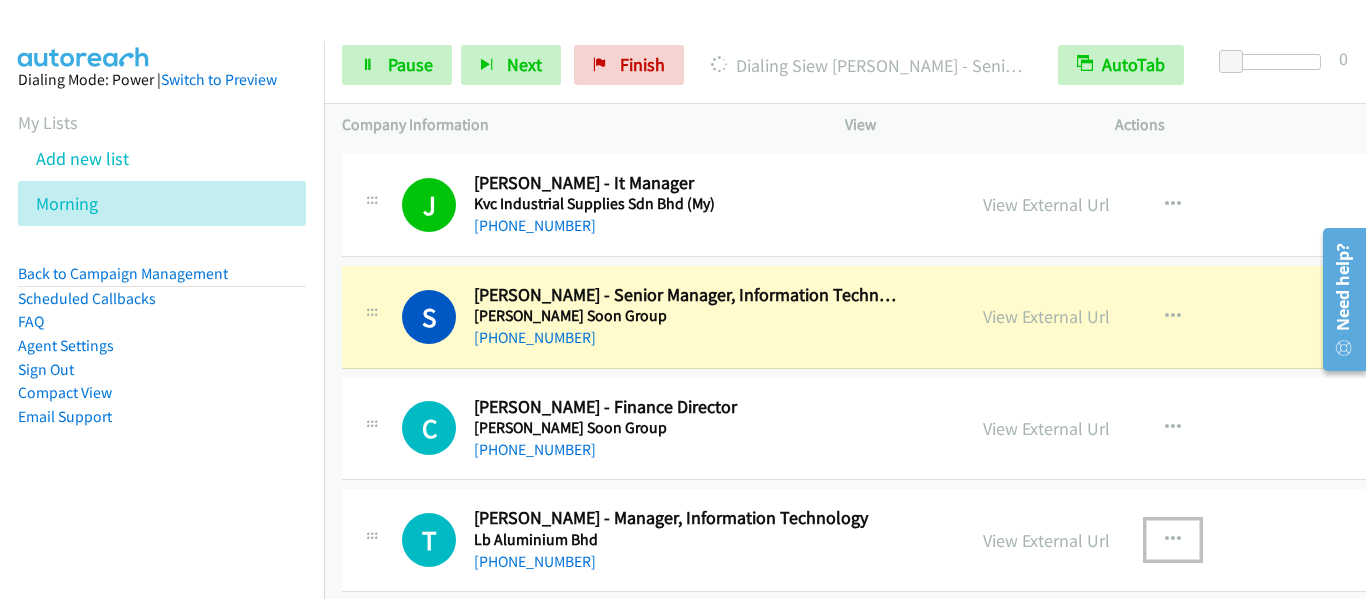 scroll, scrollTop: 14700, scrollLeft: 0, axis: vertical 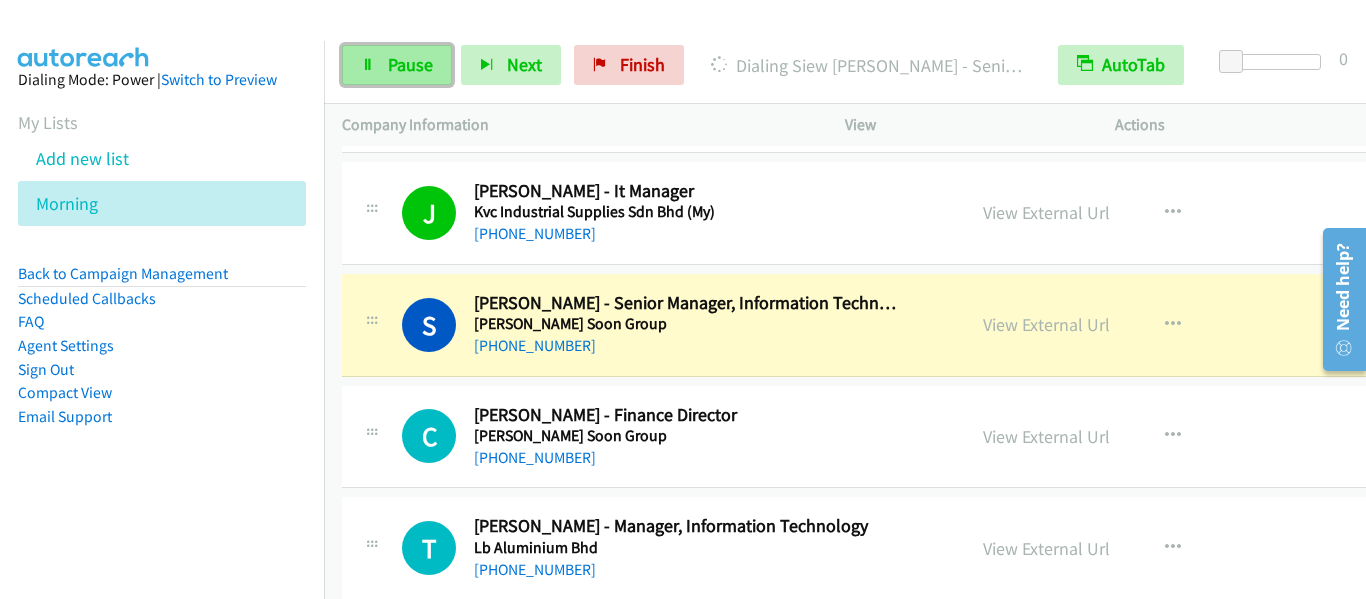 click on "Pause" at bounding box center [410, 64] 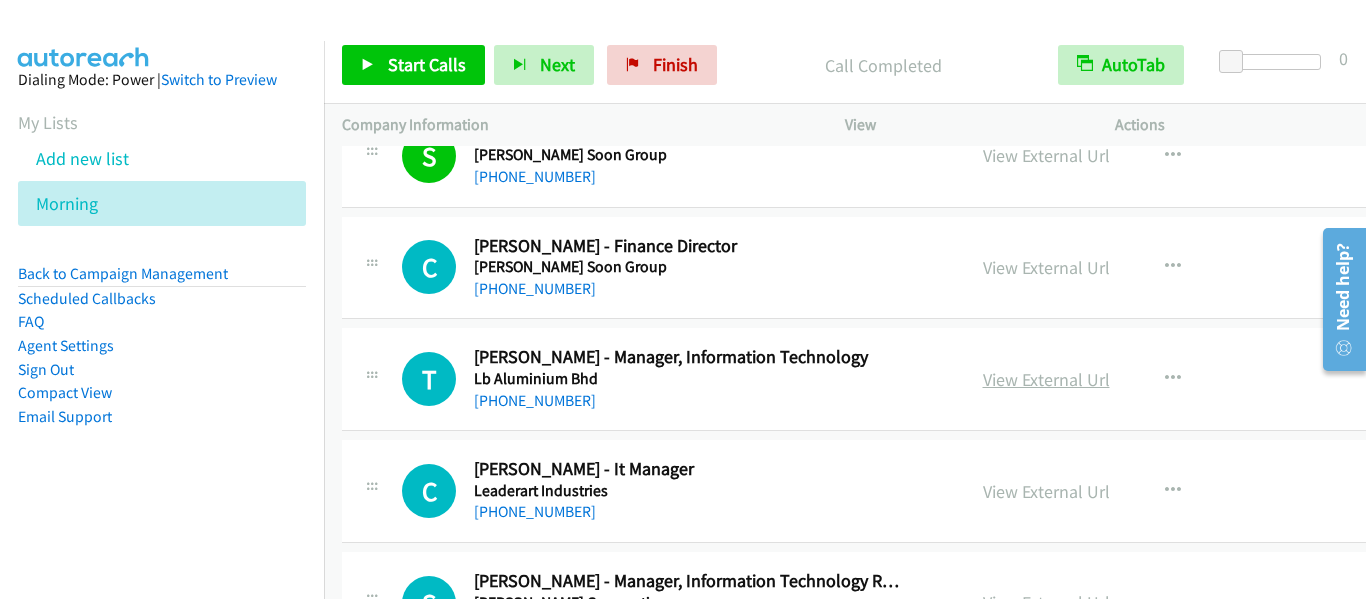 scroll, scrollTop: 14900, scrollLeft: 0, axis: vertical 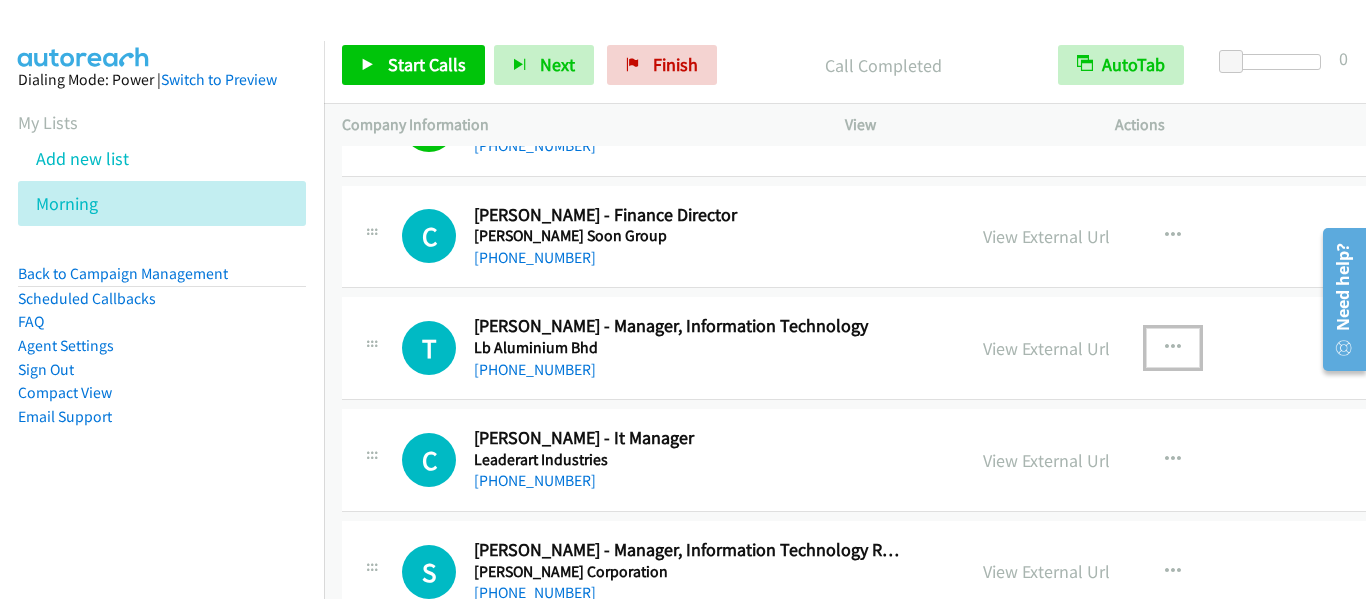 click at bounding box center [1173, 348] 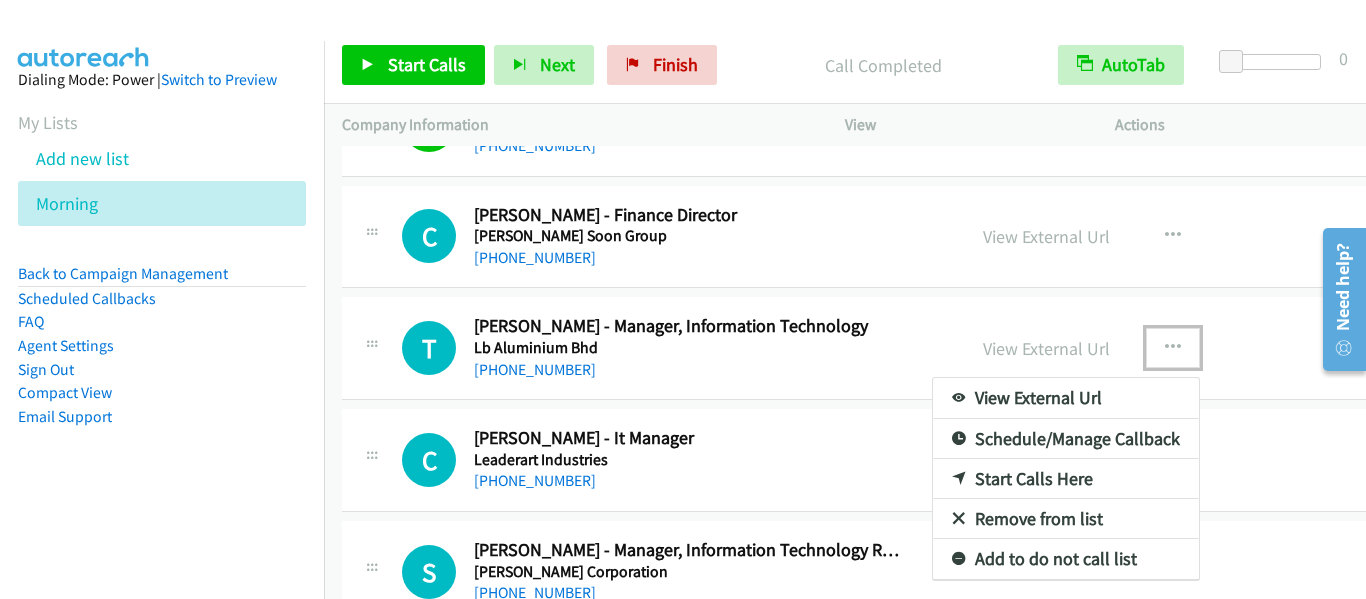click on "Start Calls Here" at bounding box center [1066, 479] 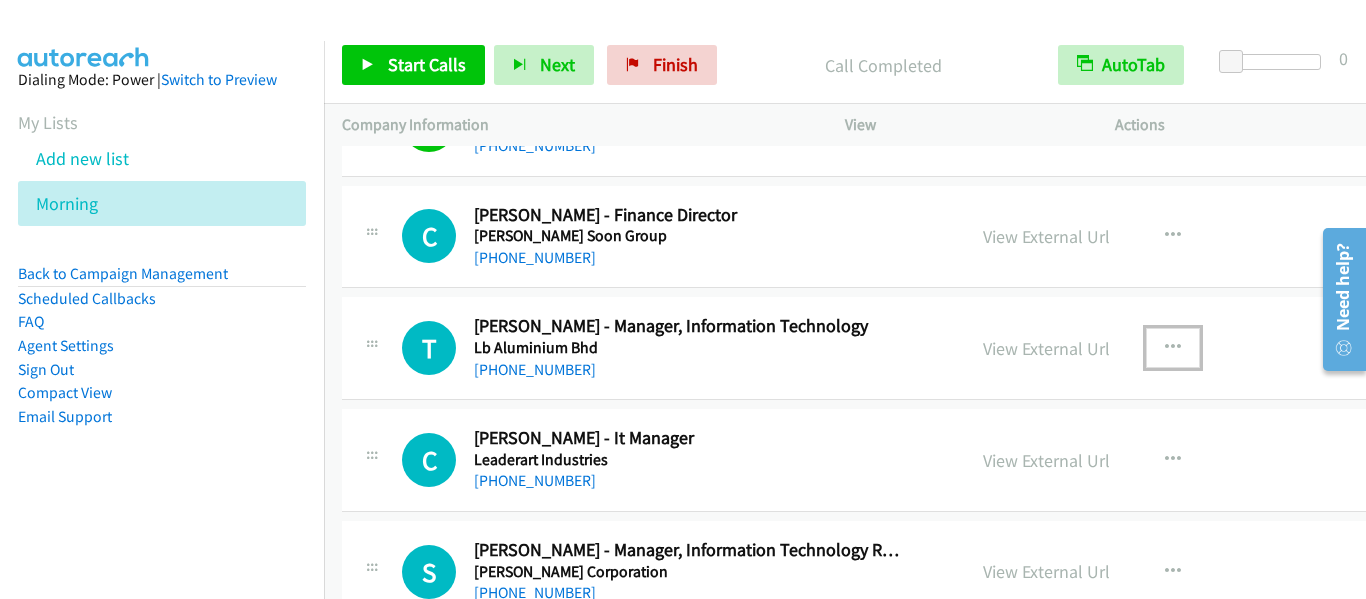 drag, startPoint x: 334, startPoint y: 211, endPoint x: 399, endPoint y: 225, distance: 66.4906 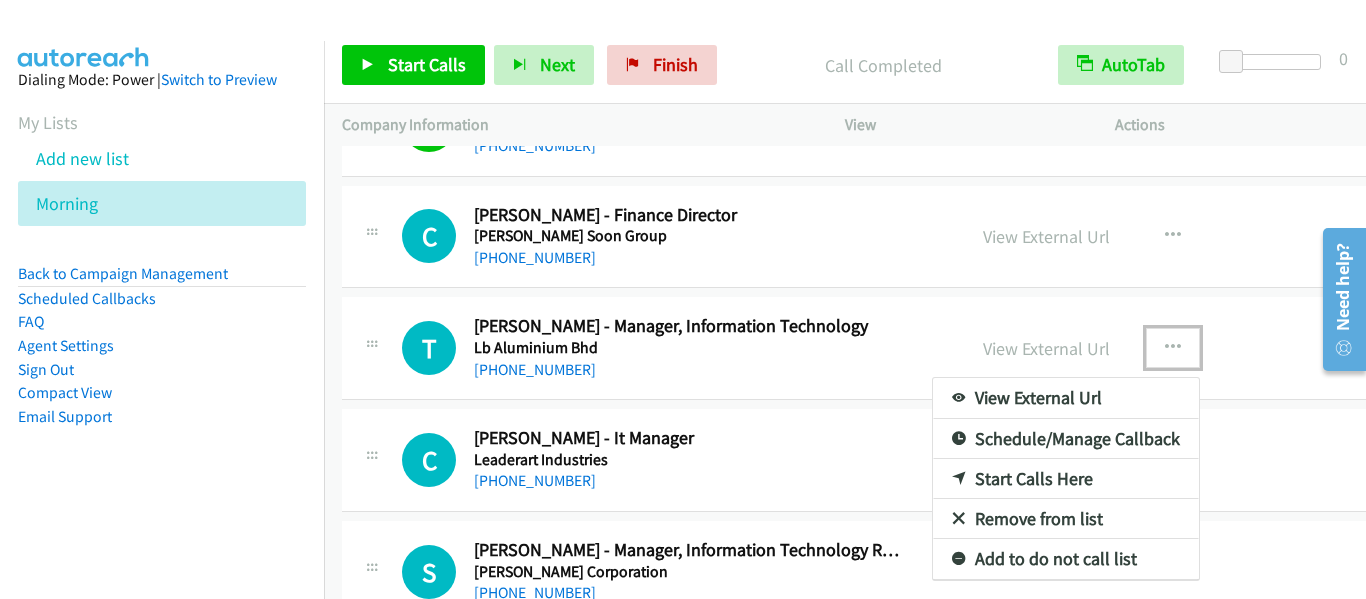 click on "Start Calls Here" at bounding box center (1066, 479) 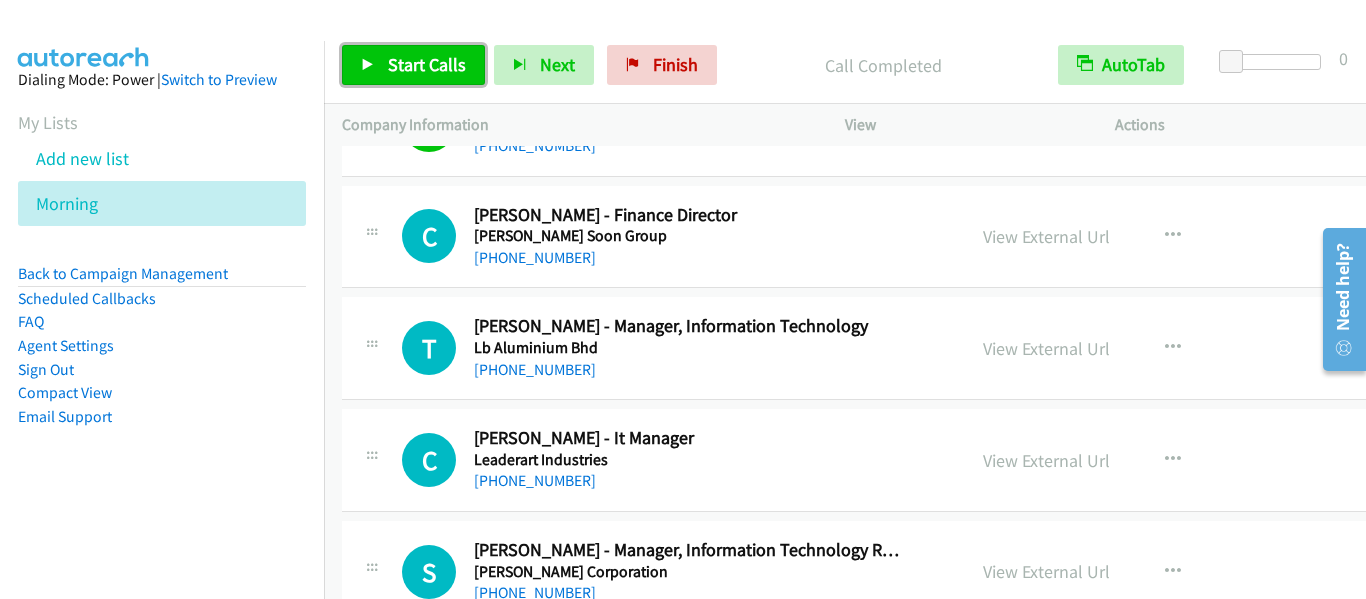 click on "Start Calls" at bounding box center (427, 64) 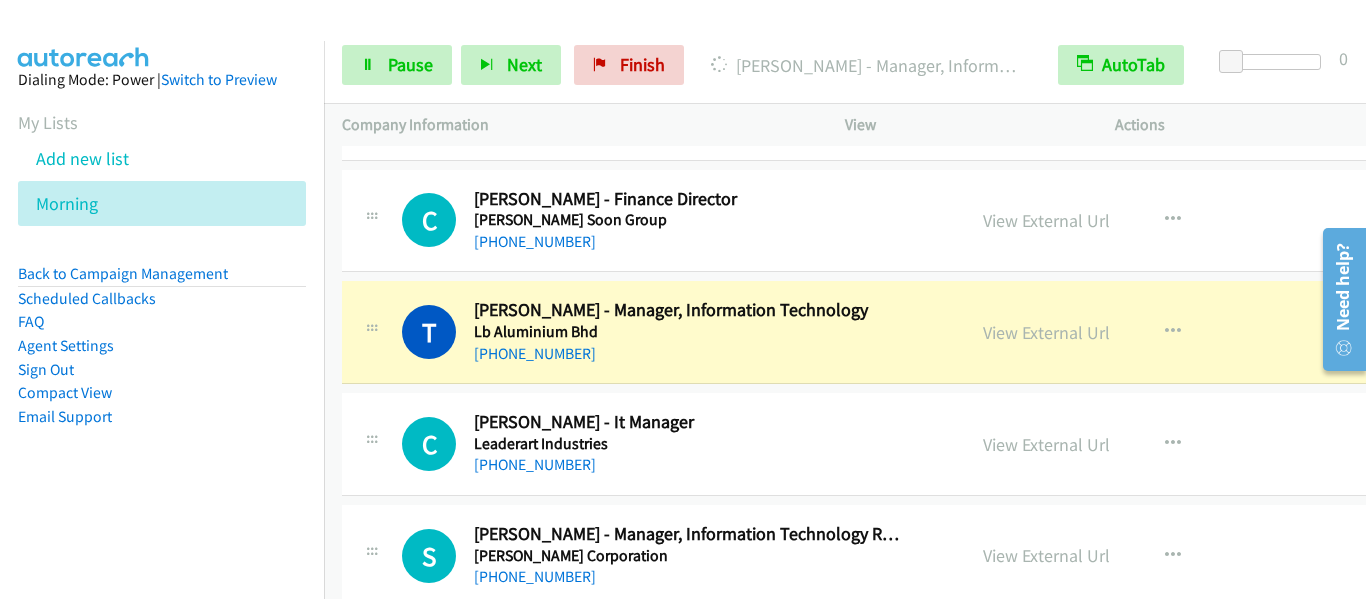 scroll, scrollTop: 14900, scrollLeft: 0, axis: vertical 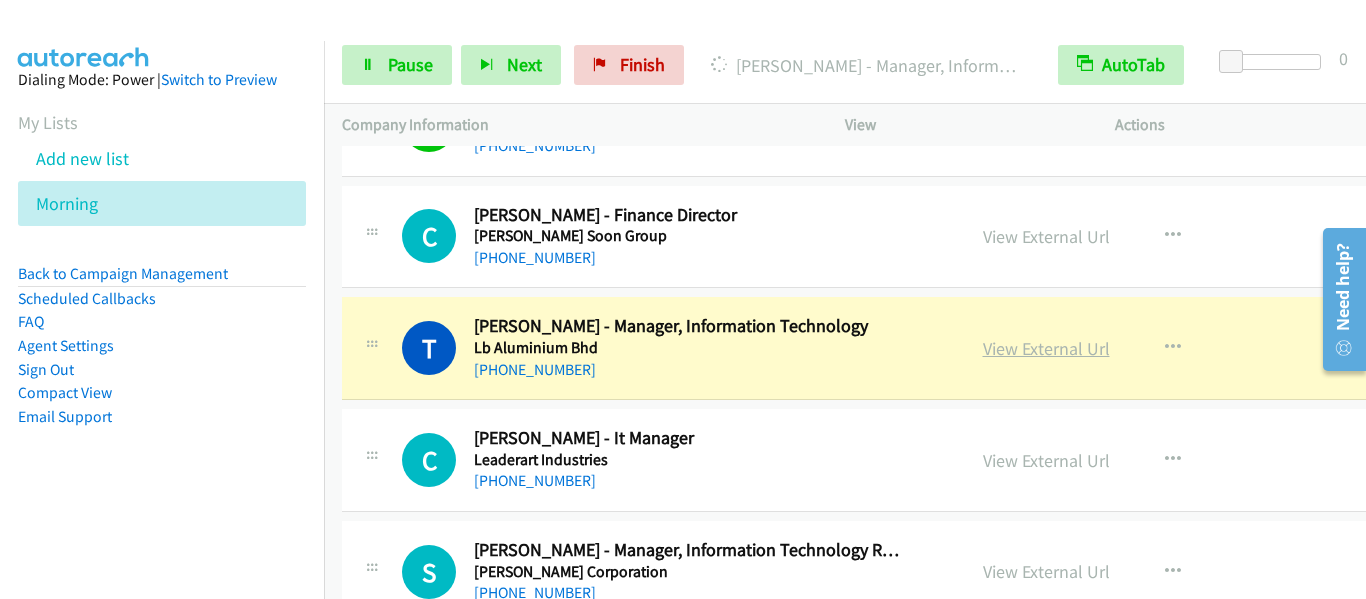click on "View External Url" at bounding box center [1046, 348] 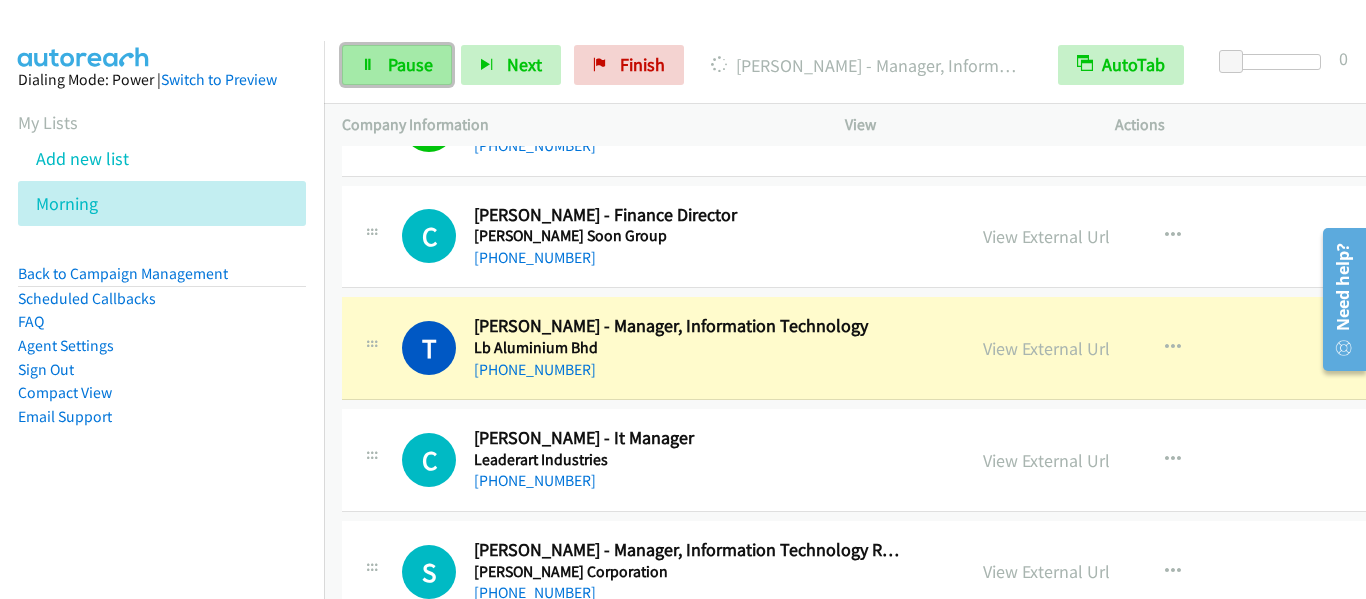 click on "Pause" at bounding box center (410, 64) 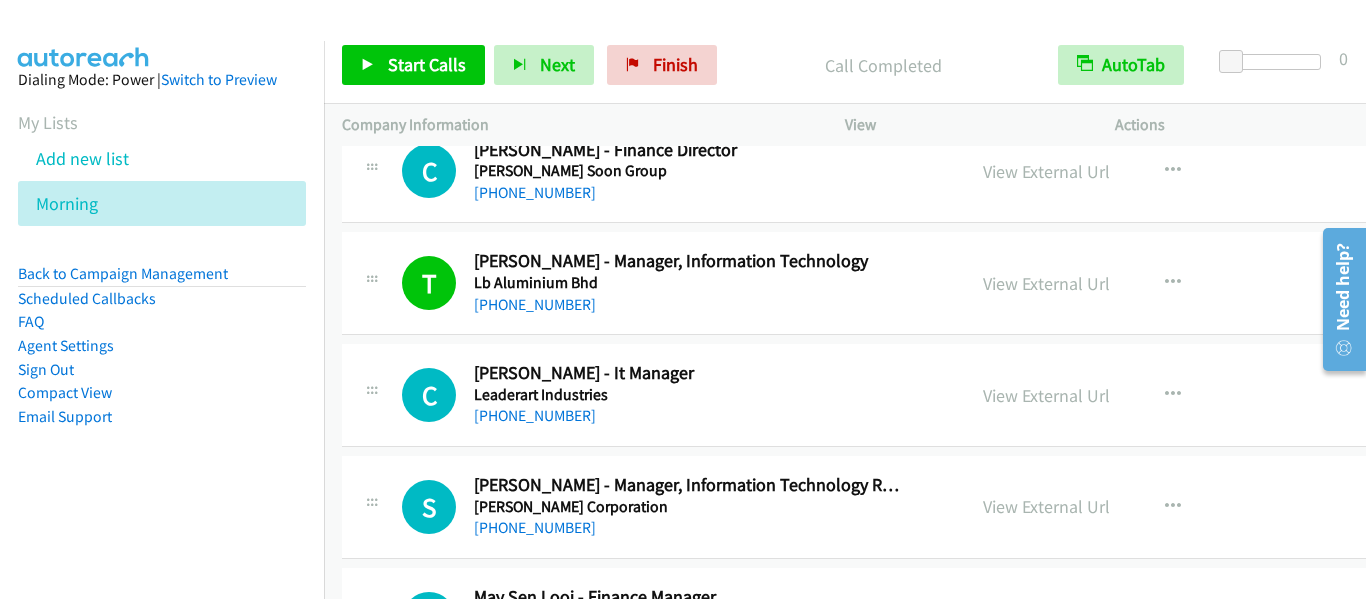 scroll, scrollTop: 15000, scrollLeft: 0, axis: vertical 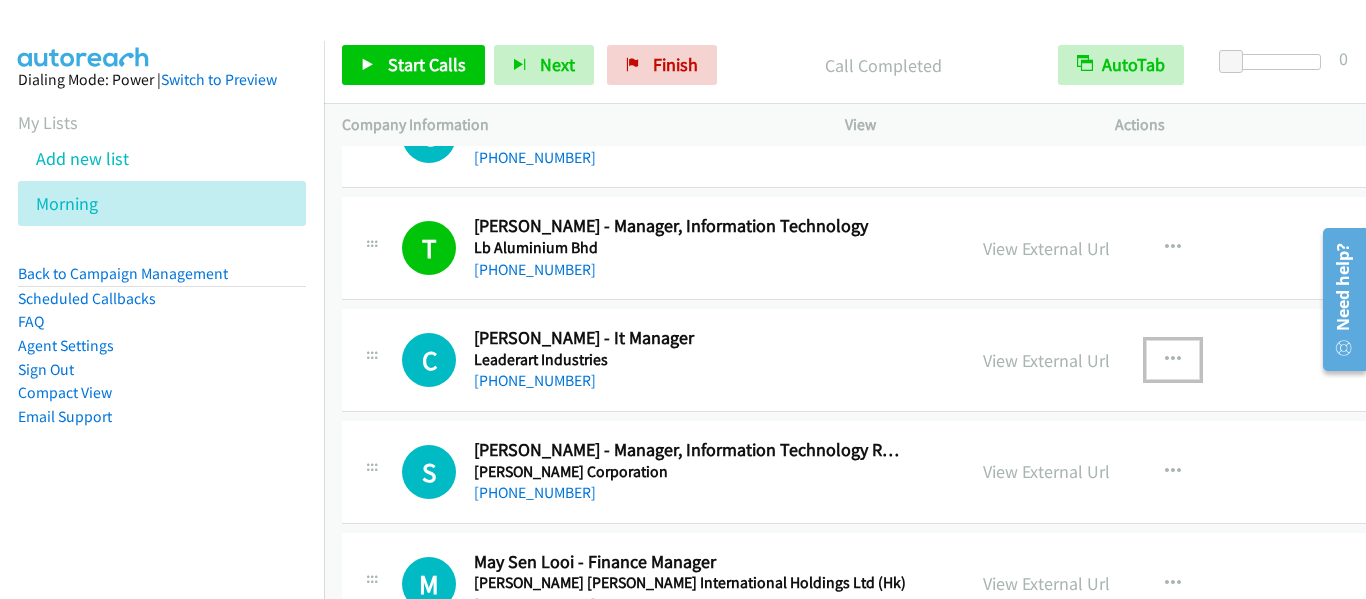 click at bounding box center (1173, 360) 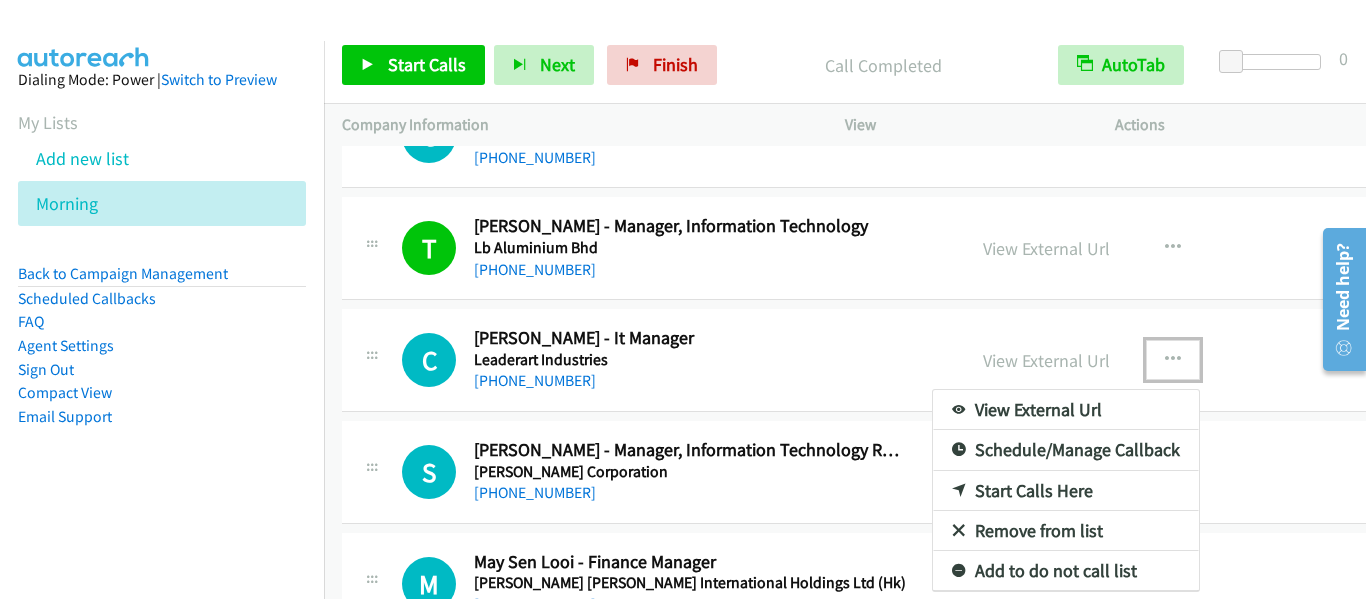 click on "Start Calls Here" at bounding box center [1066, 491] 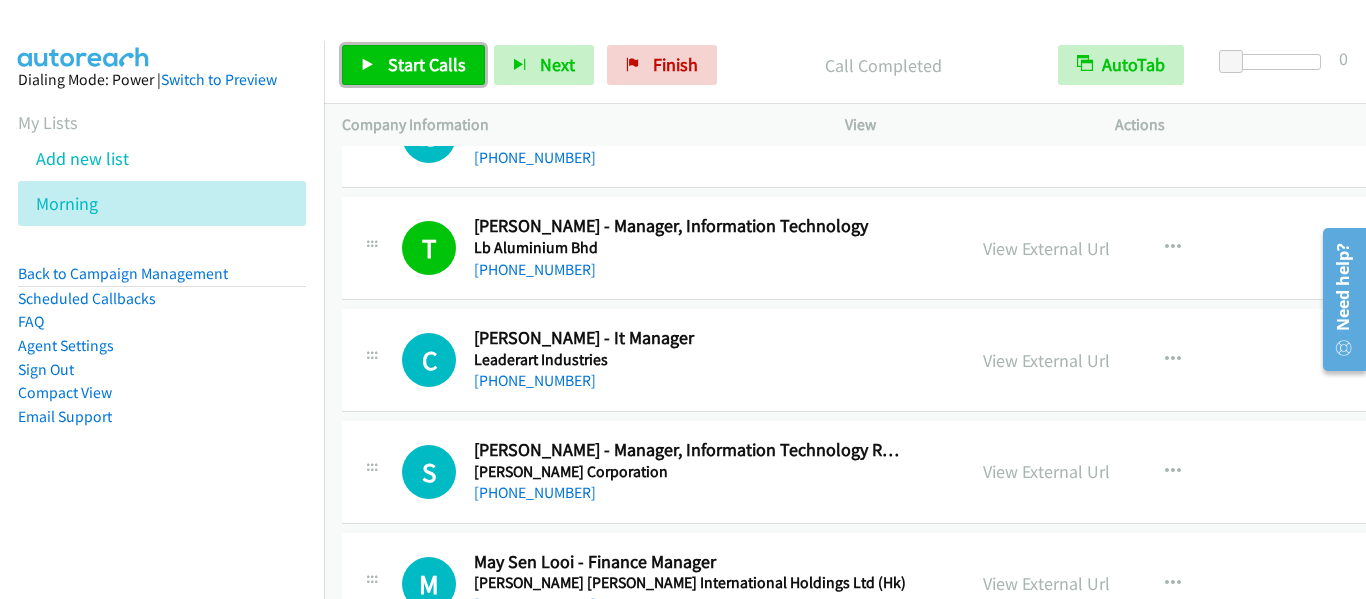 click on "Start Calls" at bounding box center [427, 64] 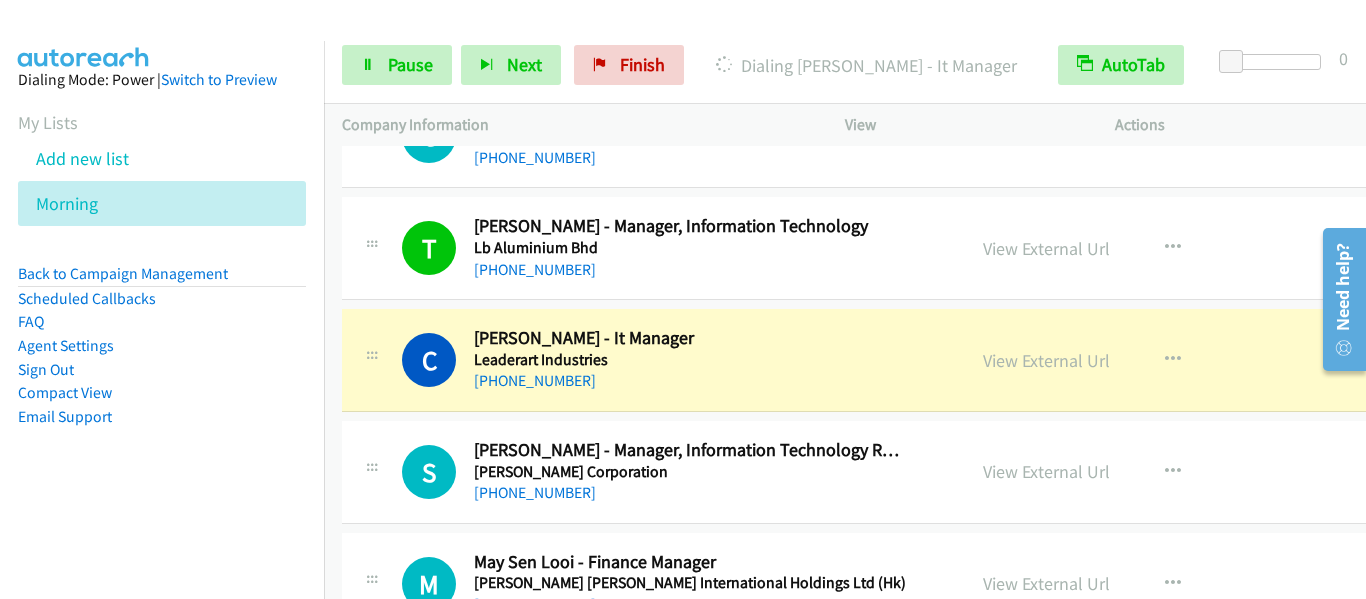 scroll, scrollTop: 15100, scrollLeft: 0, axis: vertical 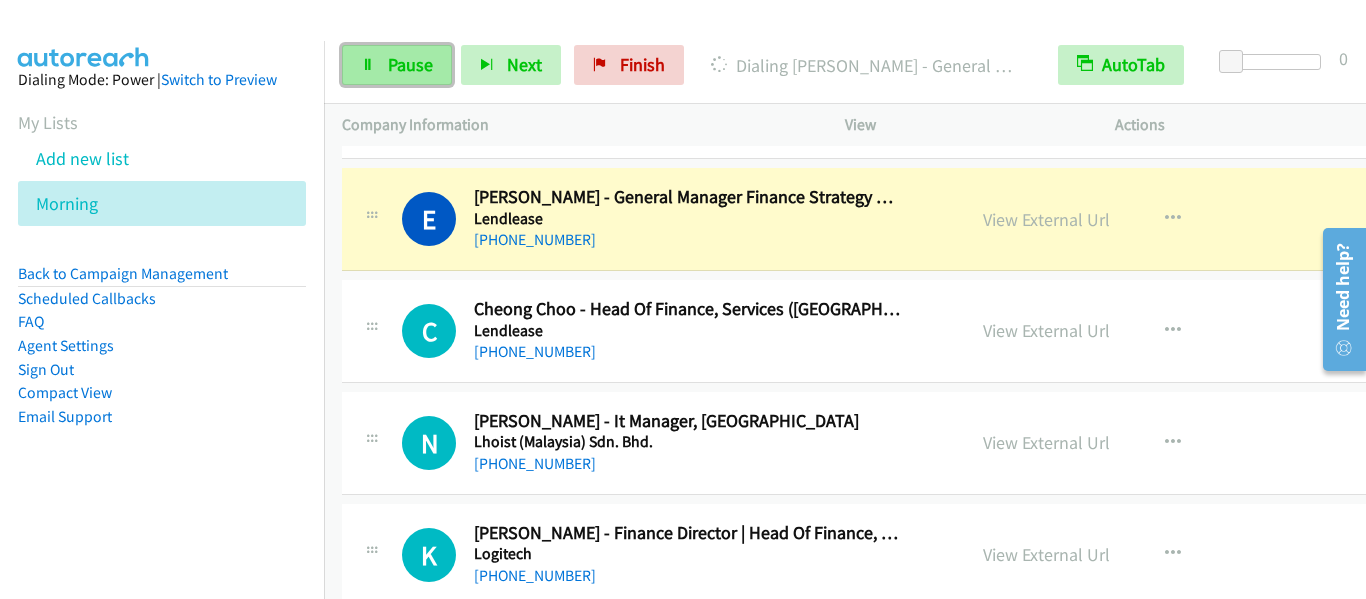 click on "Pause" at bounding box center [397, 65] 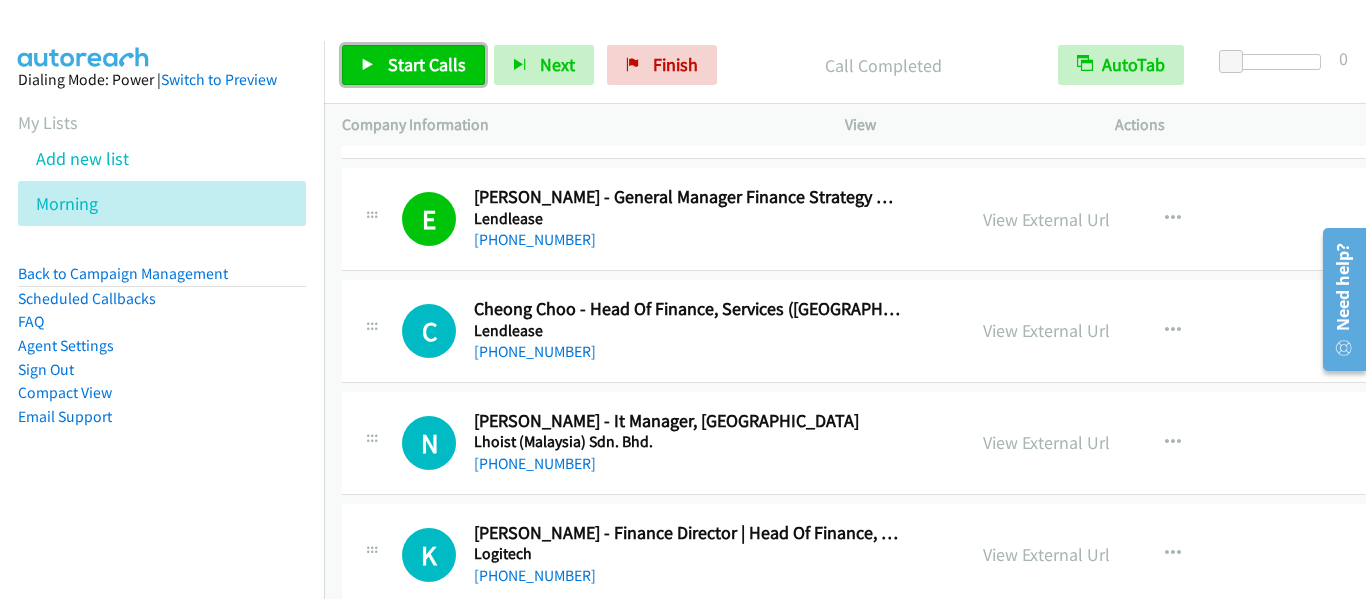 click on "Start Calls" at bounding box center [427, 64] 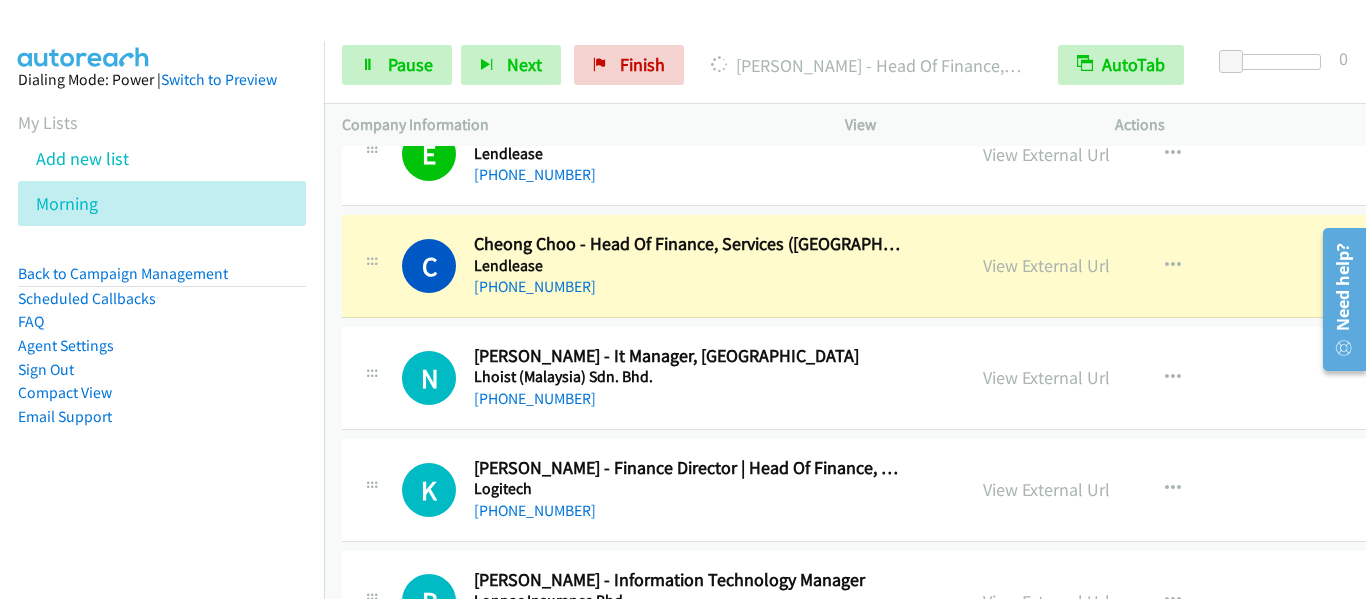 scroll, scrollTop: 15800, scrollLeft: 0, axis: vertical 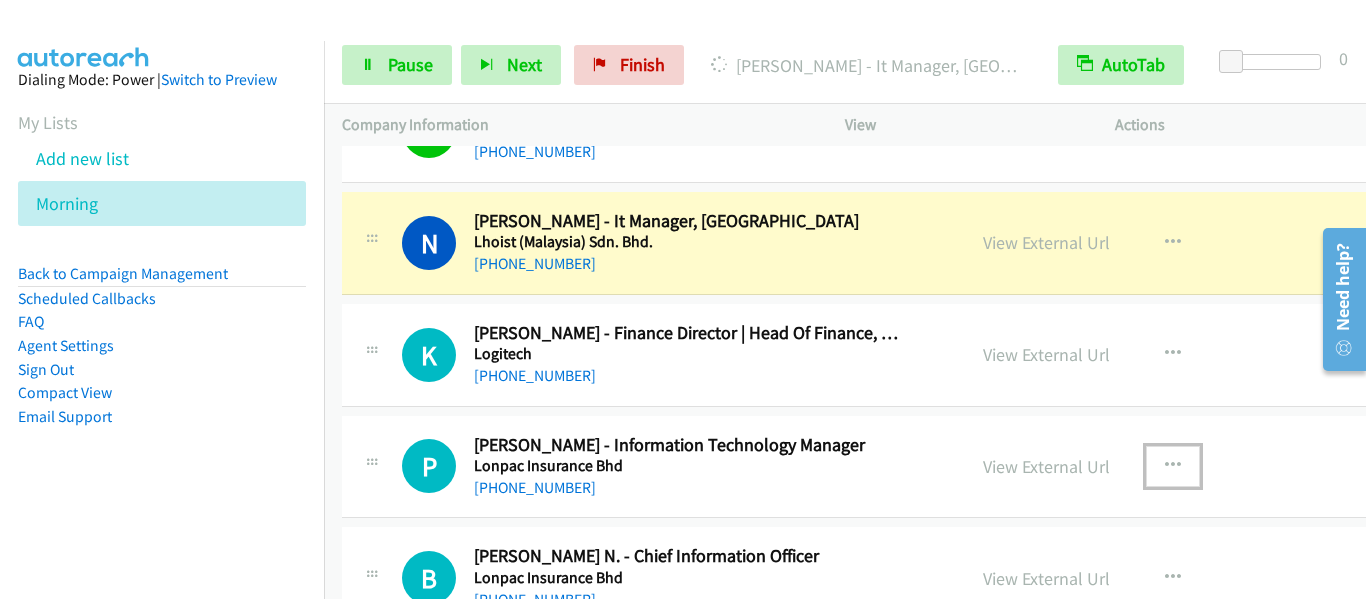 click at bounding box center (1173, 466) 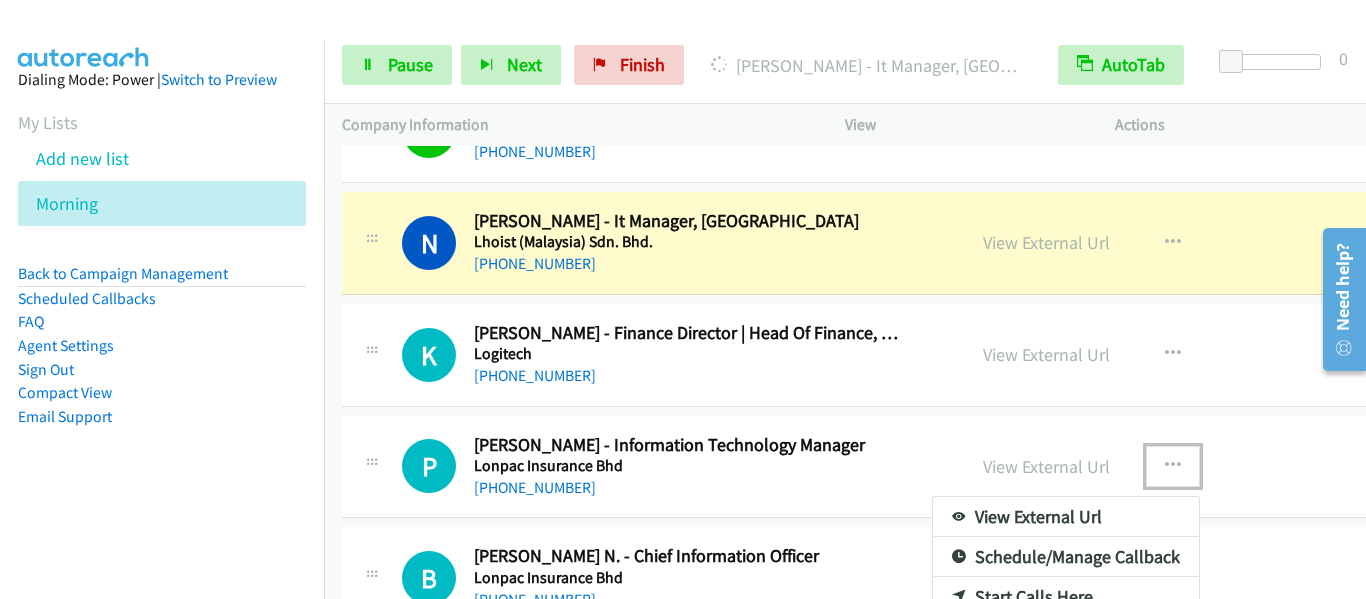scroll, scrollTop: 16000, scrollLeft: 0, axis: vertical 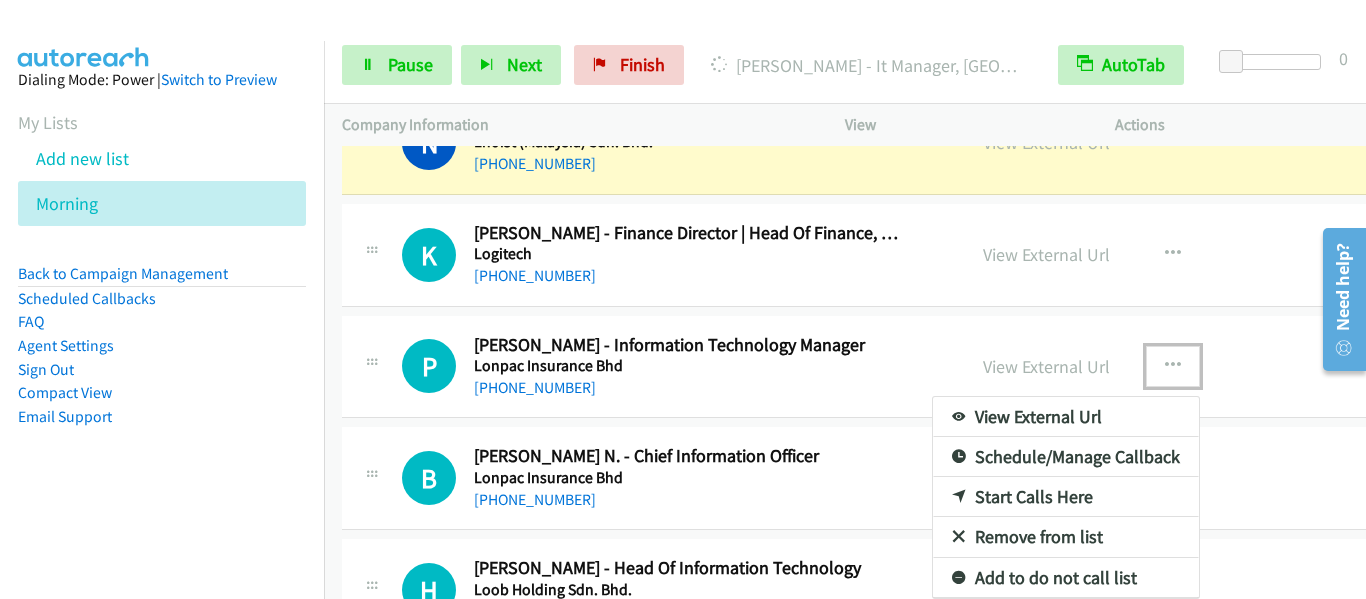 click on "Start Calls Here" at bounding box center [1066, 497] 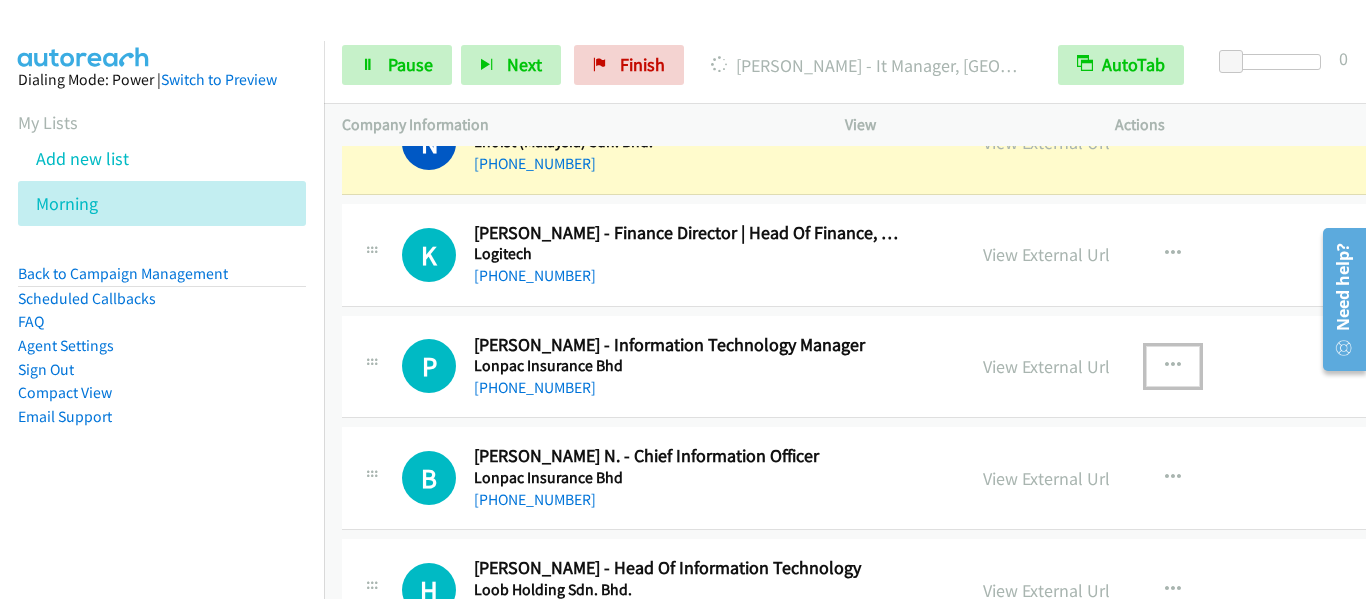 scroll, scrollTop: 15900, scrollLeft: 0, axis: vertical 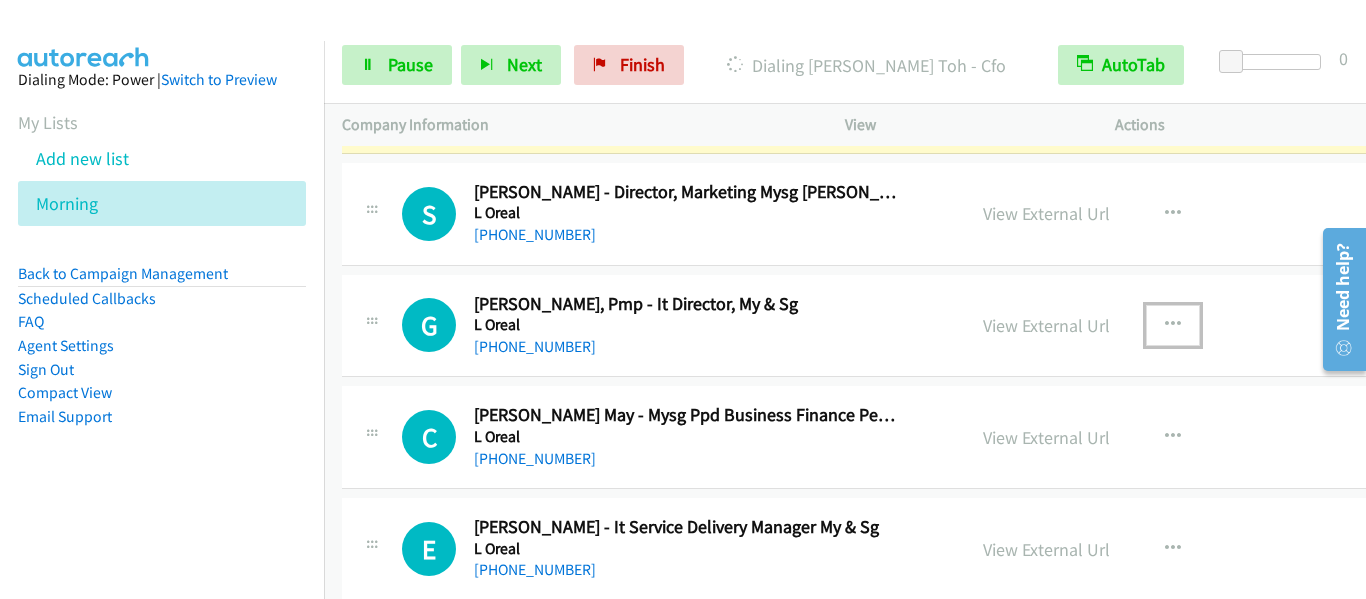 click at bounding box center [1173, 325] 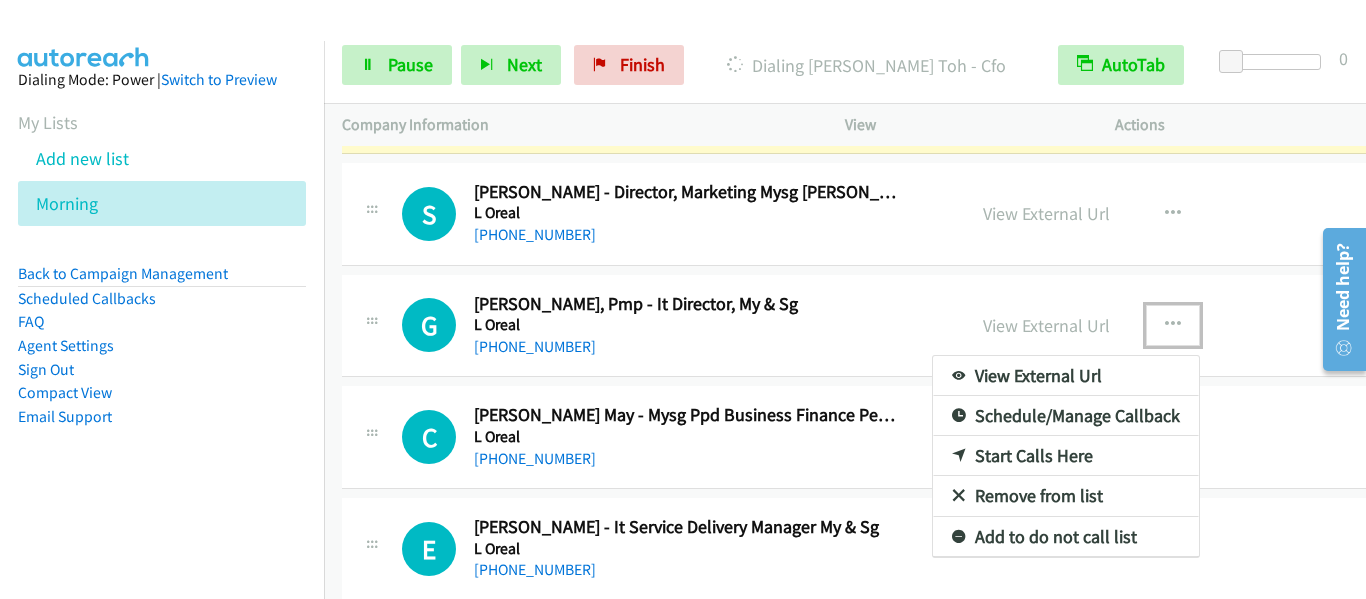 click on "Start Calls Here" at bounding box center [1066, 456] 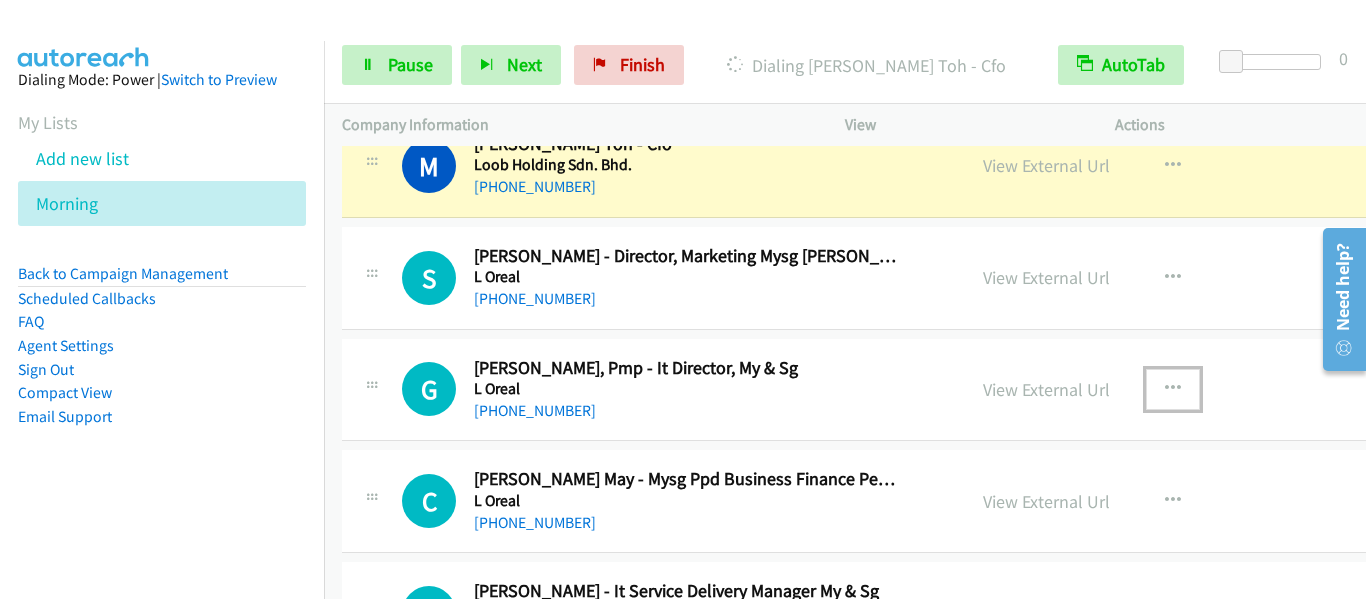scroll, scrollTop: 16500, scrollLeft: 0, axis: vertical 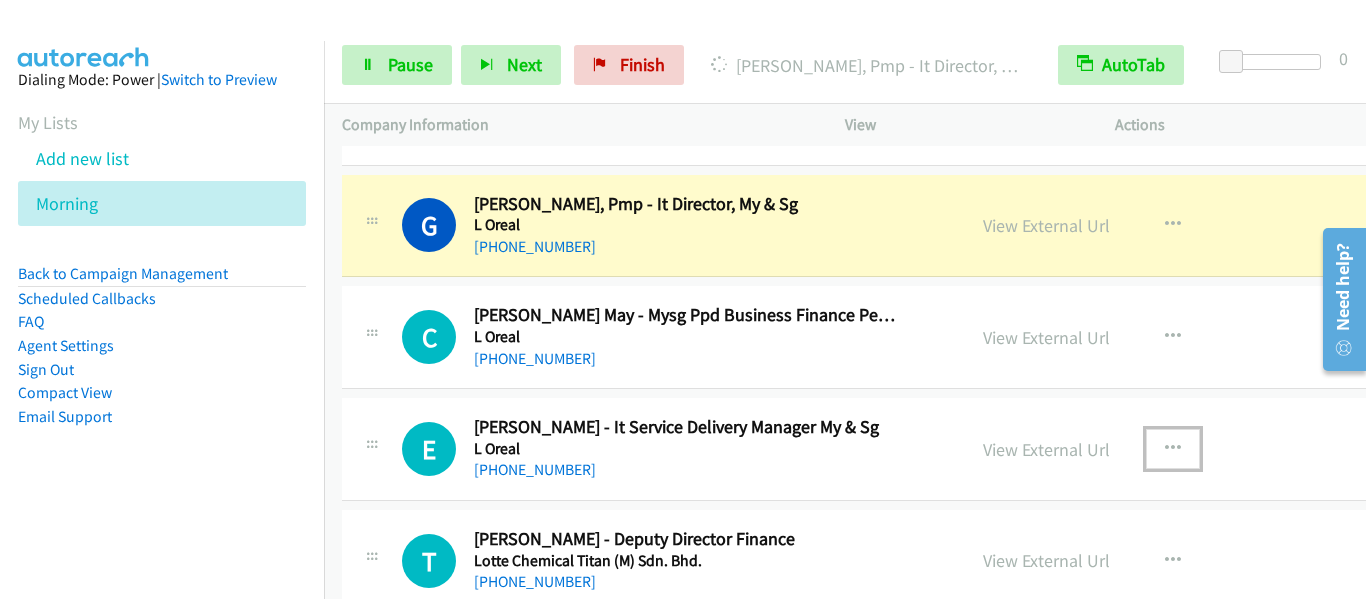 click at bounding box center (1173, 449) 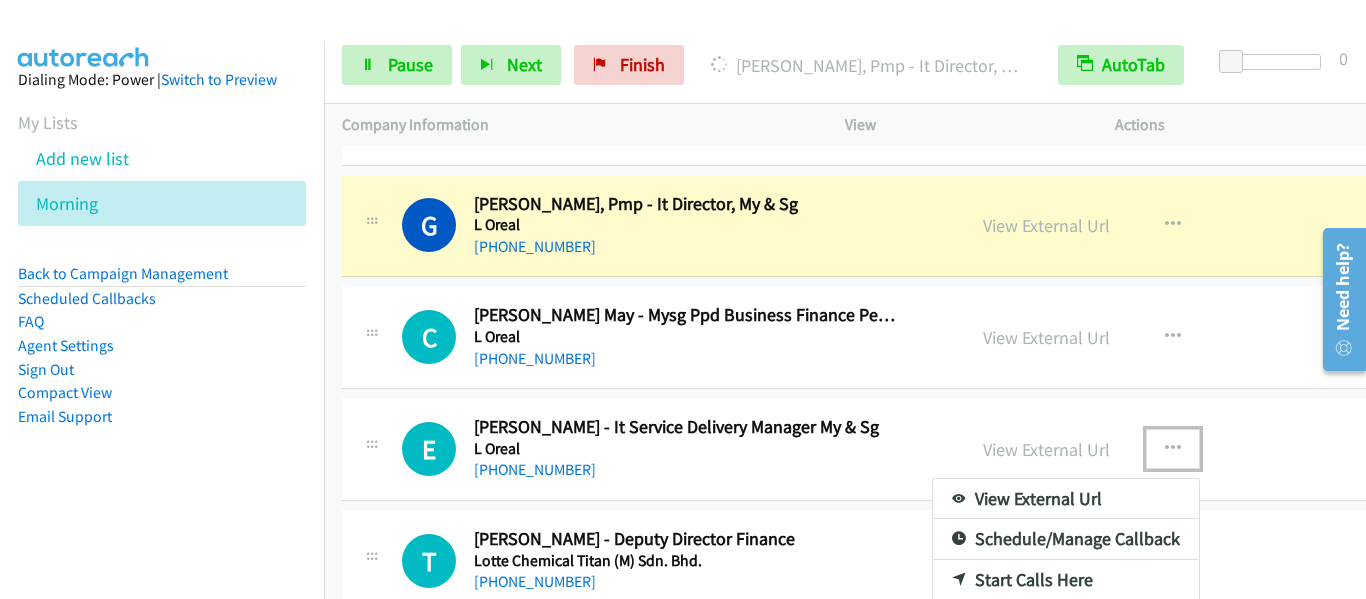 click on "Start Calls Here" at bounding box center [1066, 580] 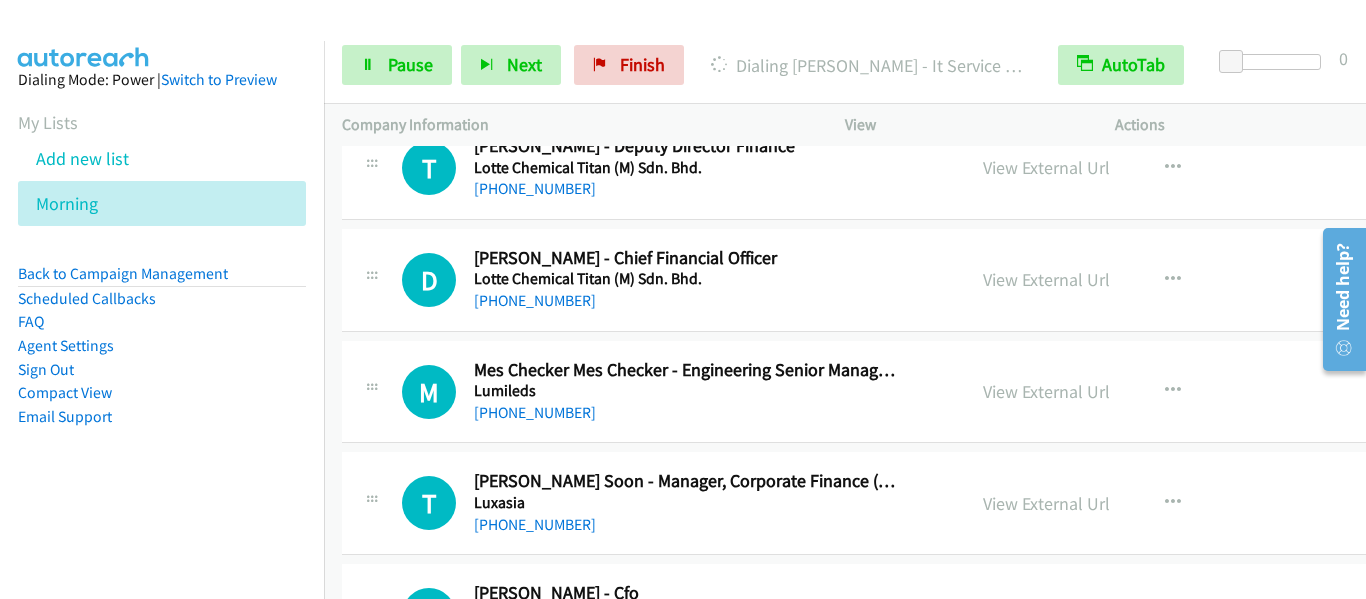 scroll, scrollTop: 17100, scrollLeft: 0, axis: vertical 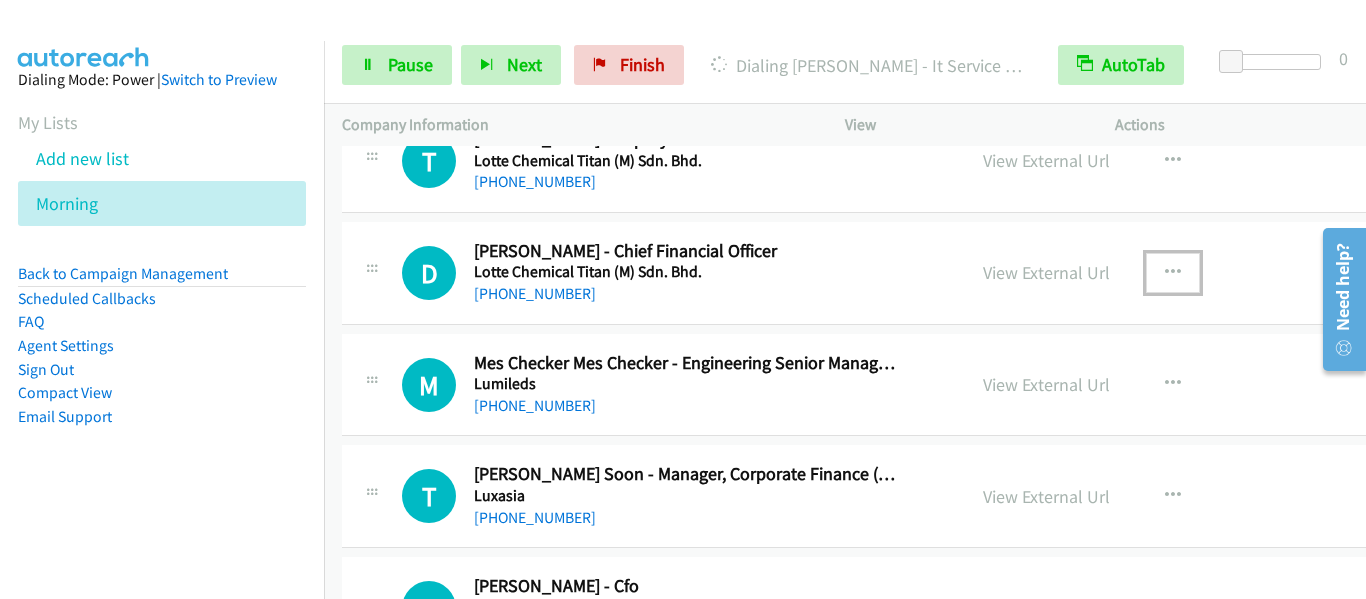 click at bounding box center [1173, 273] 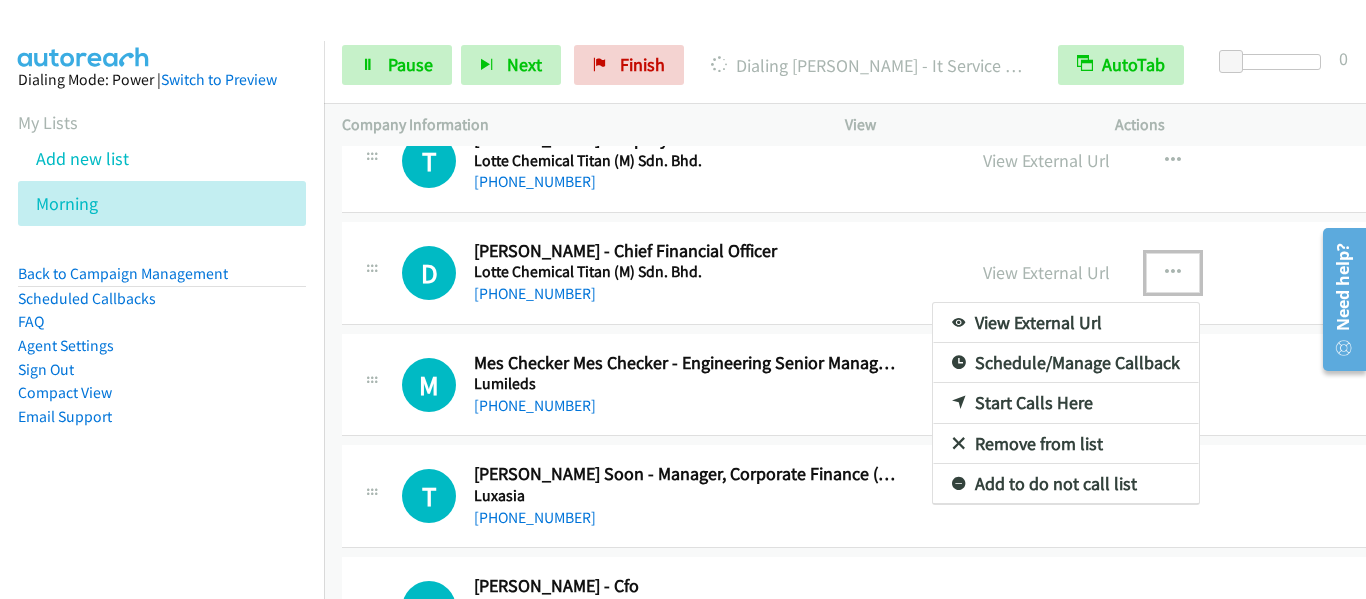 click on "Start Calls Here" at bounding box center [1066, 403] 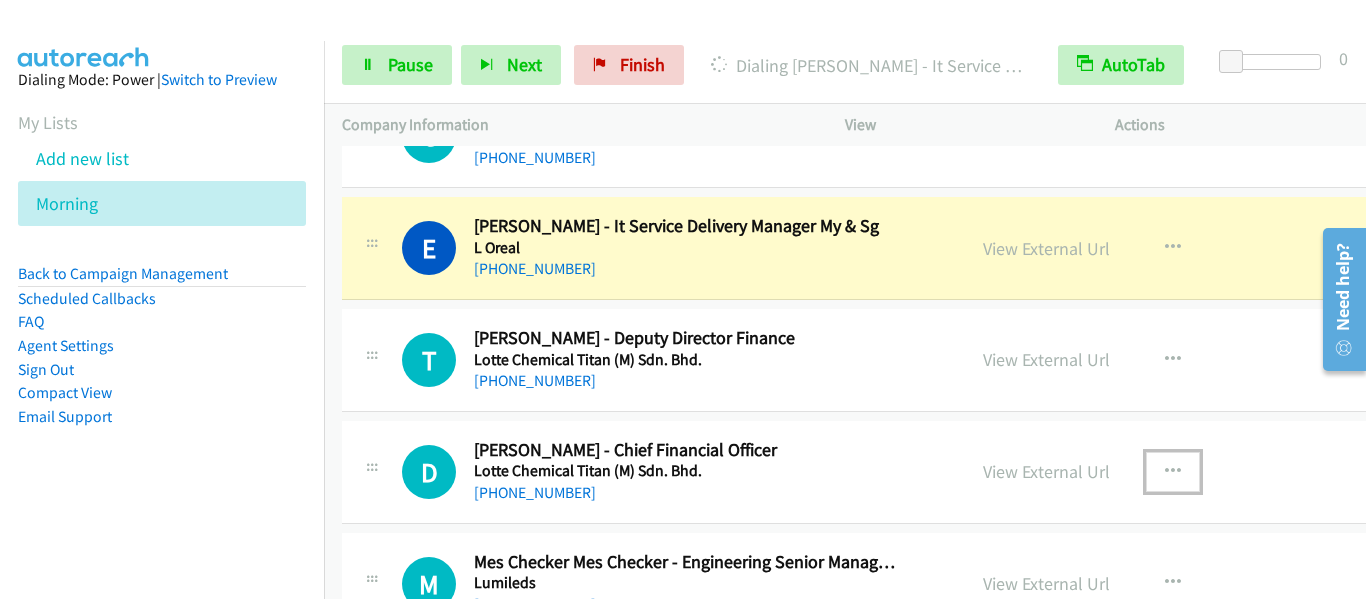 scroll, scrollTop: 16900, scrollLeft: 0, axis: vertical 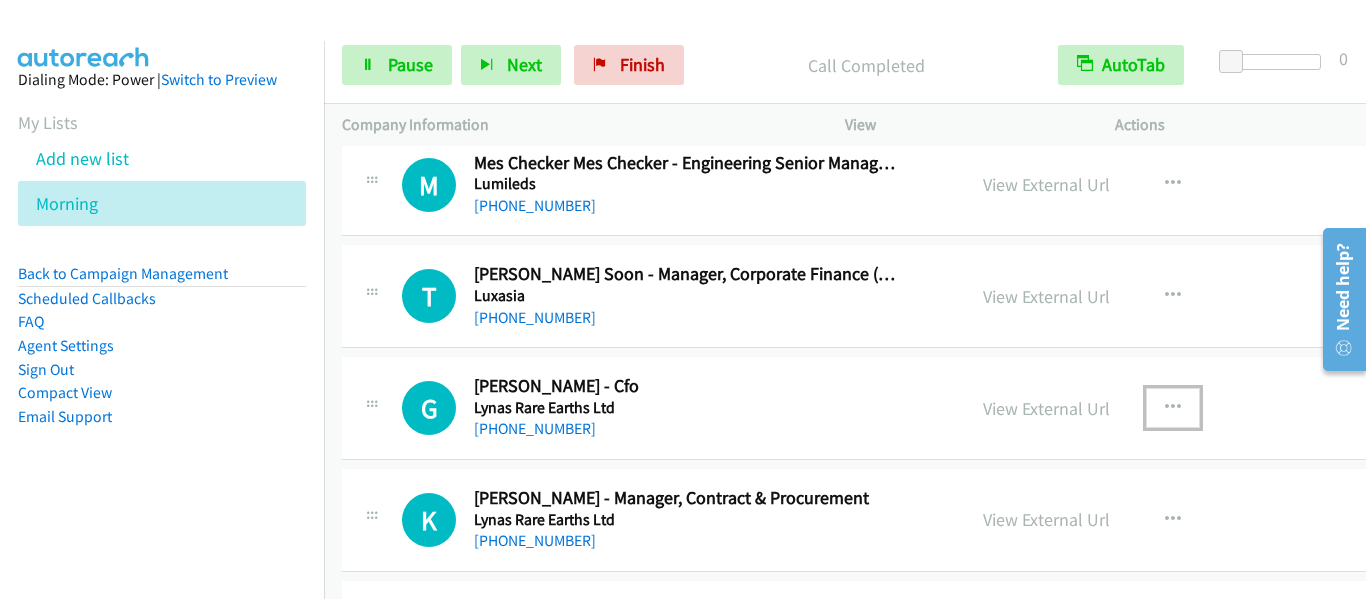 click at bounding box center (1173, 408) 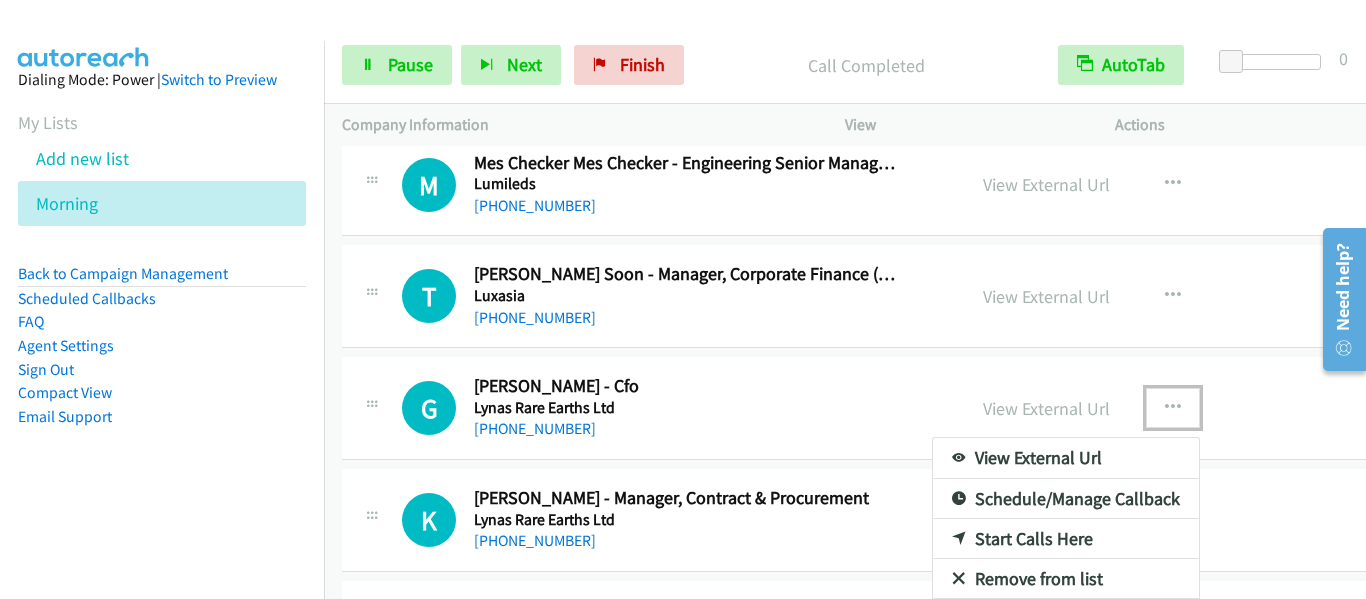 click at bounding box center (683, 299) 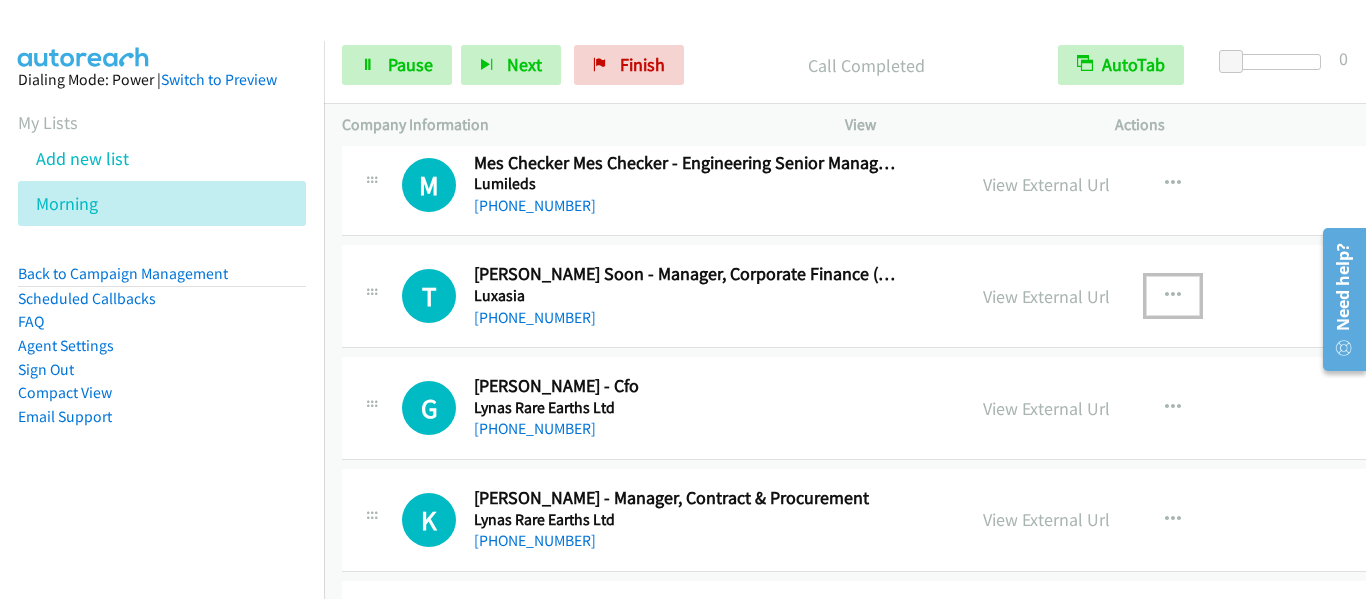 click at bounding box center [1173, 296] 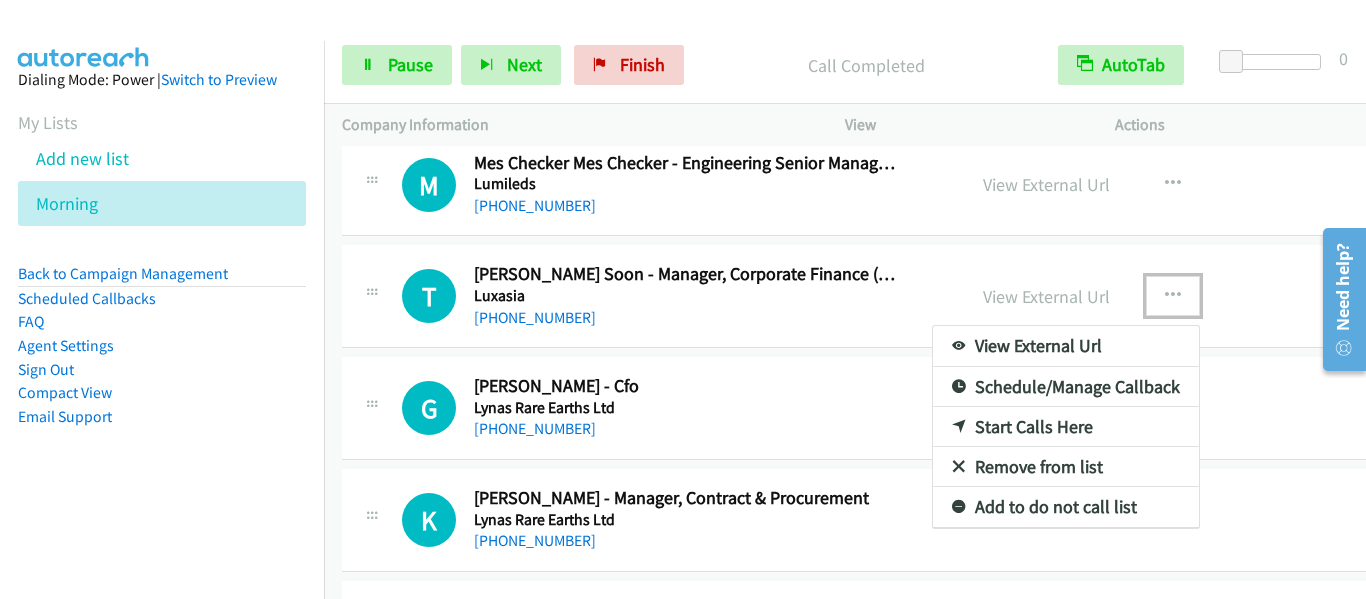 click on "Start Calls Here" at bounding box center [1066, 427] 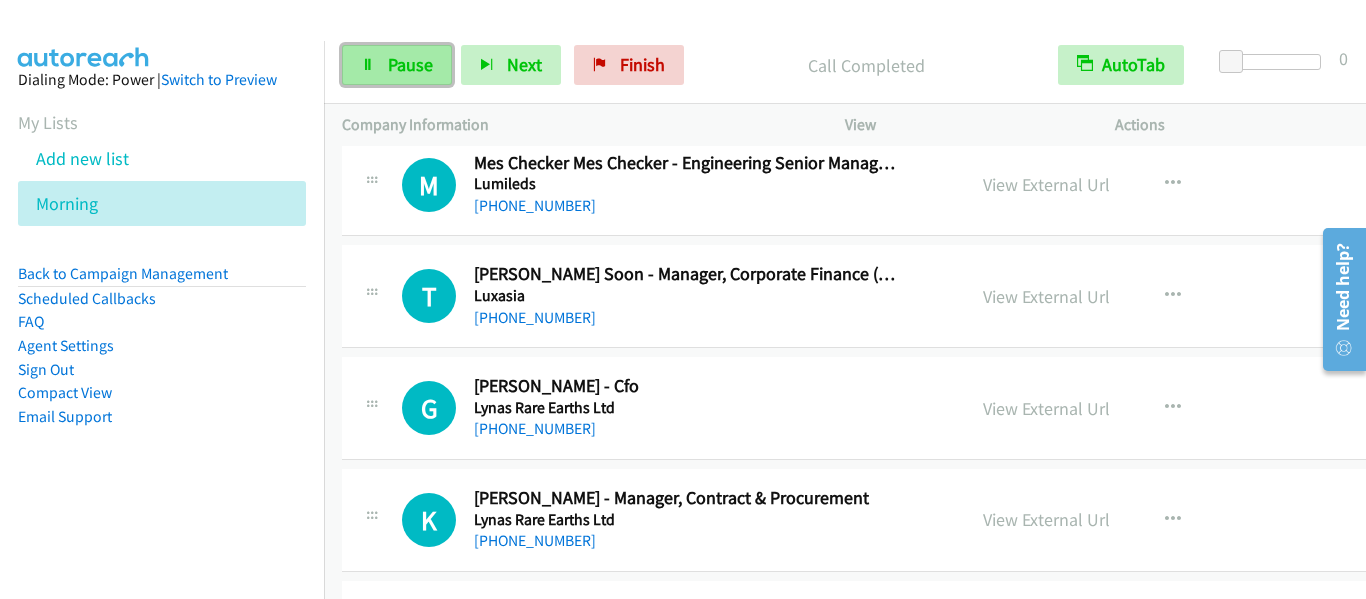 click on "Pause" at bounding box center [397, 65] 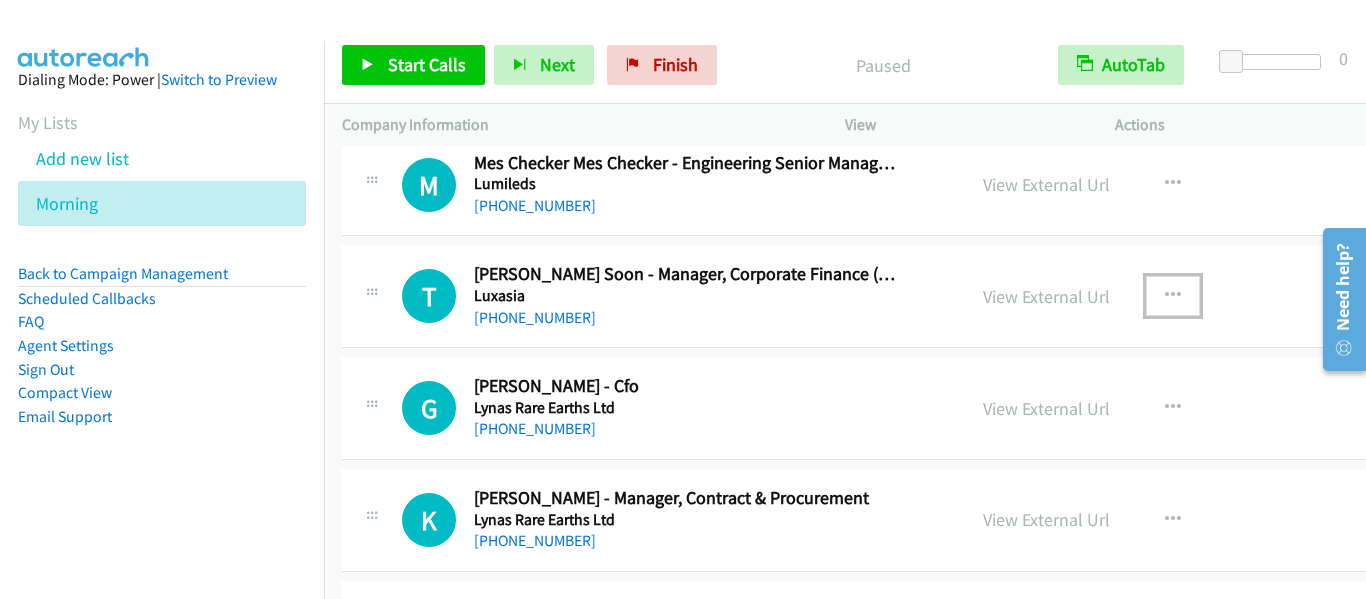 click at bounding box center (1173, 296) 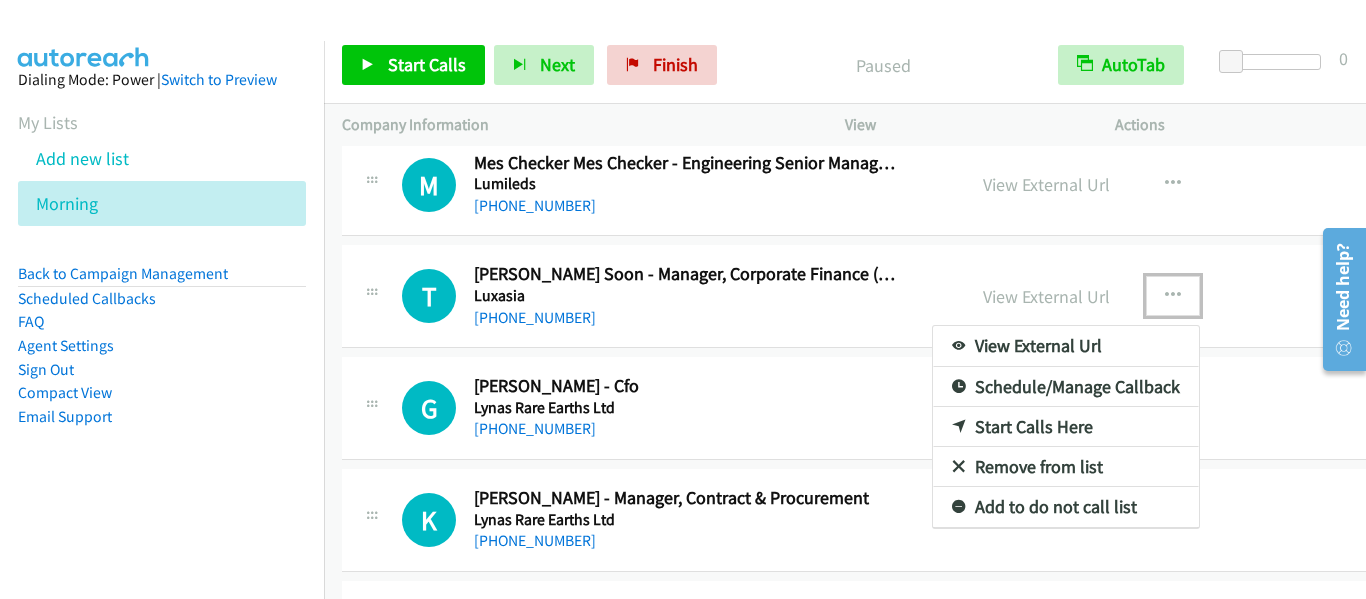 click on "Start Calls Here" at bounding box center (1066, 427) 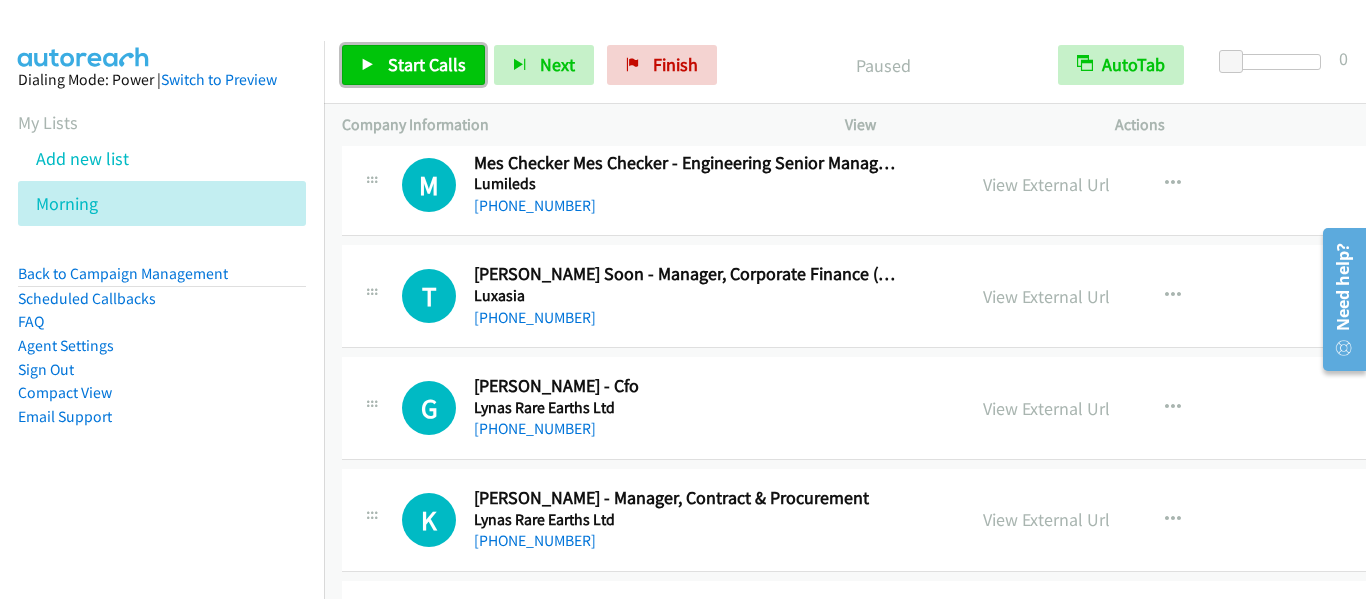 click on "Start Calls" at bounding box center [427, 64] 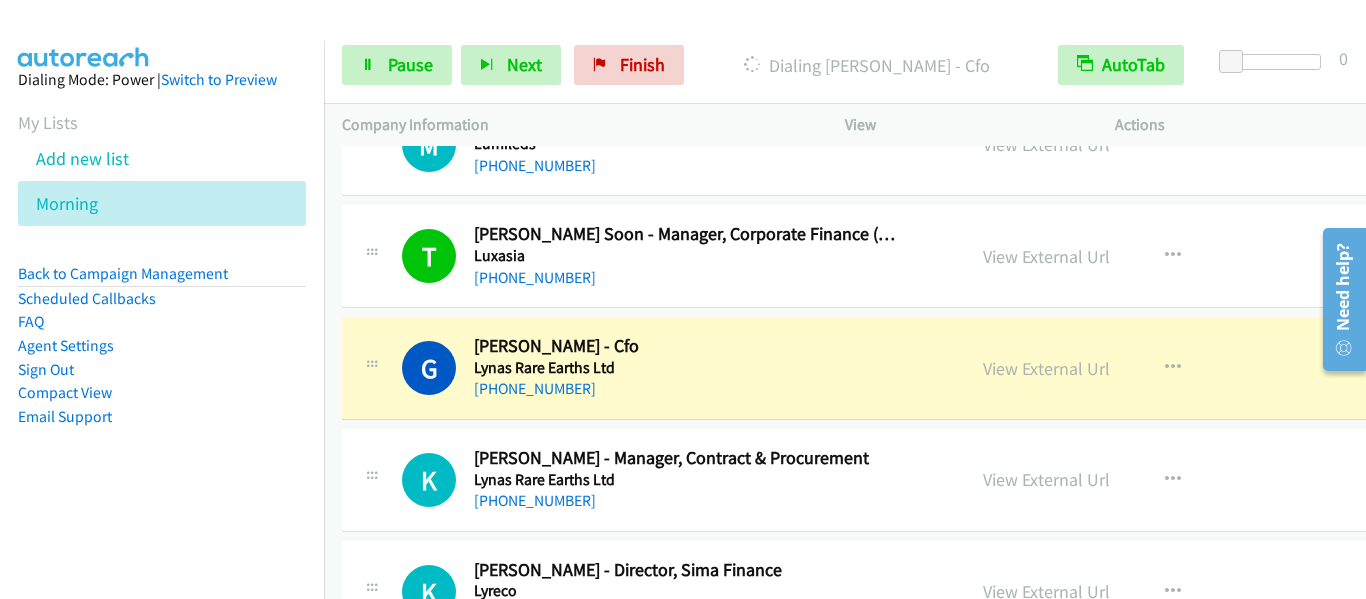 scroll, scrollTop: 17400, scrollLeft: 0, axis: vertical 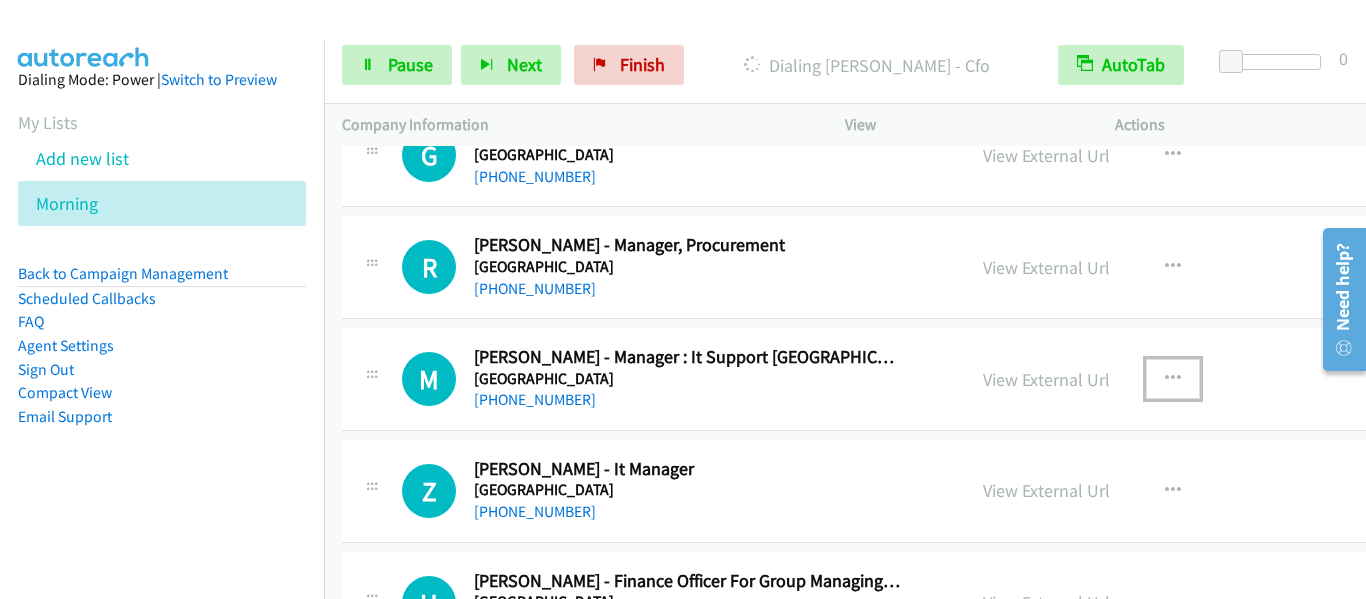 click at bounding box center [1173, 379] 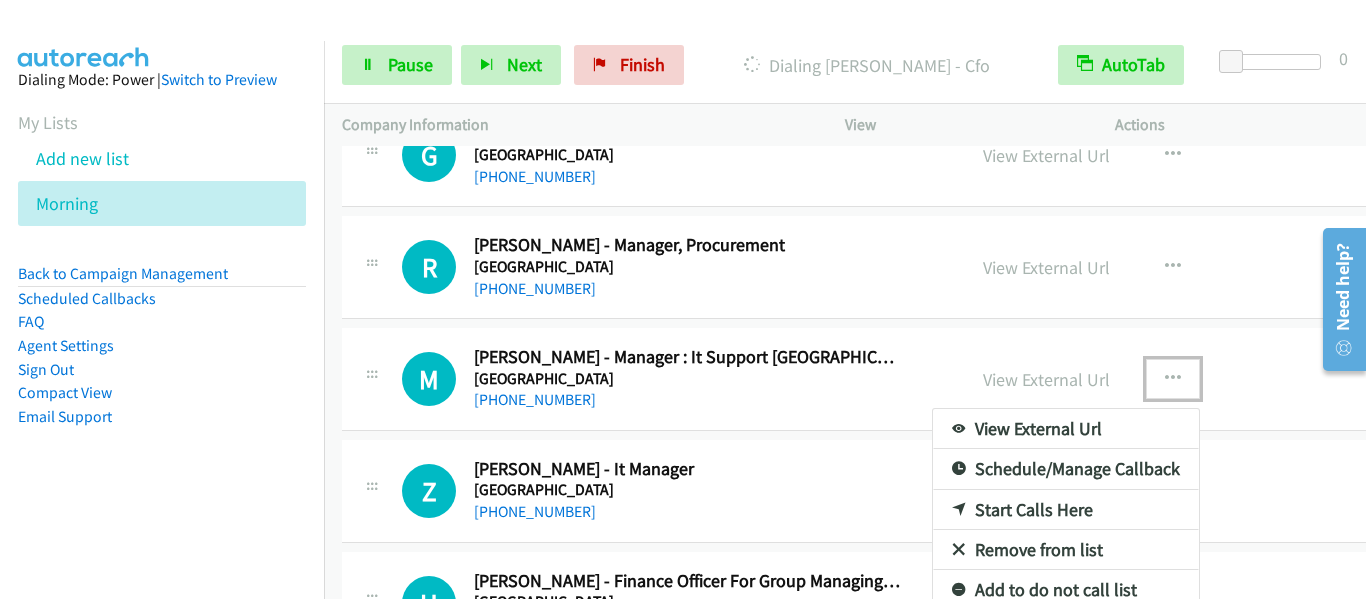 click on "Start Calls Here" at bounding box center [1066, 510] 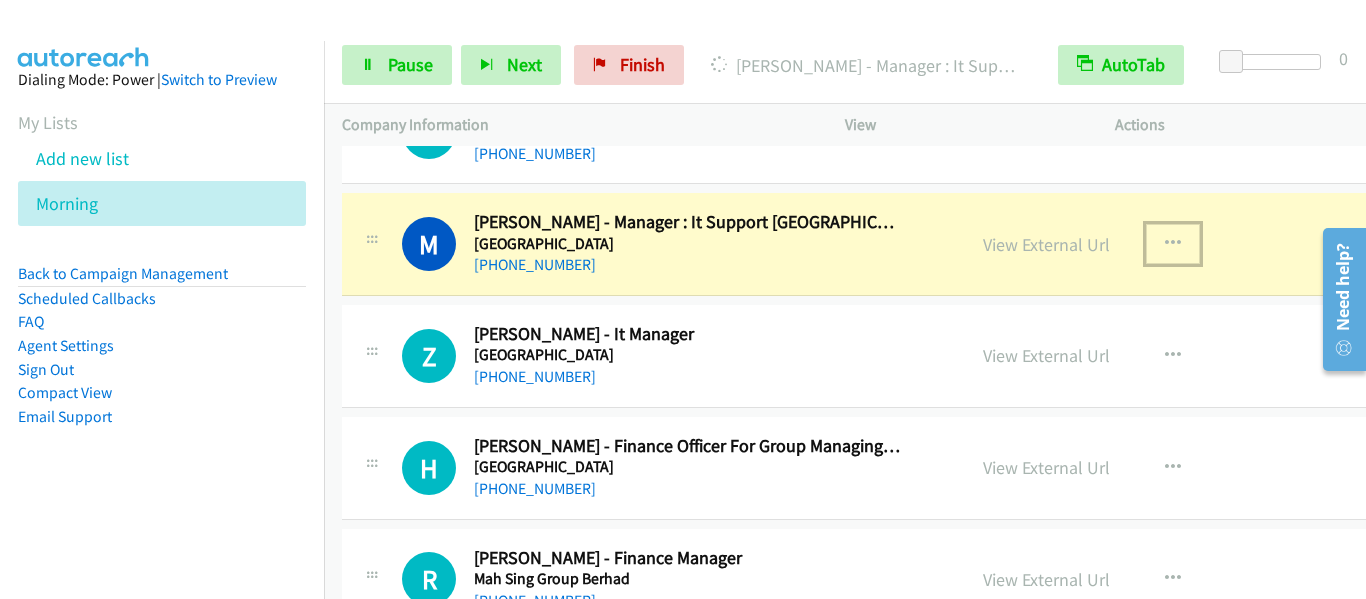 scroll, scrollTop: 18100, scrollLeft: 0, axis: vertical 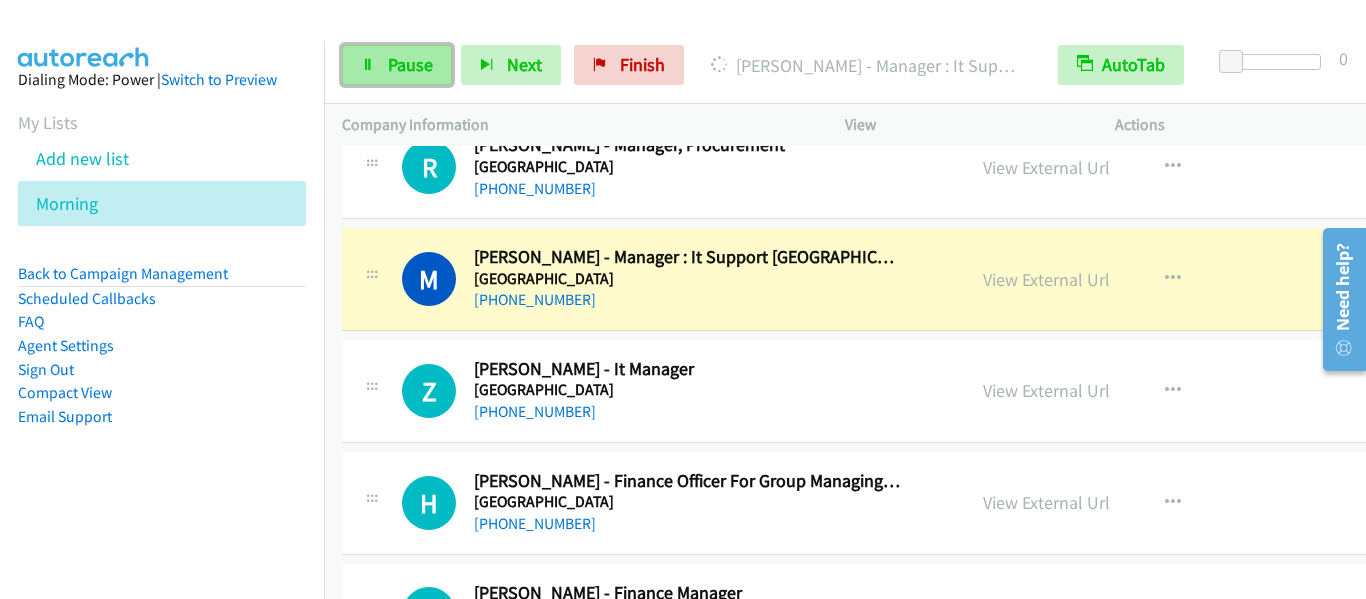 click on "Pause" at bounding box center [410, 64] 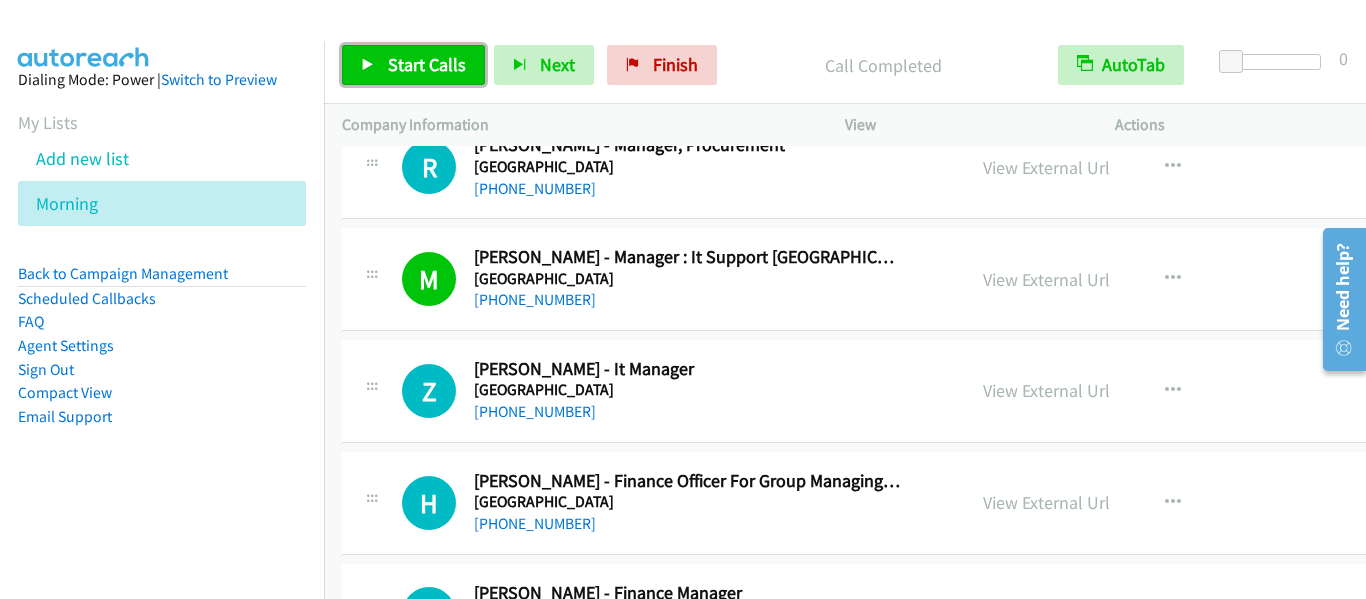 click on "Start Calls" at bounding box center (427, 64) 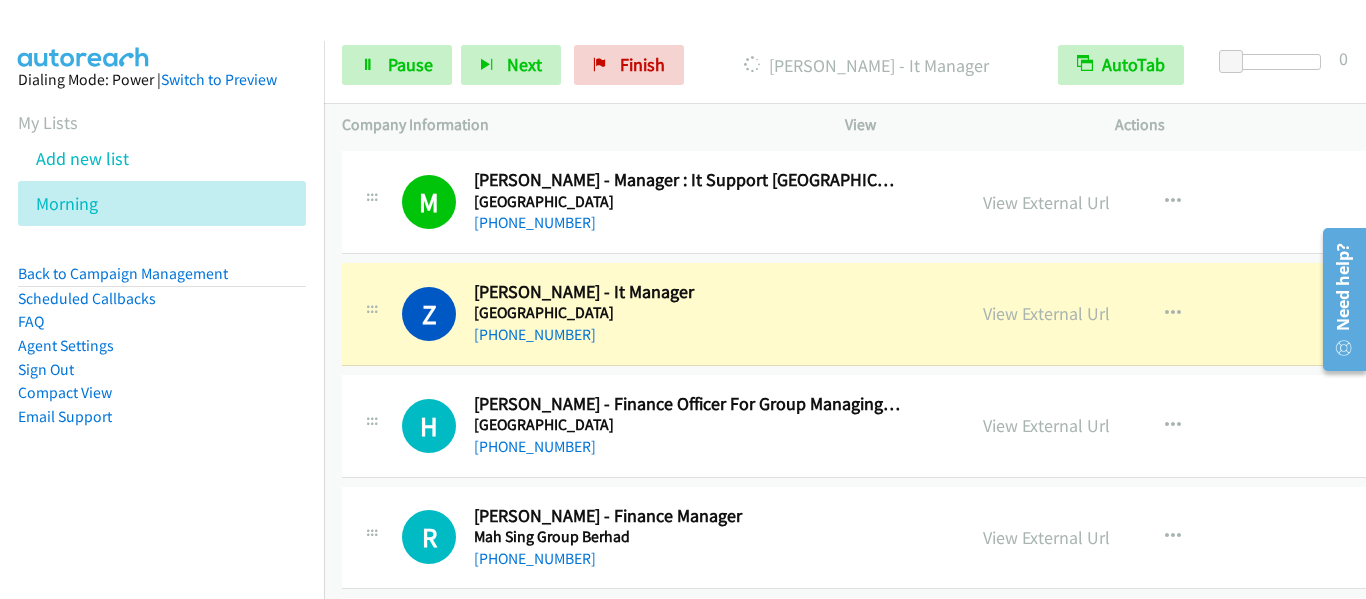 scroll, scrollTop: 18200, scrollLeft: 0, axis: vertical 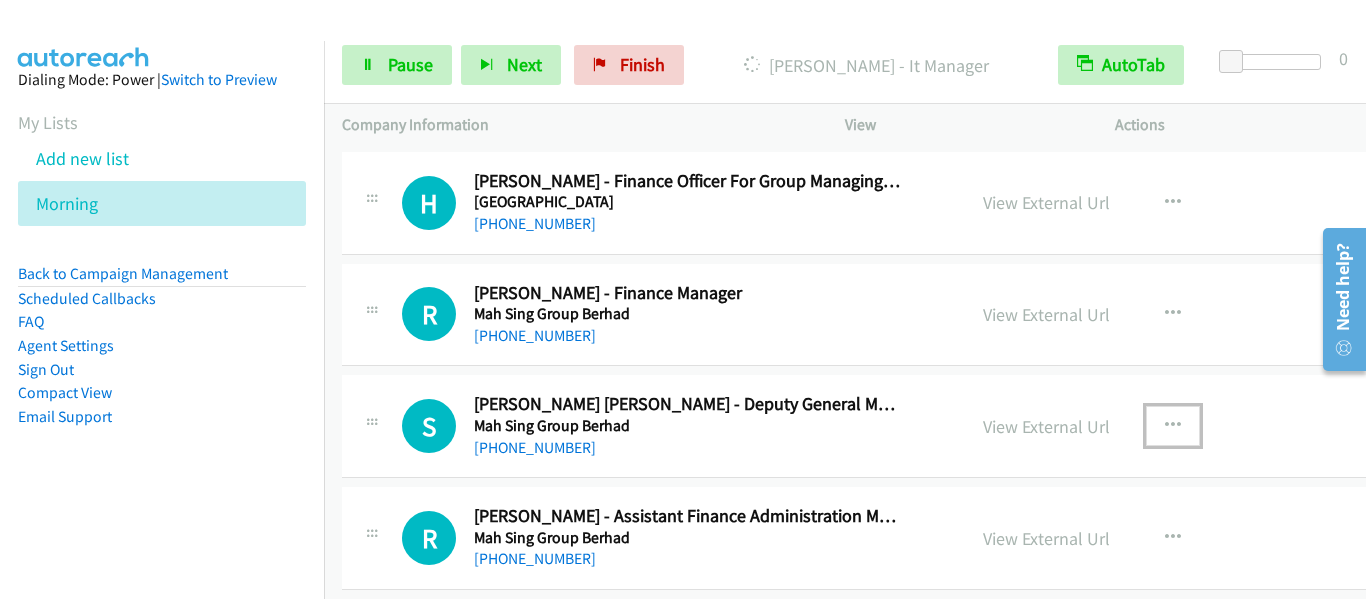 click at bounding box center (1173, 426) 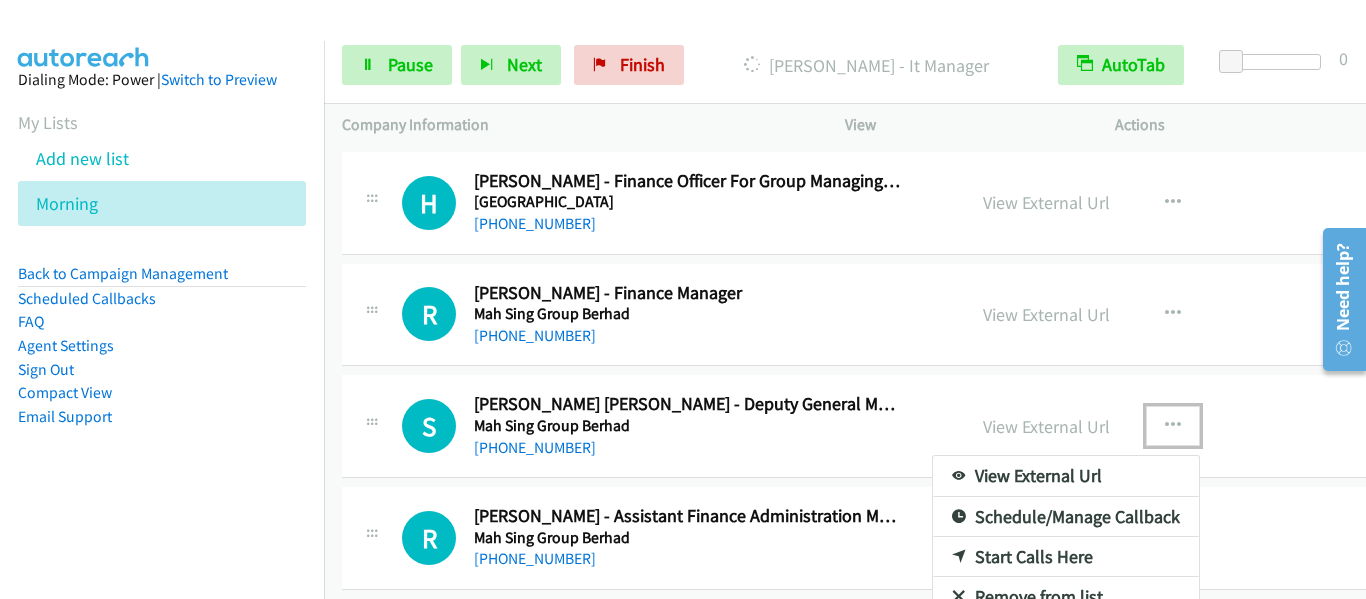 click on "Start Calls Here" at bounding box center (1066, 557) 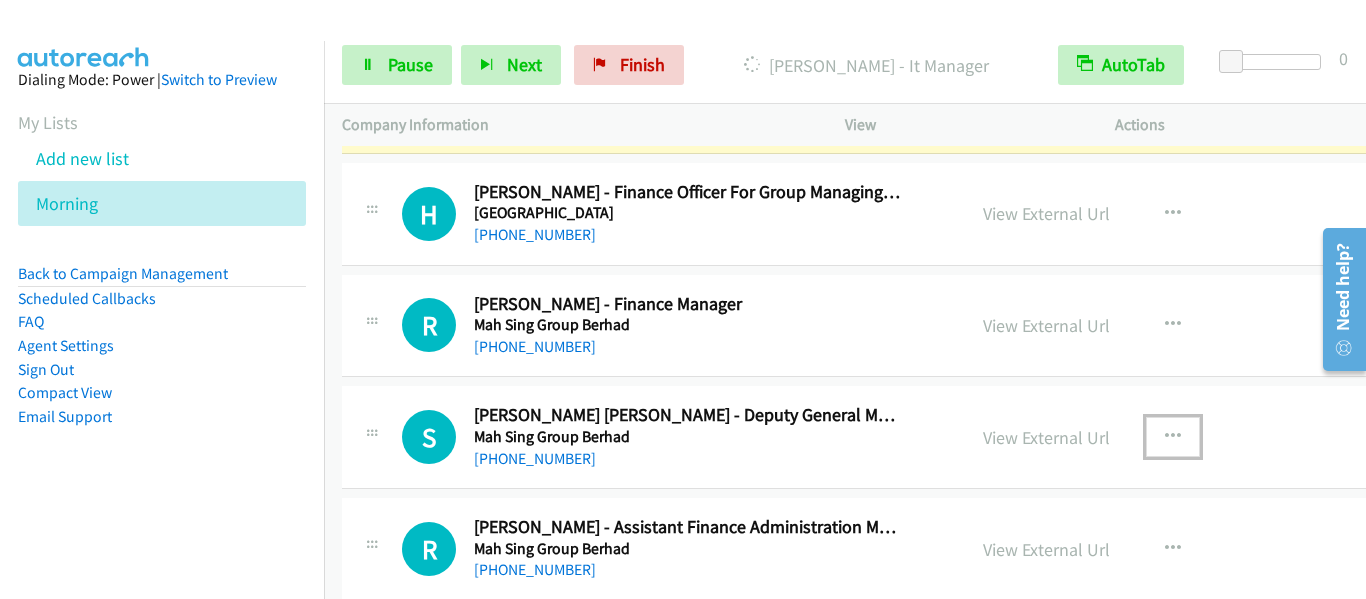 scroll, scrollTop: 18300, scrollLeft: 0, axis: vertical 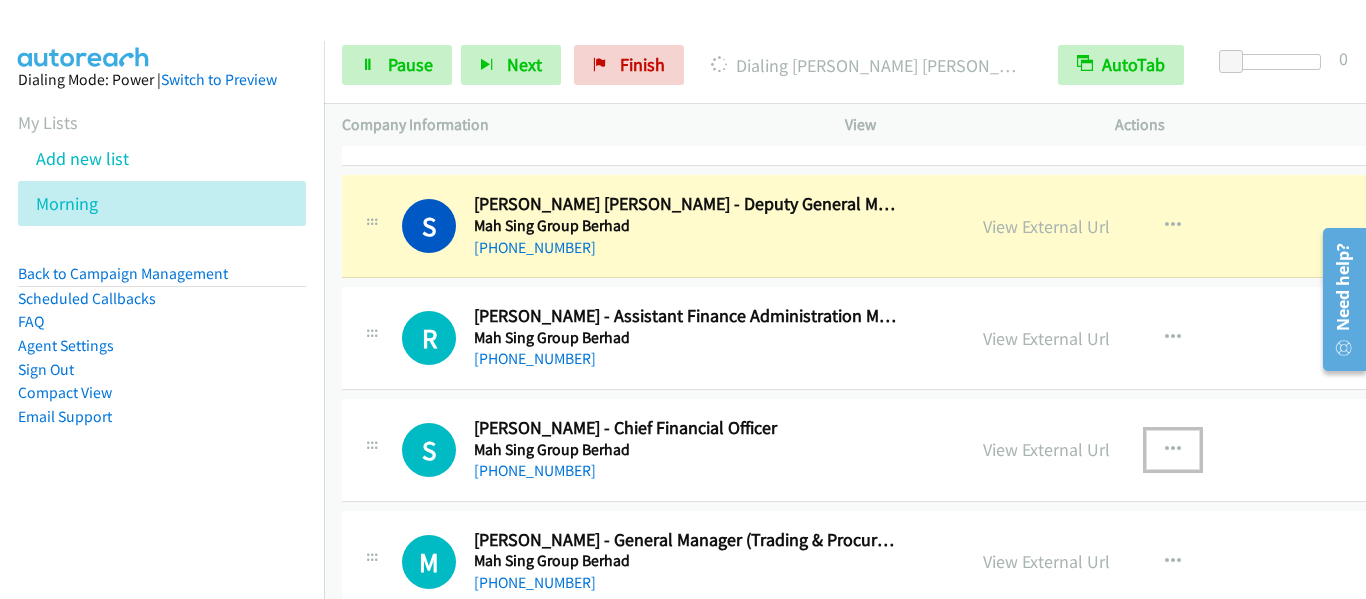 click at bounding box center (1173, 450) 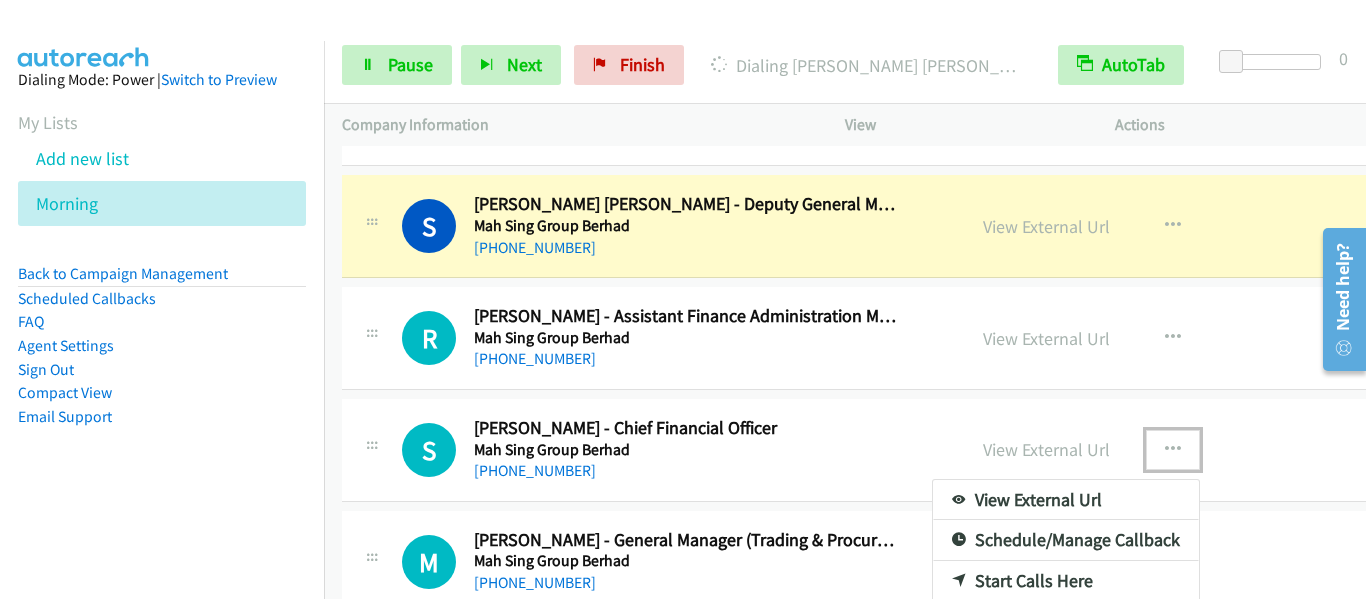 click on "Start Calls Here" at bounding box center (1066, 581) 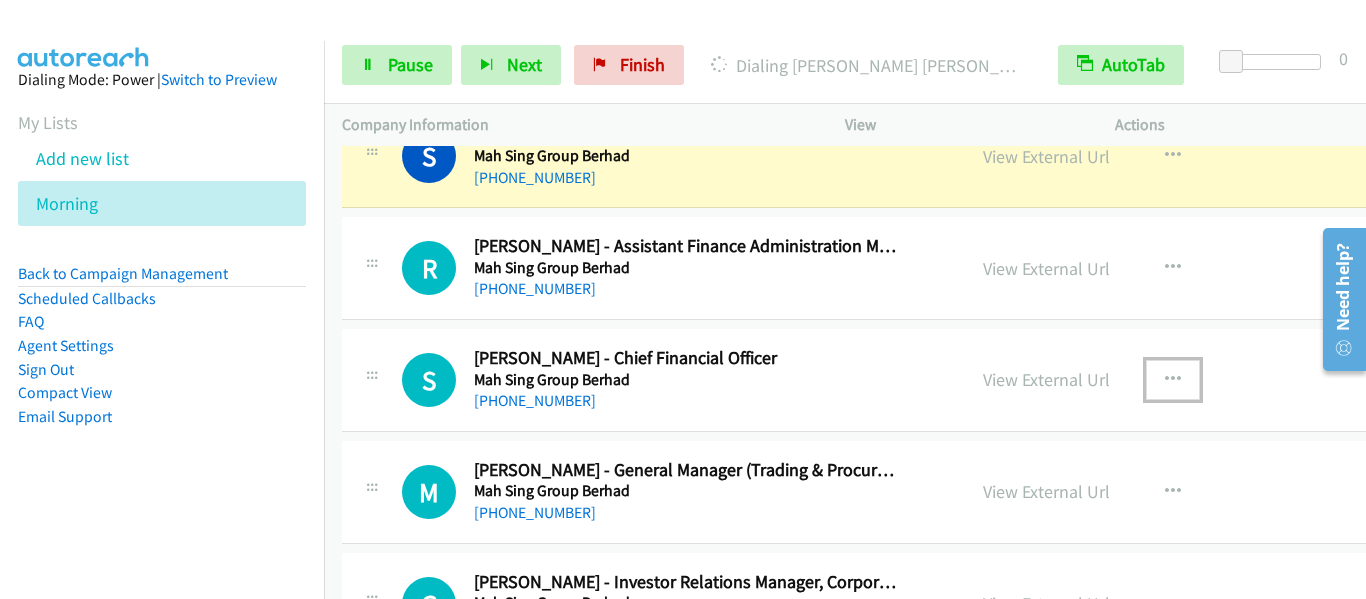 scroll, scrollTop: 18700, scrollLeft: 0, axis: vertical 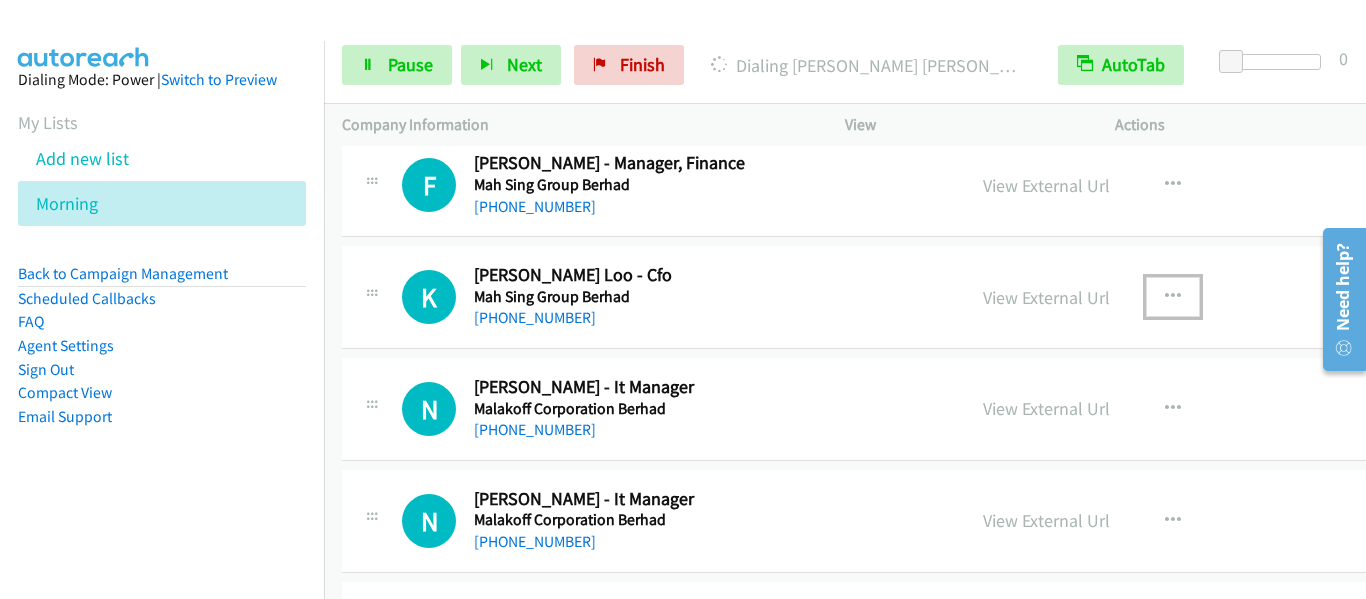 click at bounding box center [1173, 297] 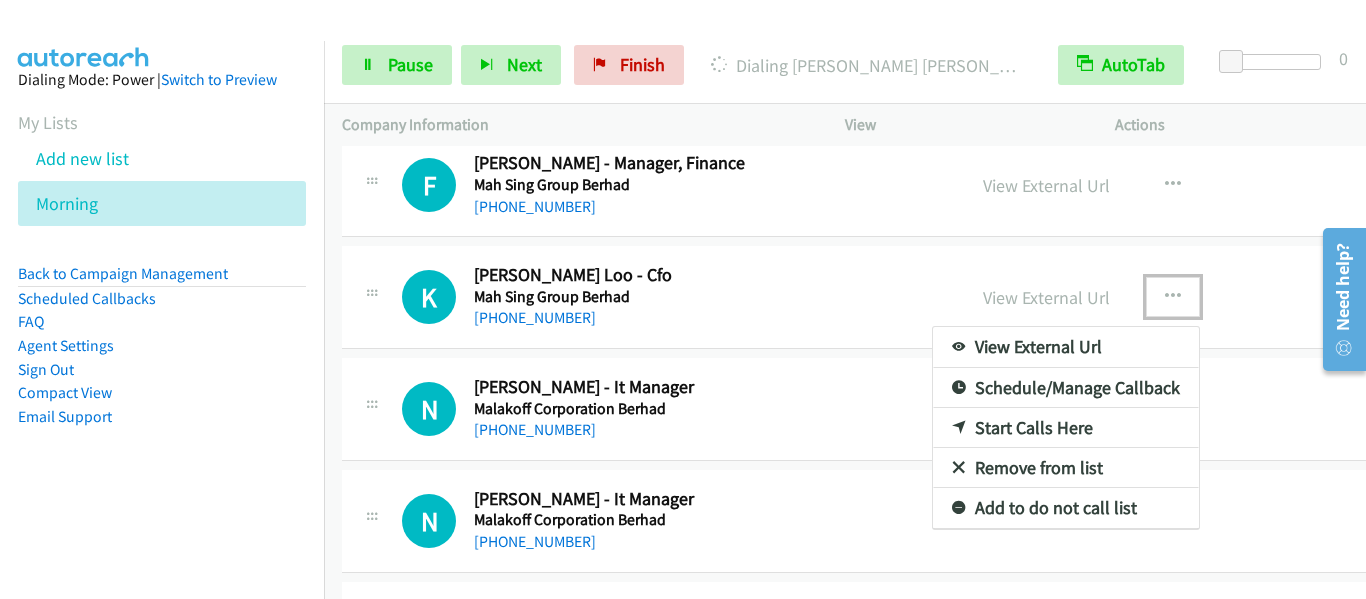 click on "Start Calls Here" at bounding box center [1066, 428] 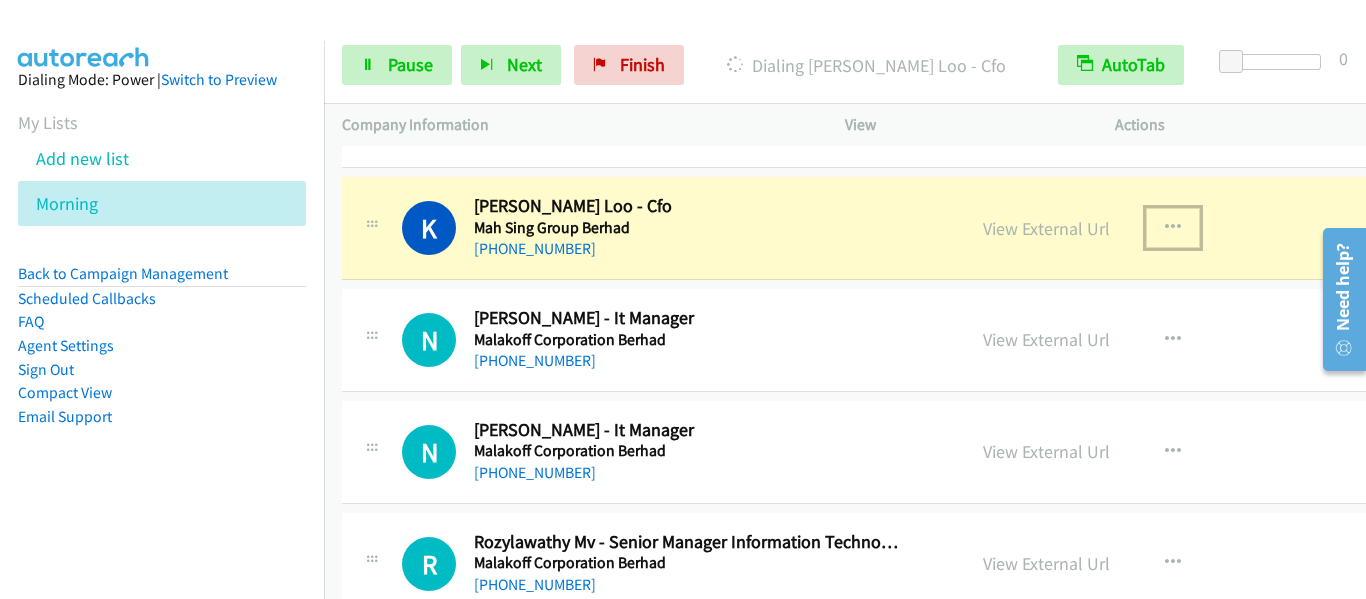 scroll, scrollTop: 19300, scrollLeft: 0, axis: vertical 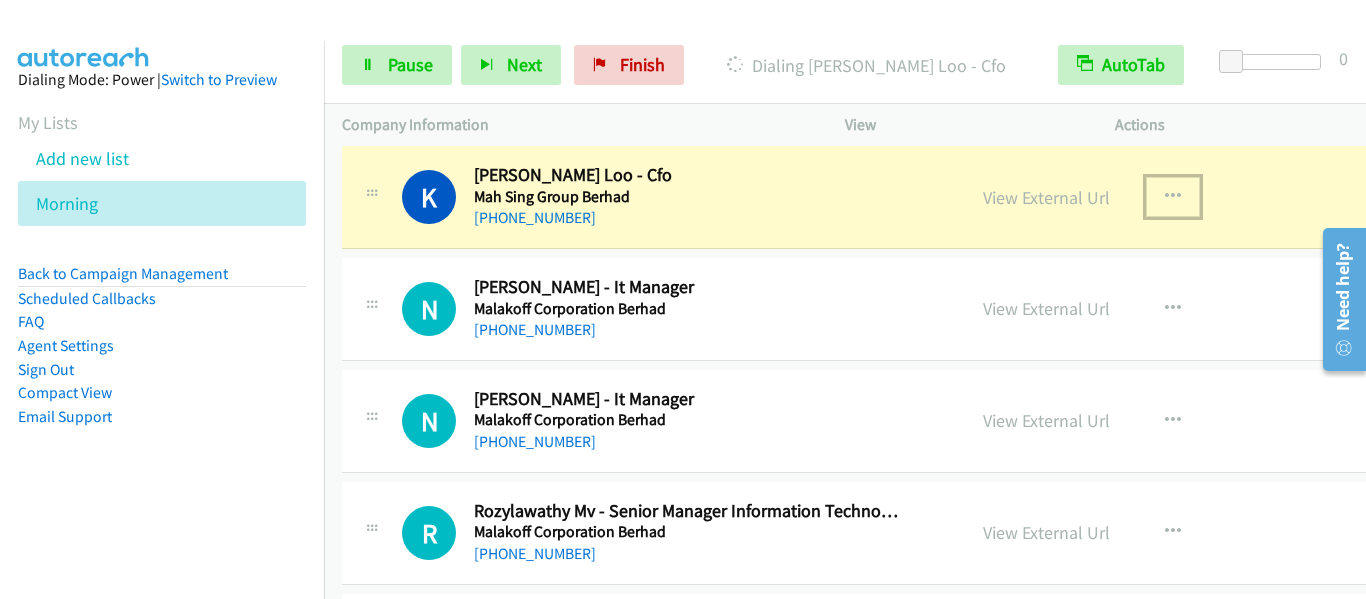 click on "K
Callback Scheduled
[PERSON_NAME] Loo - Cfo
Mah Sing Group Berhad
Asia/[GEOGRAPHIC_DATA]
[PHONE_NUMBER]
View External Url
View External Url
Schedule/Manage Callback
Start Calls Here
Remove from list
Add to do not call list
Reset Call Status" at bounding box center [928, 198] 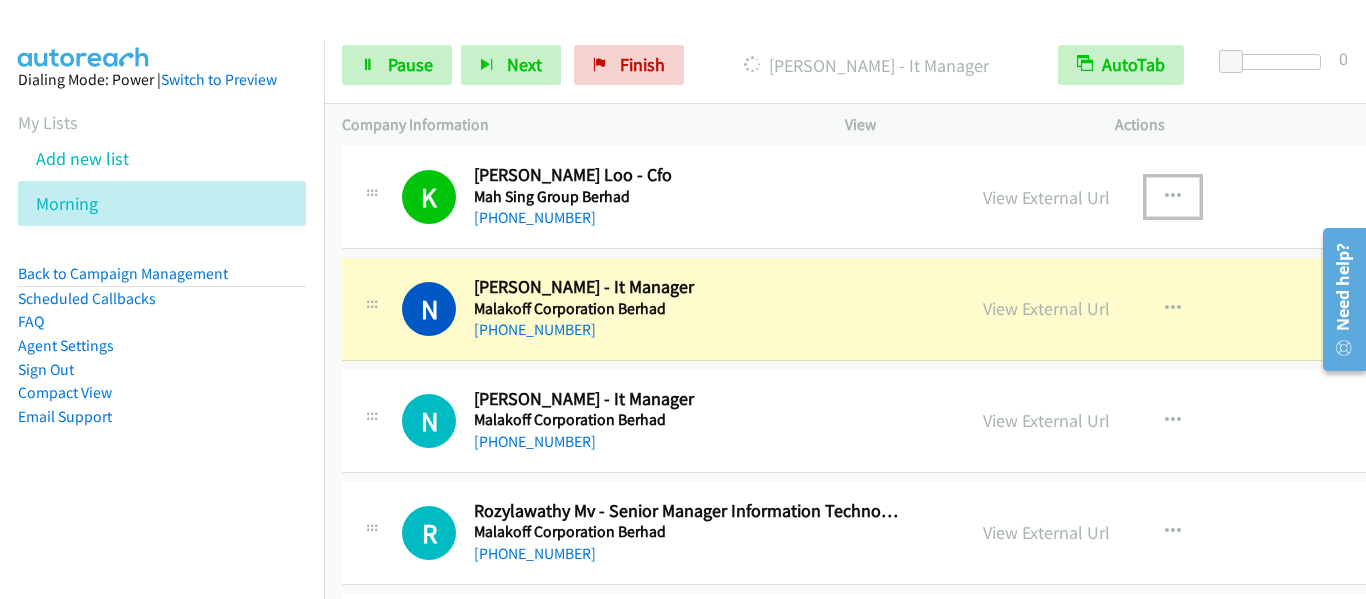 scroll, scrollTop: 19400, scrollLeft: 0, axis: vertical 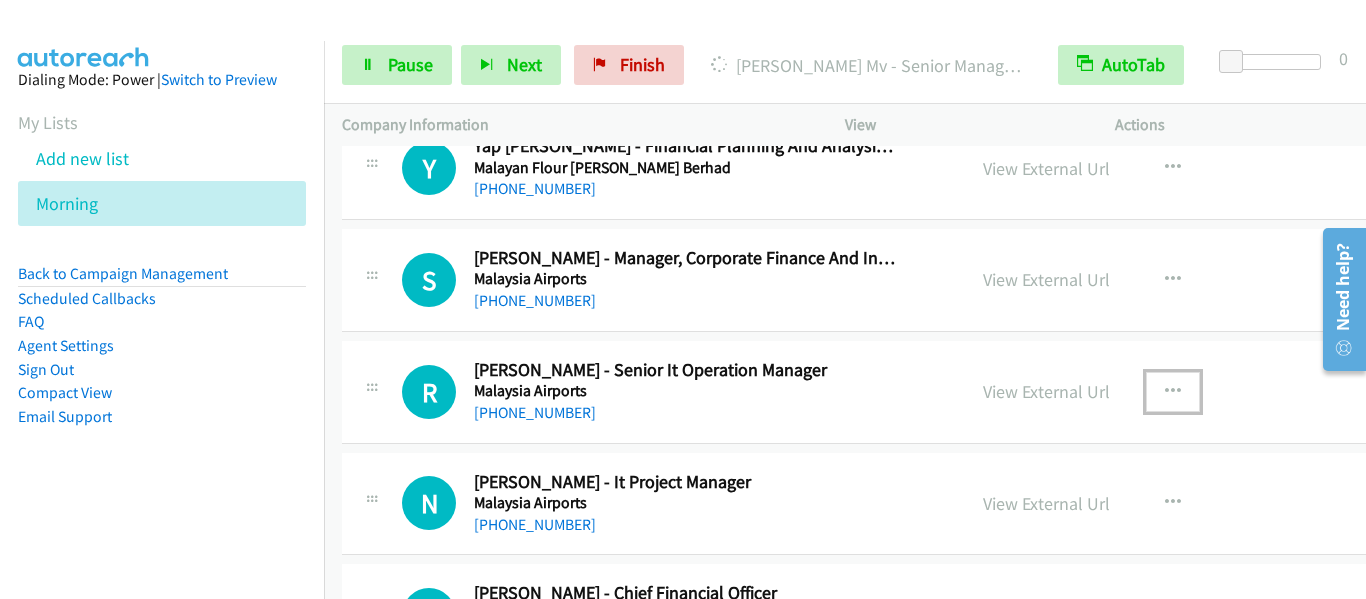 click at bounding box center (1173, 392) 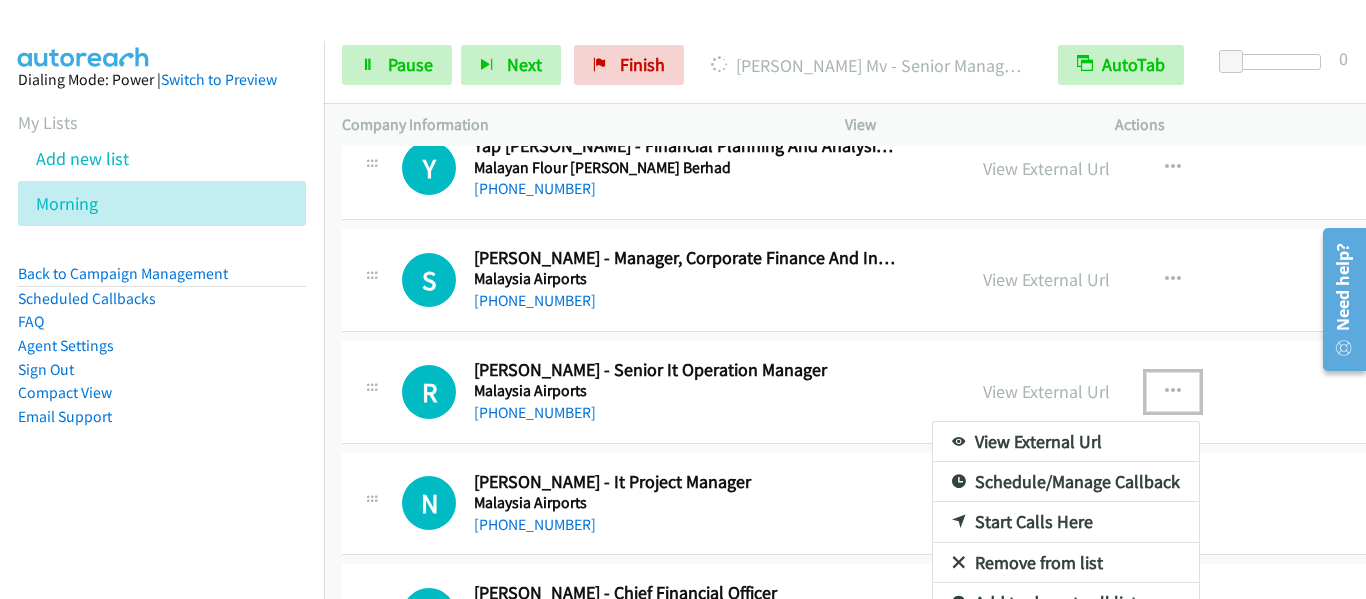 click on "Start Calls Here" at bounding box center (1066, 522) 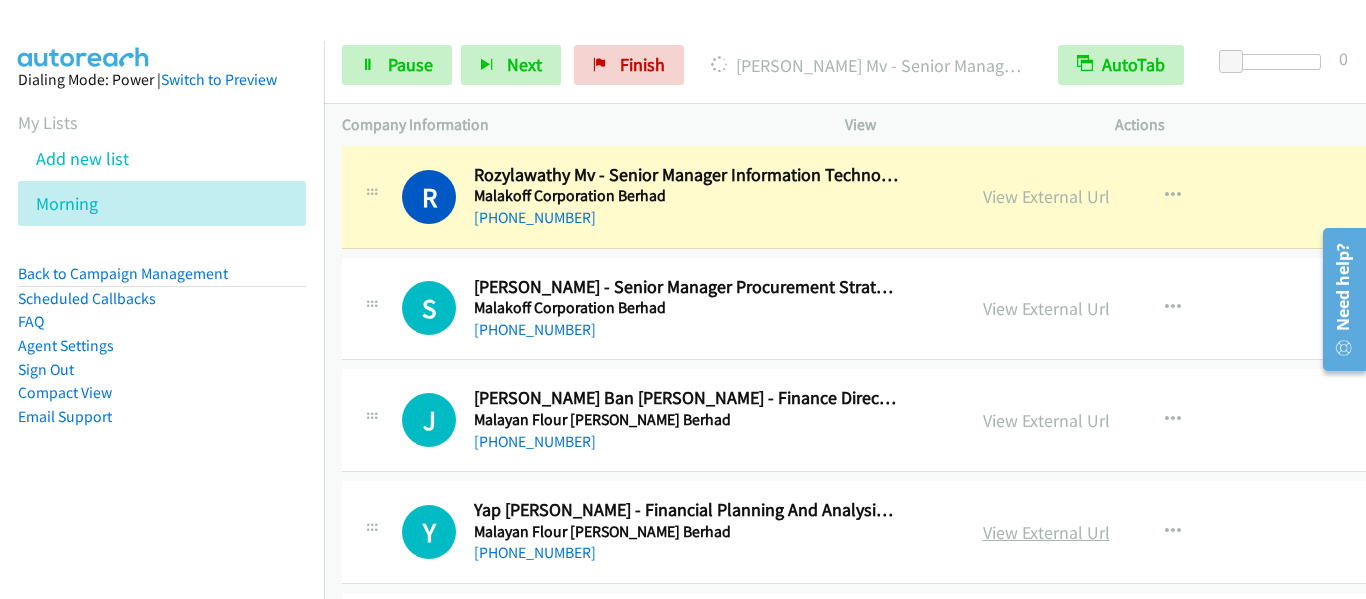 scroll, scrollTop: 19600, scrollLeft: 0, axis: vertical 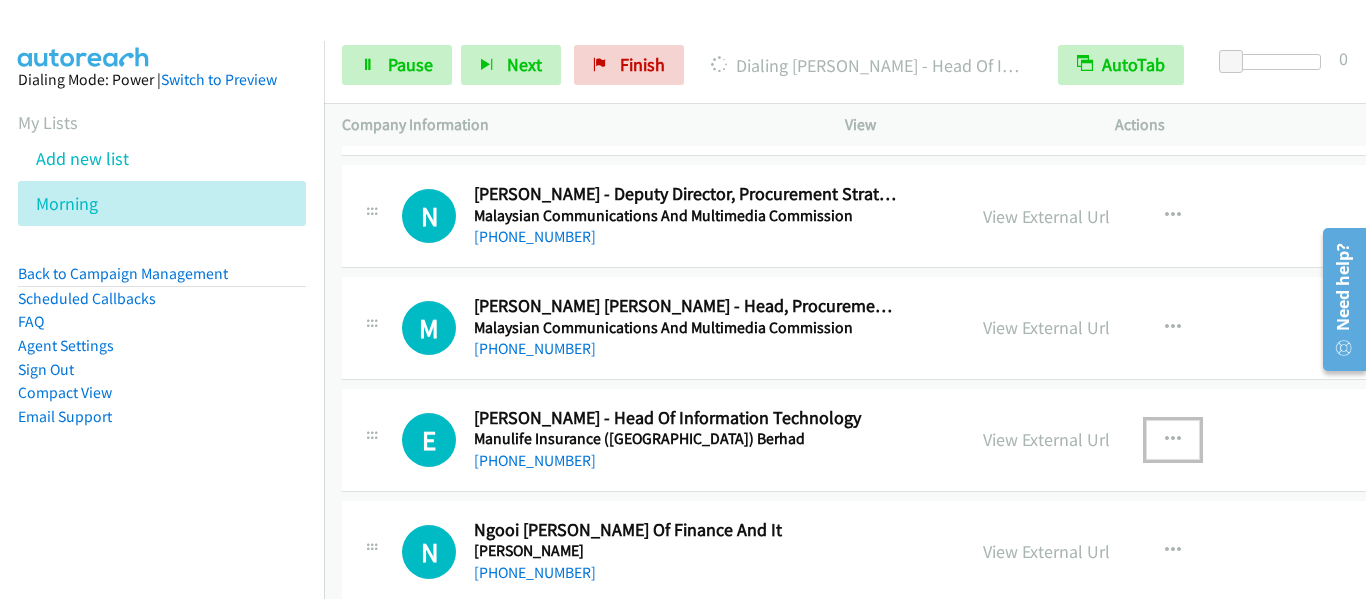 click at bounding box center (1173, 440) 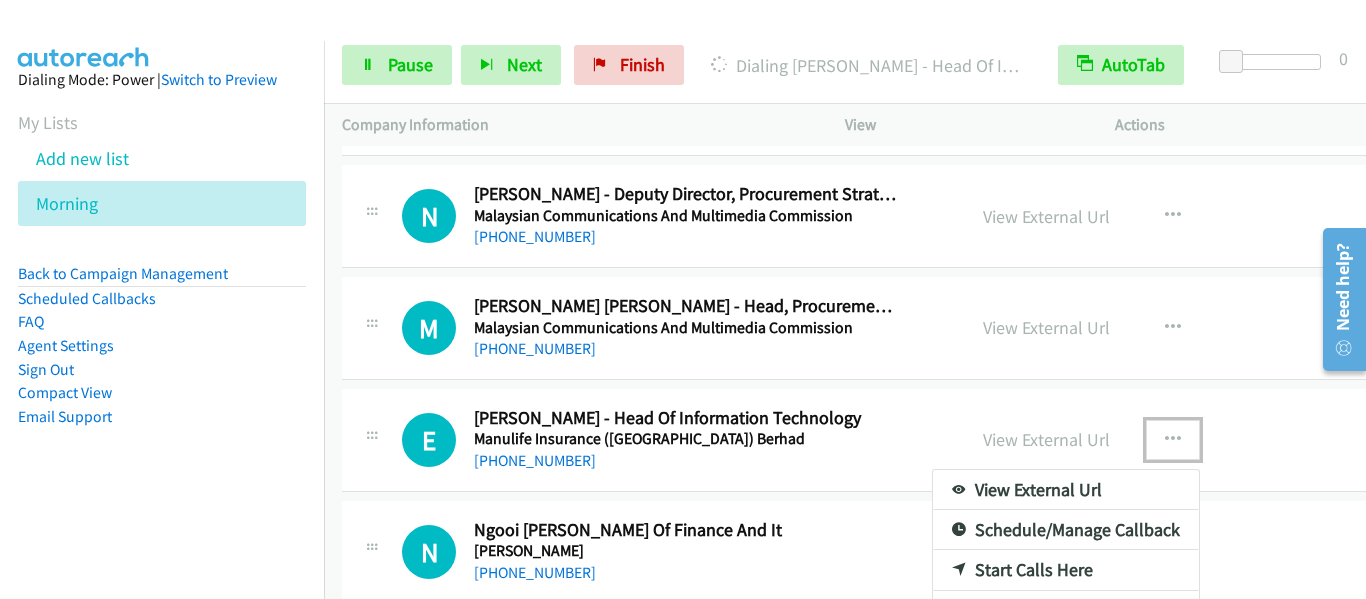 click on "Start Calls Here" at bounding box center [1066, 570] 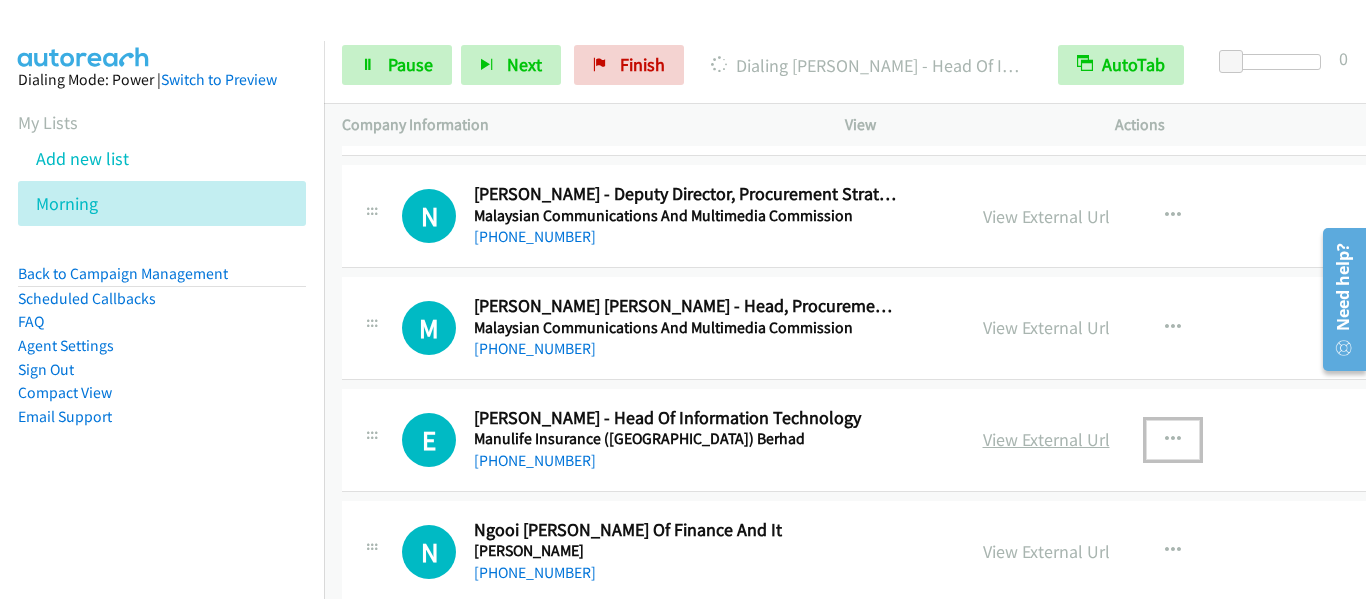 scroll, scrollTop: 22400, scrollLeft: 0, axis: vertical 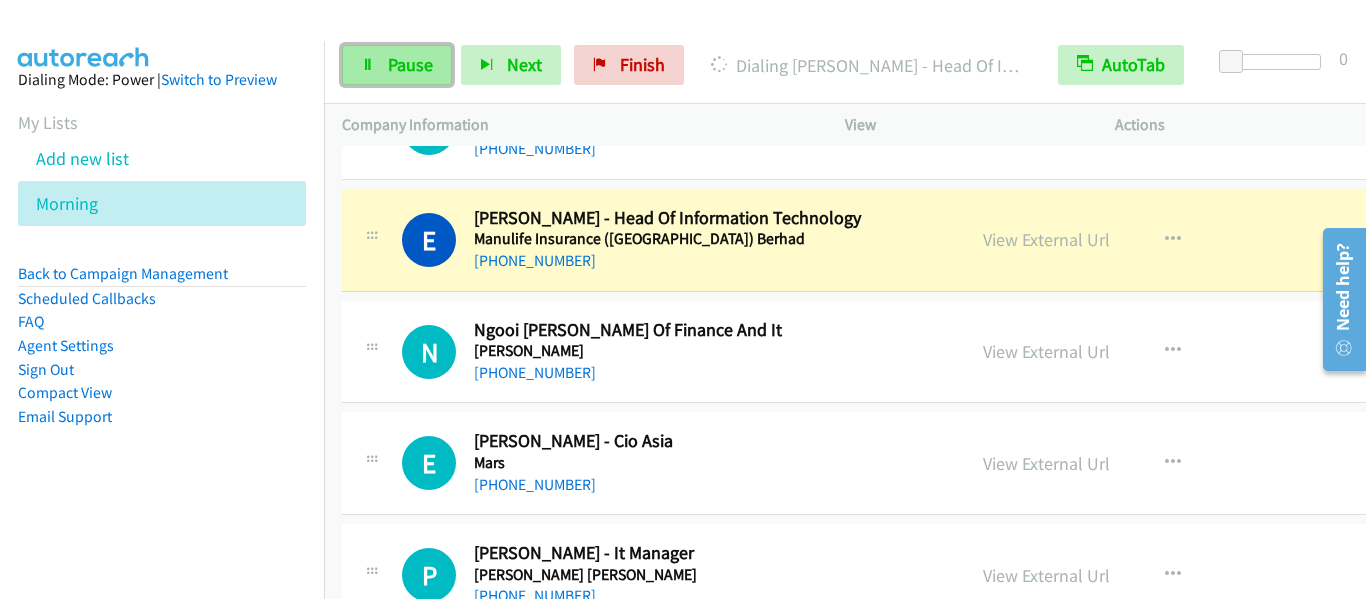 click on "Pause" at bounding box center [410, 64] 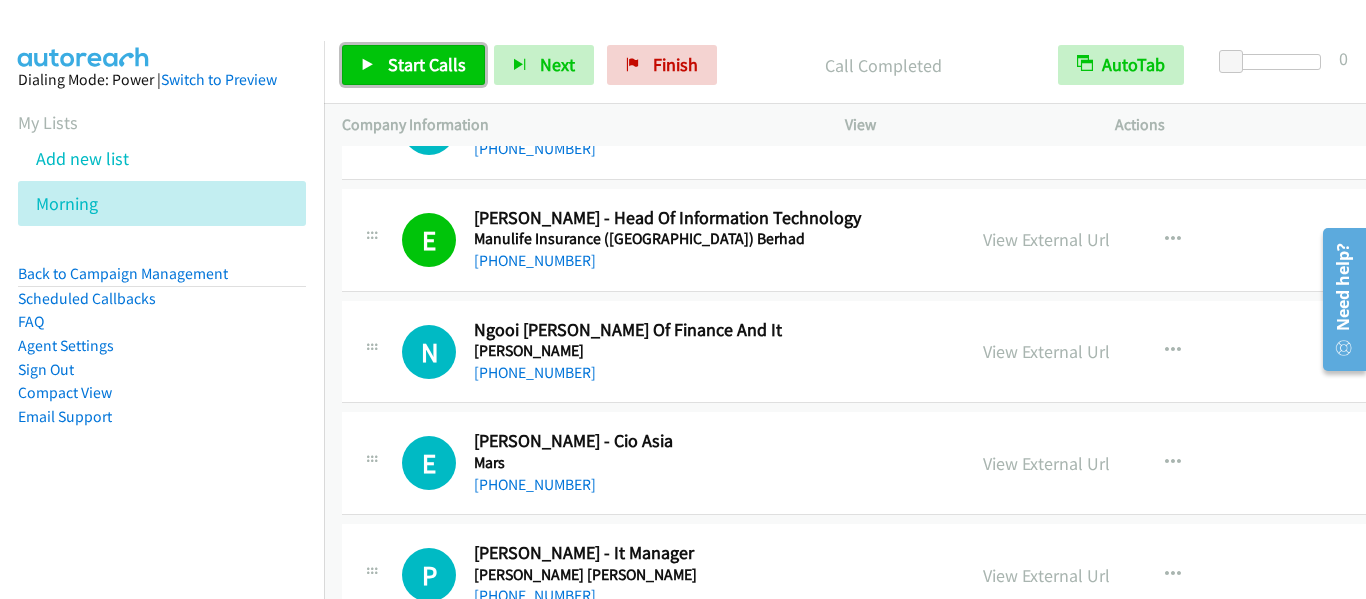 click on "Start Calls" at bounding box center (427, 64) 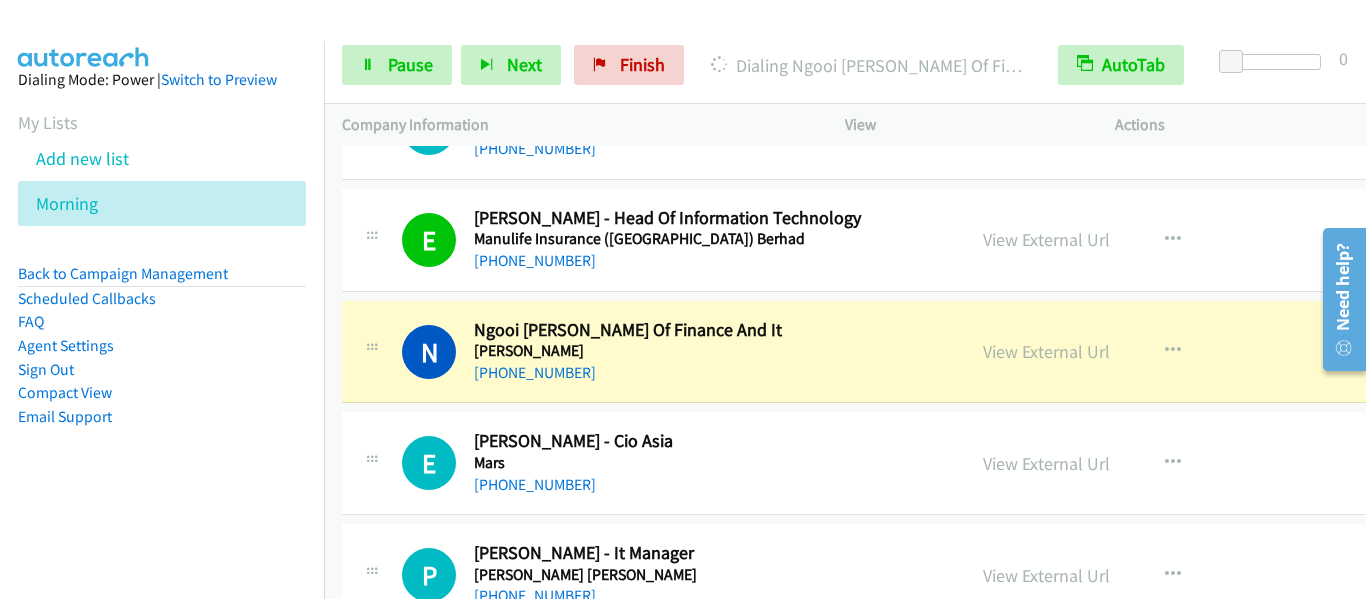 scroll, scrollTop: 22600, scrollLeft: 0, axis: vertical 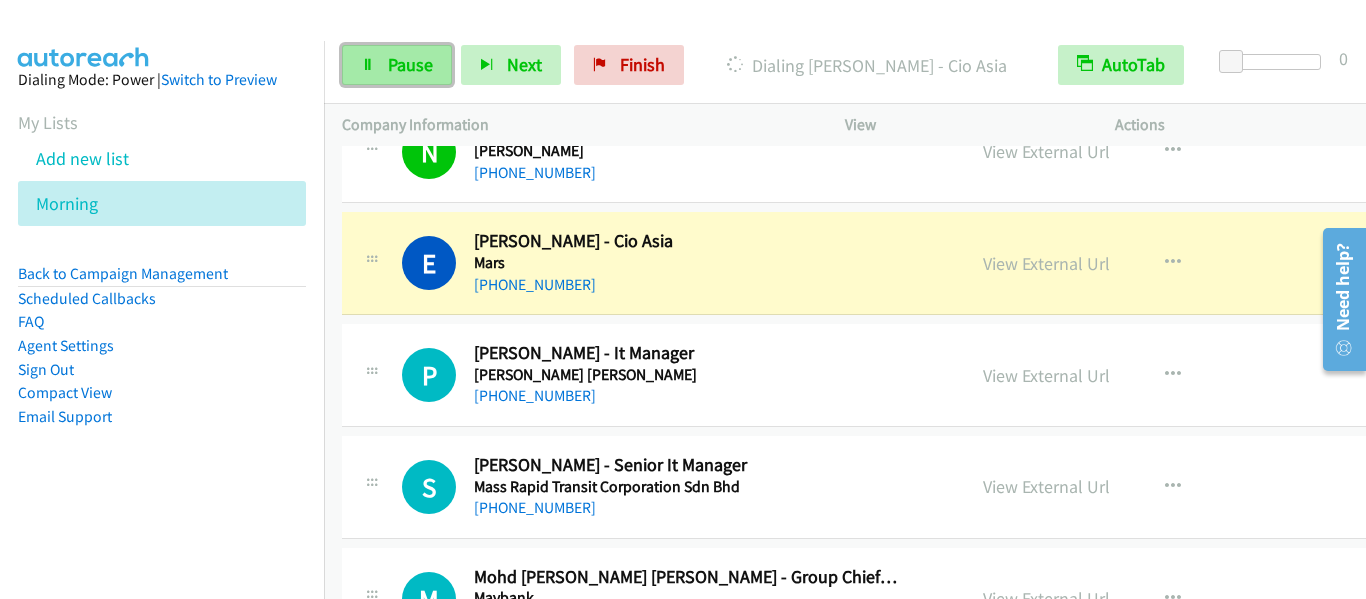 click on "Pause" at bounding box center [410, 64] 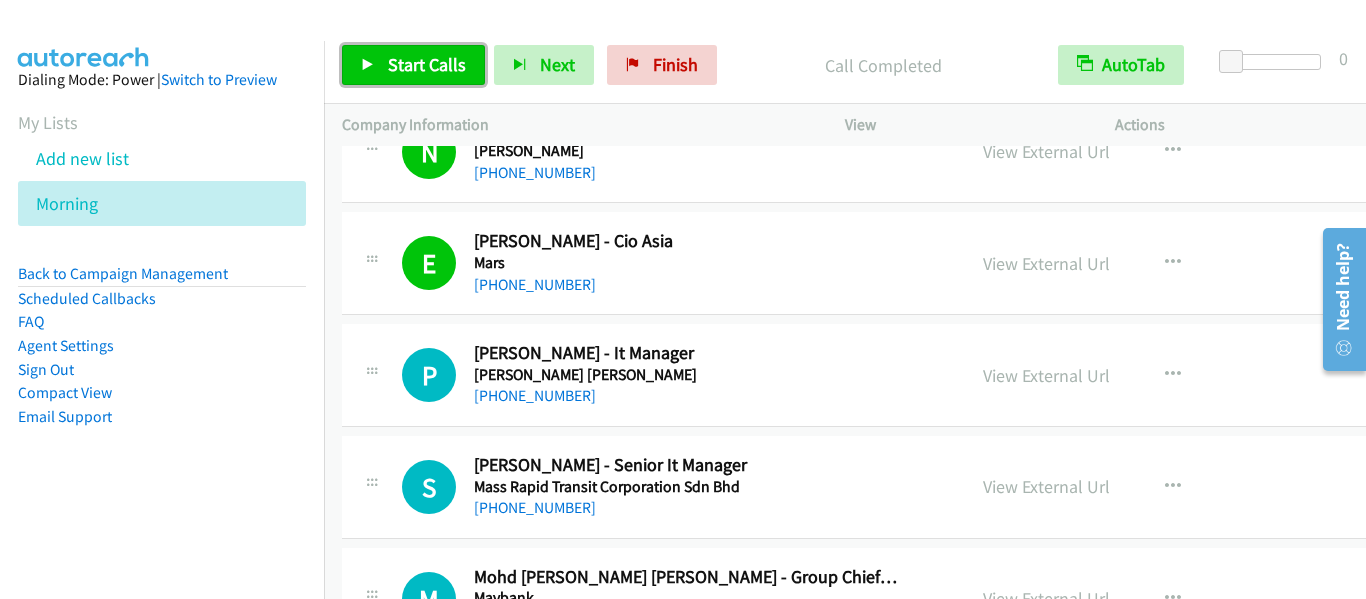 click on "Start Calls" at bounding box center (427, 64) 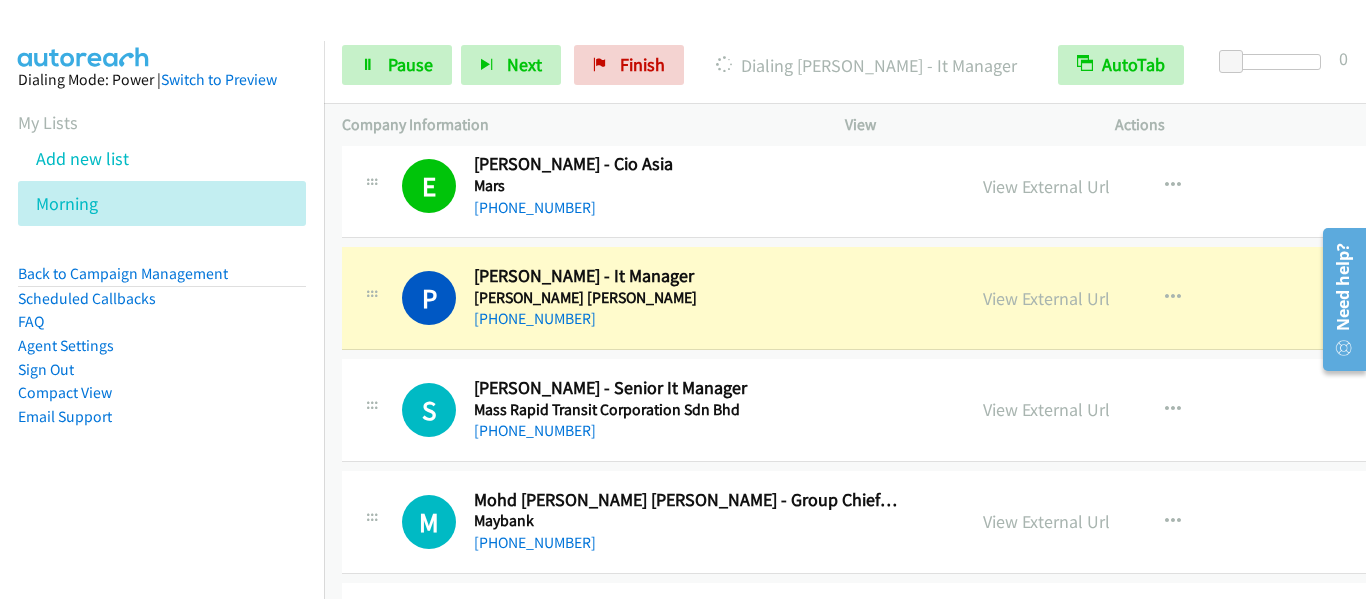 scroll, scrollTop: 22800, scrollLeft: 0, axis: vertical 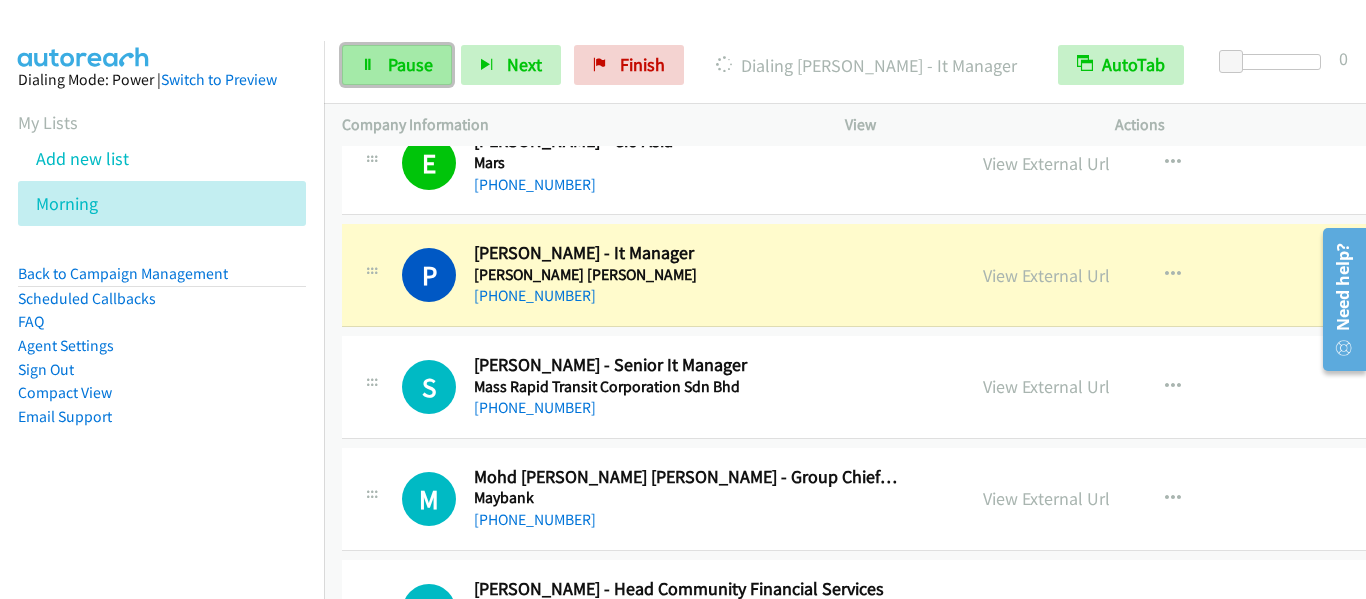 click on "Pause" at bounding box center [397, 65] 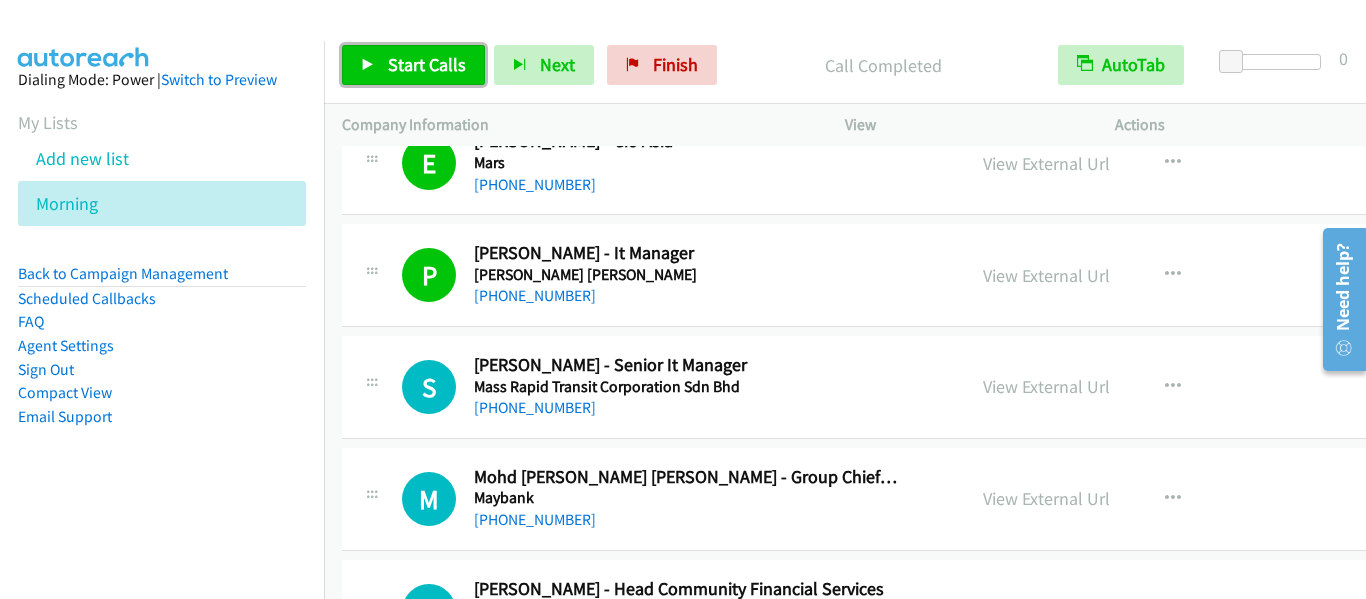 click on "Start Calls" at bounding box center [427, 64] 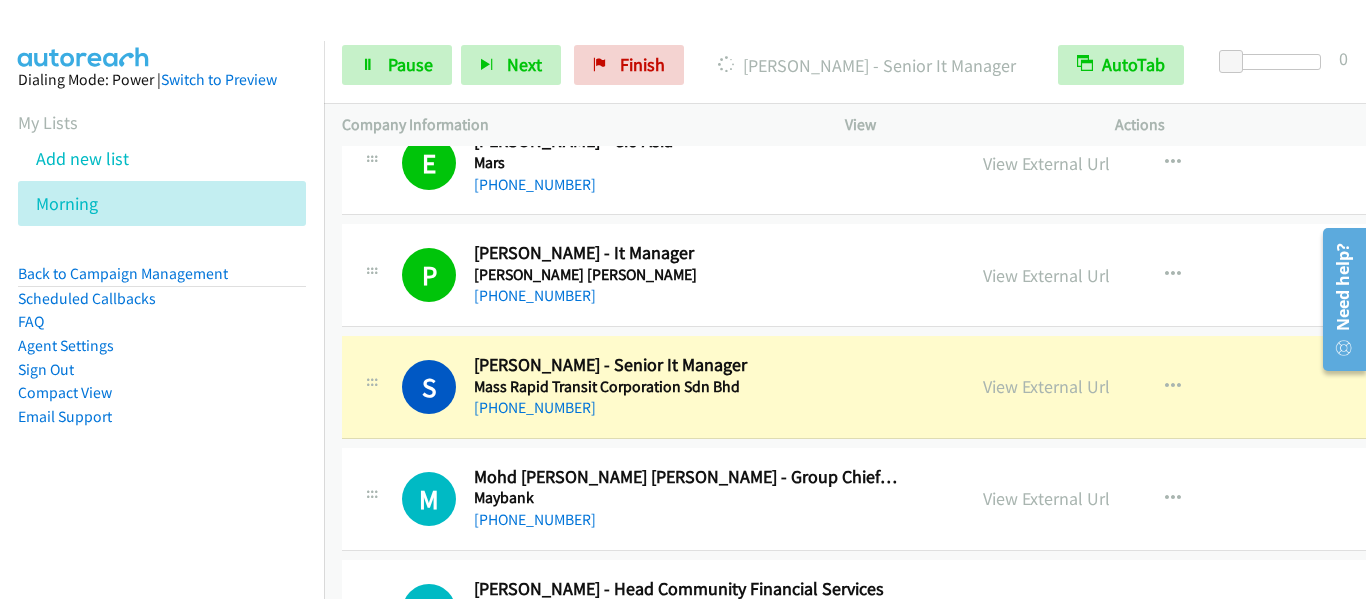 scroll, scrollTop: 22900, scrollLeft: 0, axis: vertical 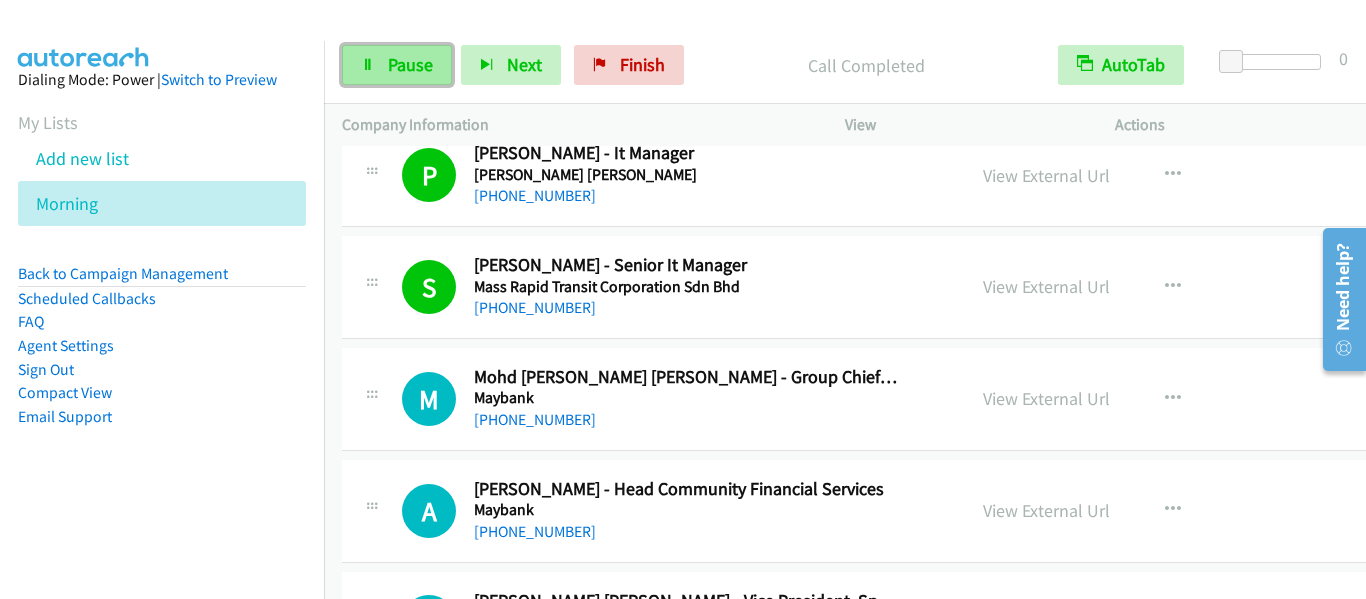 click on "Pause" at bounding box center (410, 64) 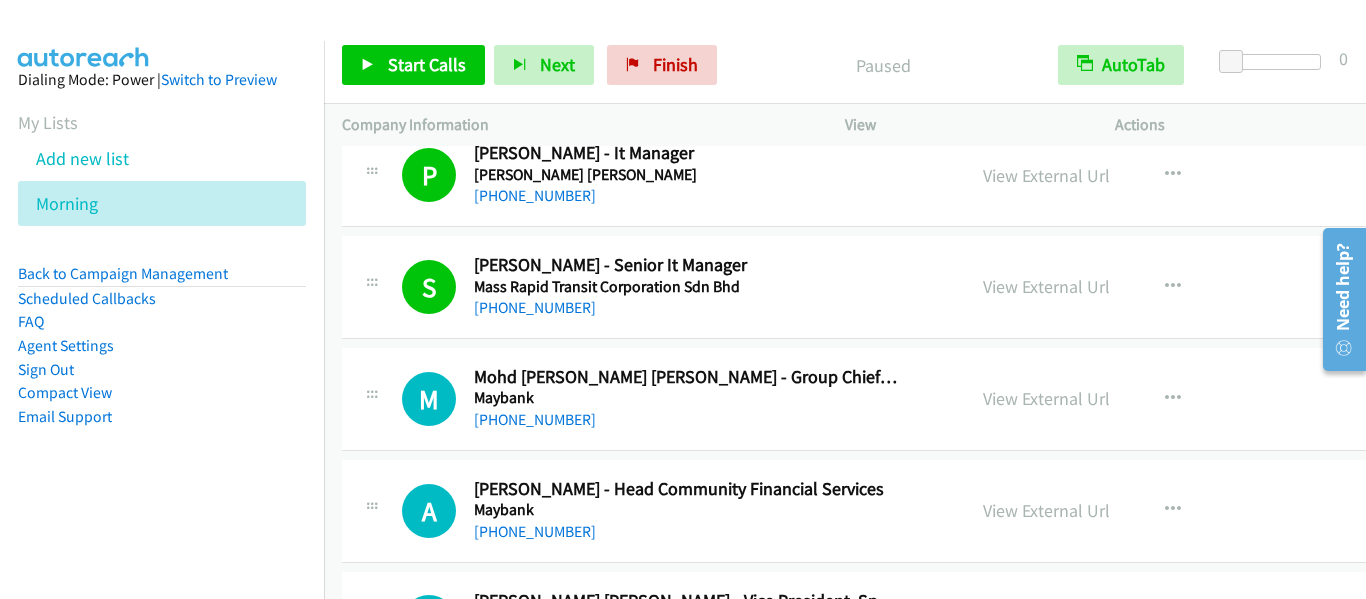 scroll, scrollTop: 23000, scrollLeft: 0, axis: vertical 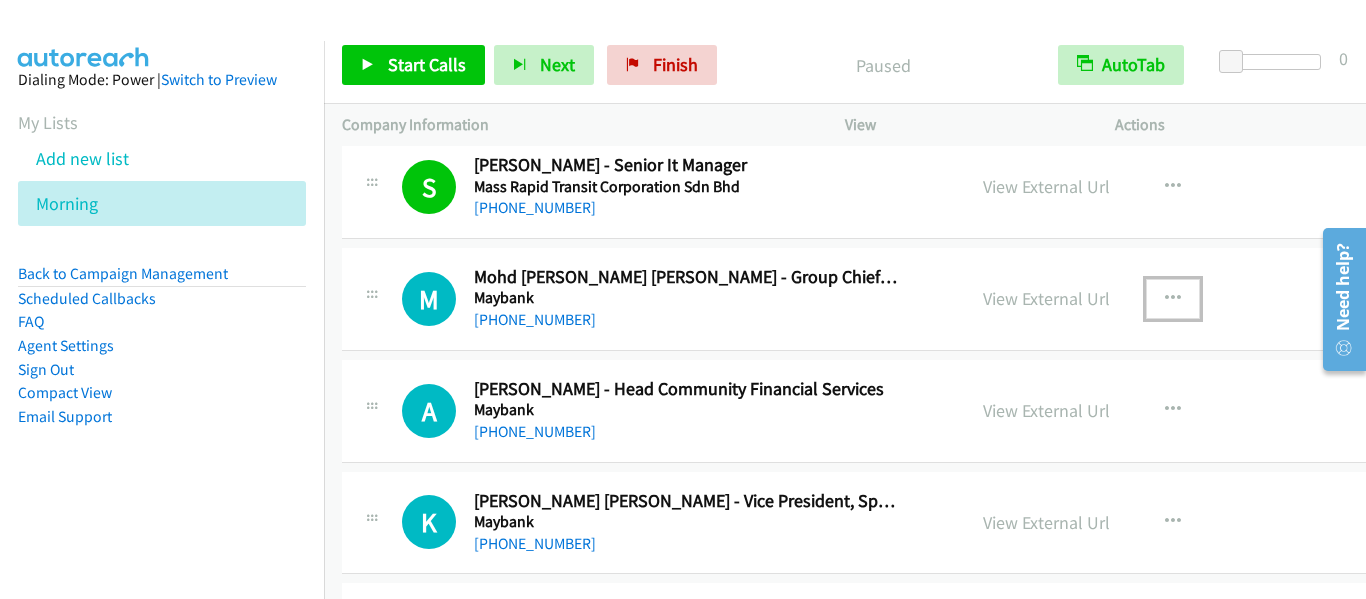 click at bounding box center [1173, 299] 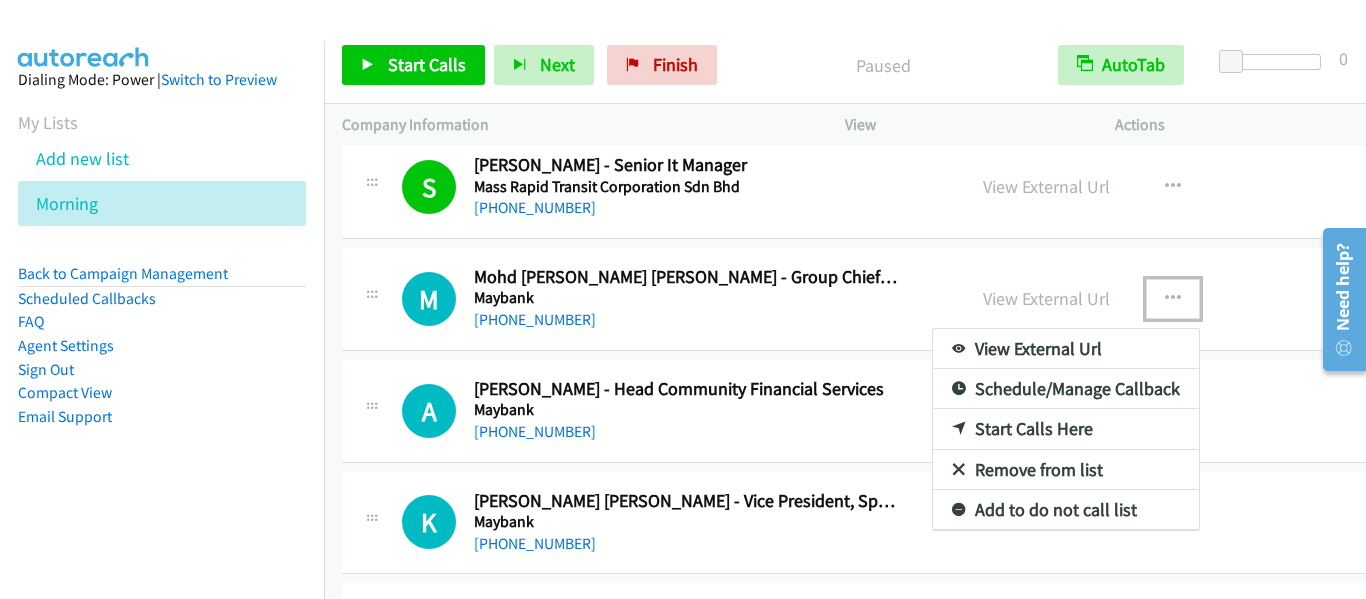 click on "Start Calls Here" at bounding box center (1066, 429) 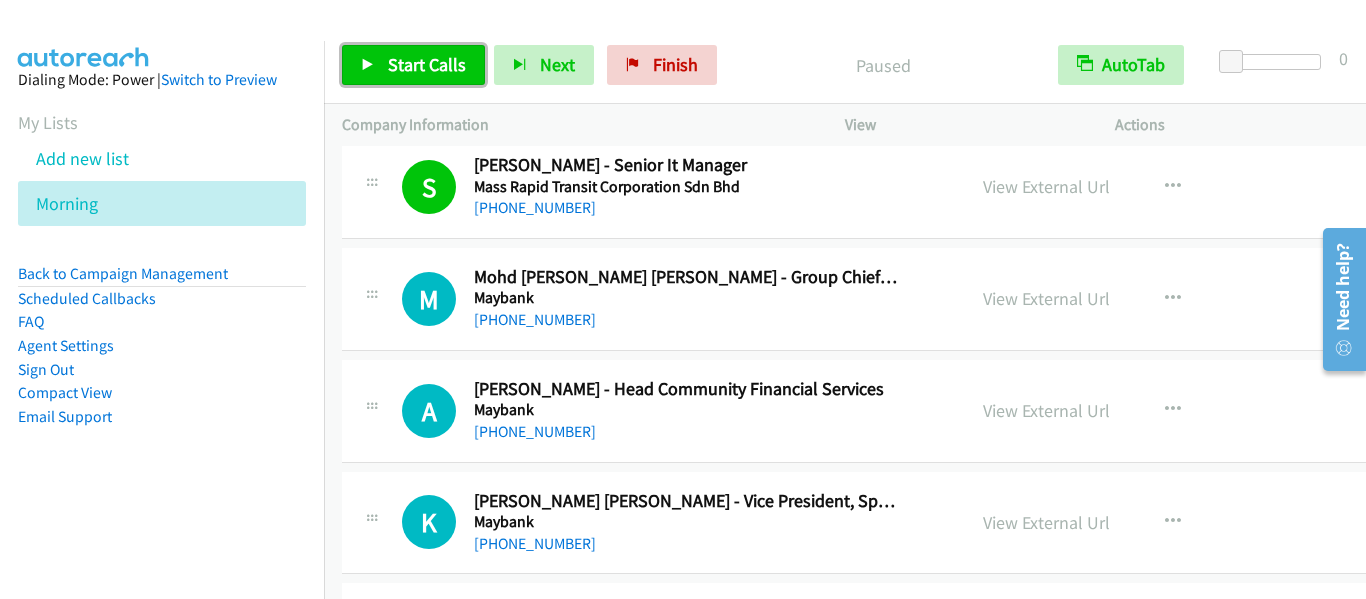 click on "Start Calls" at bounding box center (413, 65) 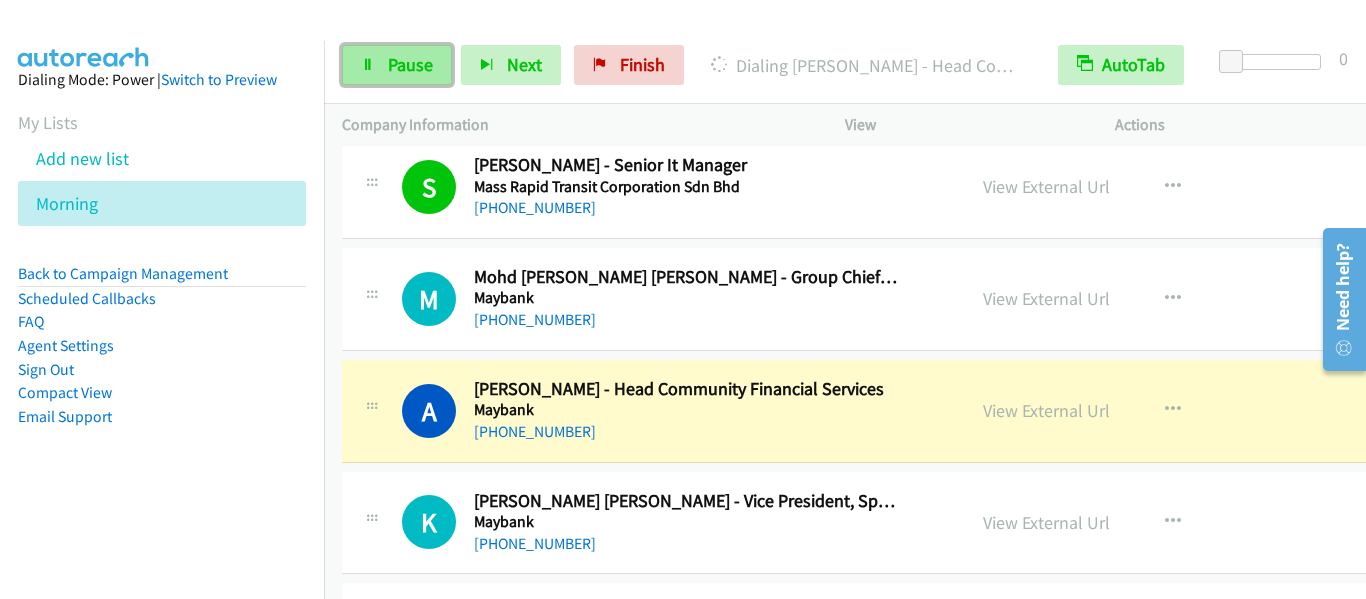 click on "Pause" at bounding box center [397, 65] 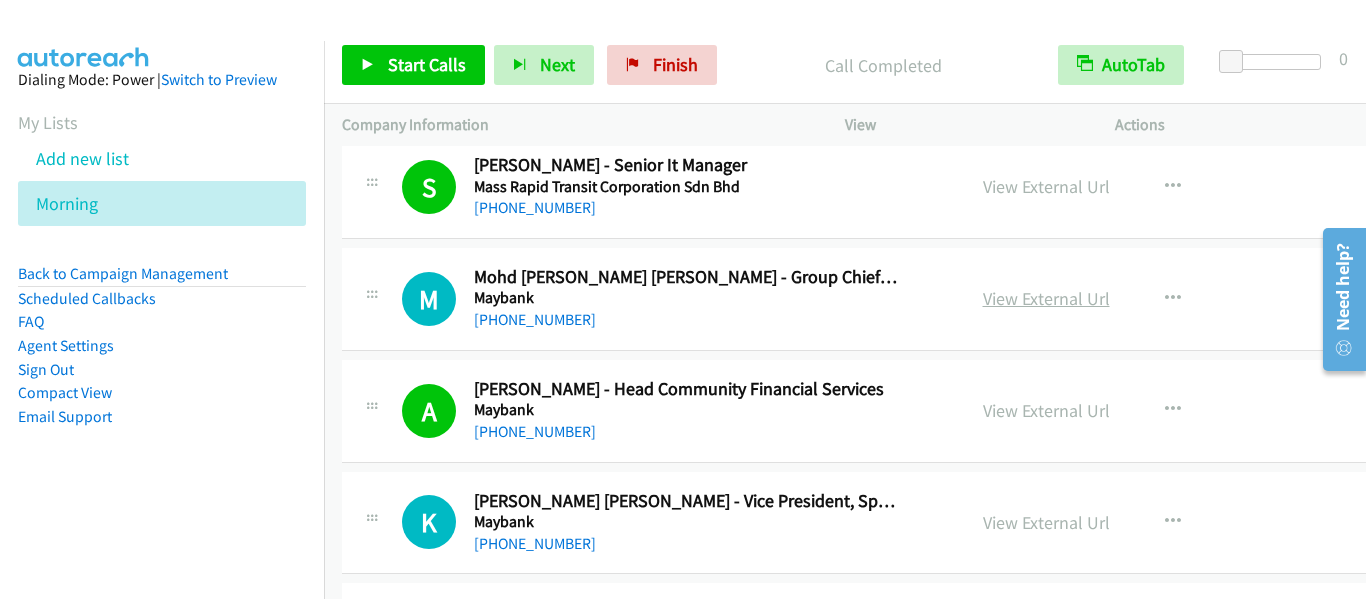 click on "View External Url" at bounding box center (1046, 298) 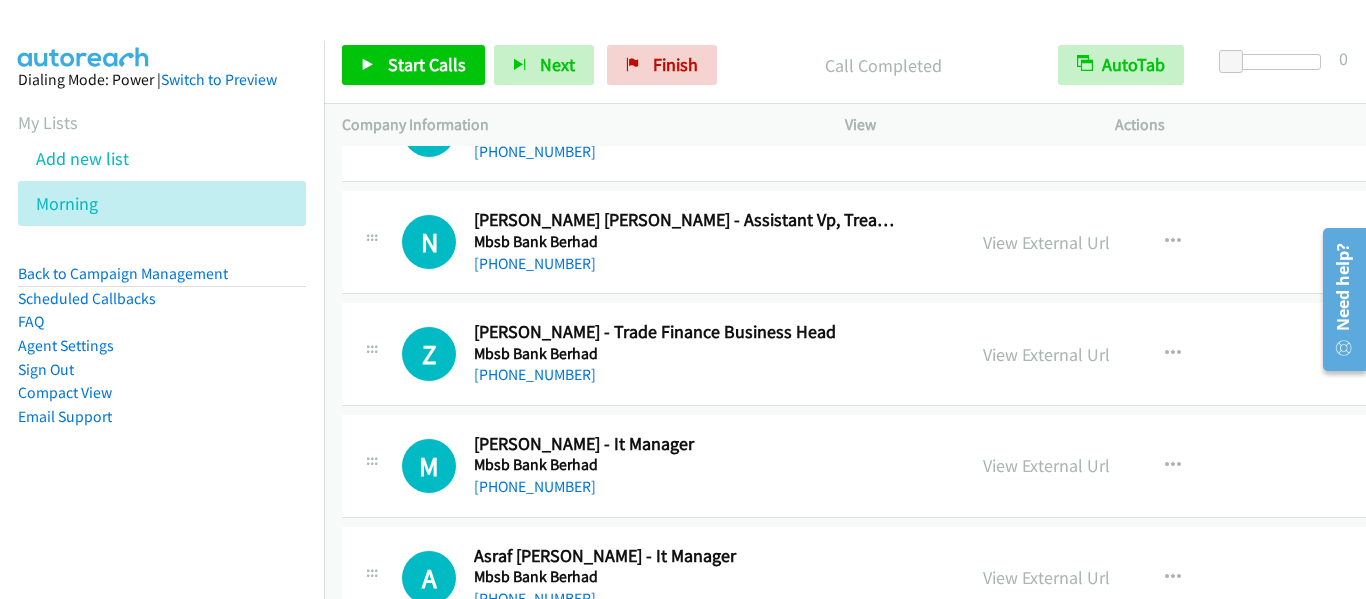 scroll, scrollTop: 23400, scrollLeft: 0, axis: vertical 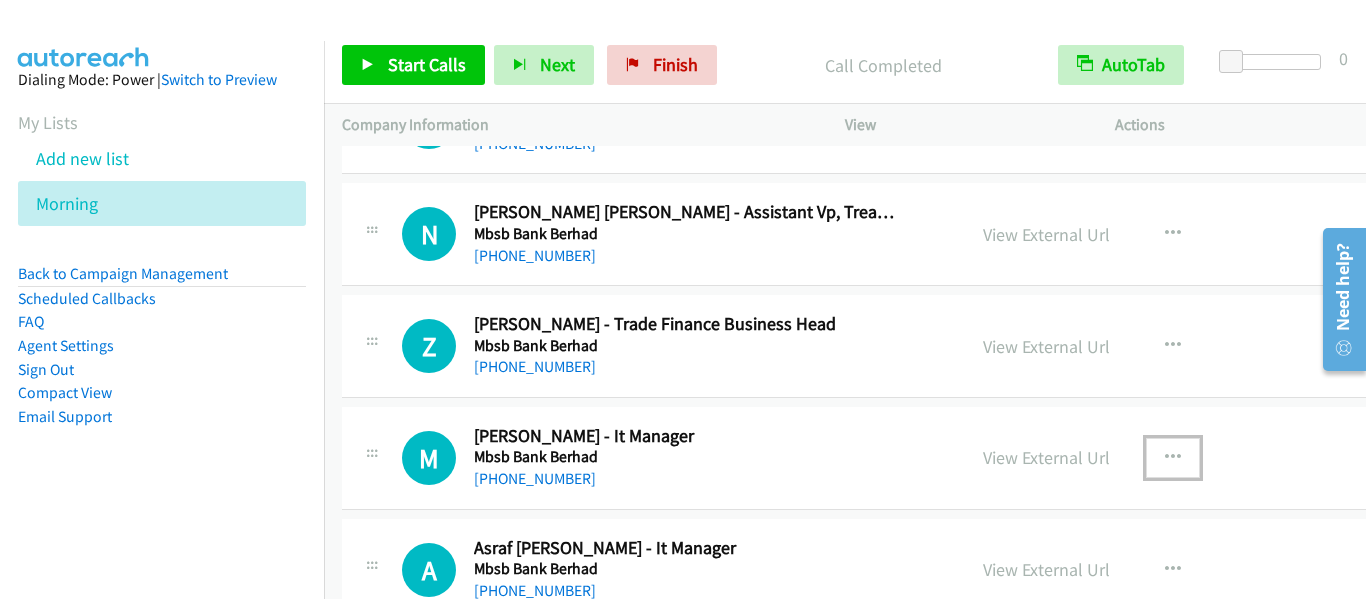 click at bounding box center [1173, 458] 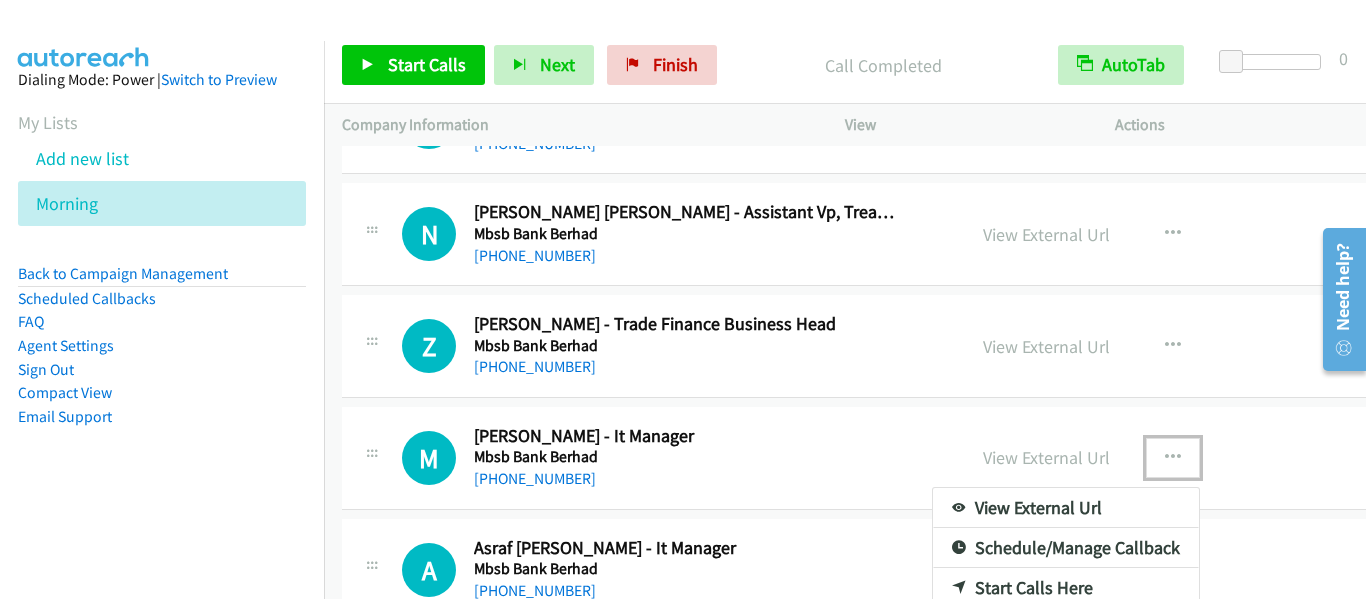 click at bounding box center [683, 299] 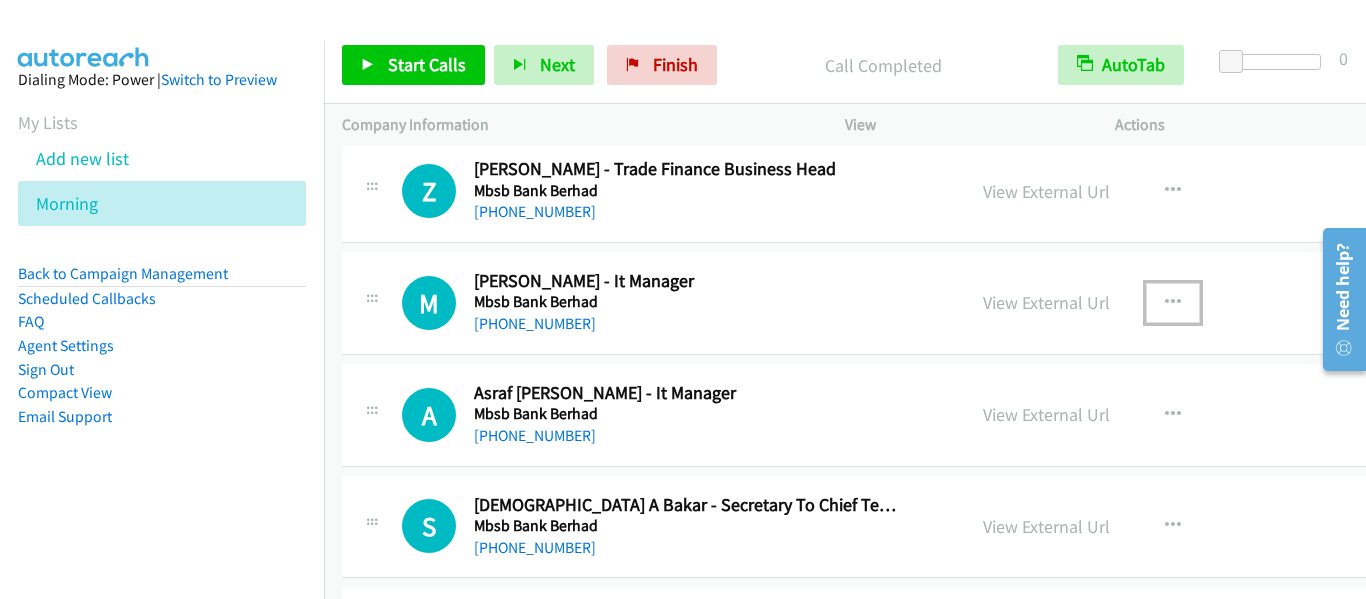 scroll, scrollTop: 23560, scrollLeft: 0, axis: vertical 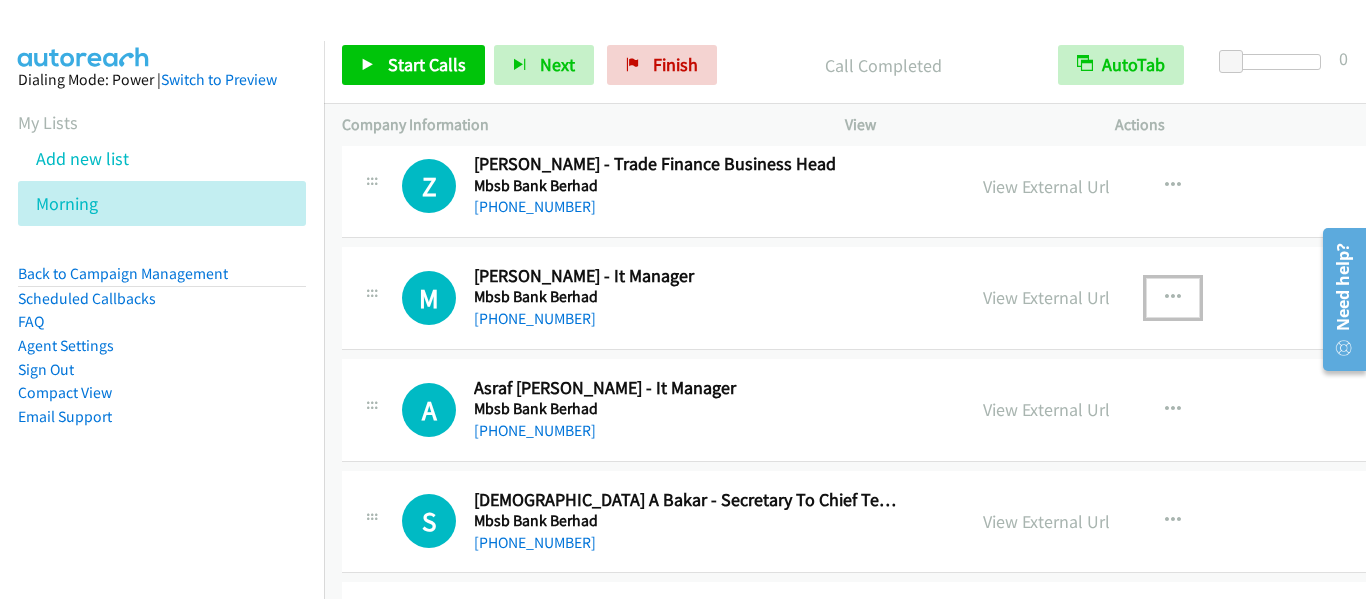 click at bounding box center [1173, 298] 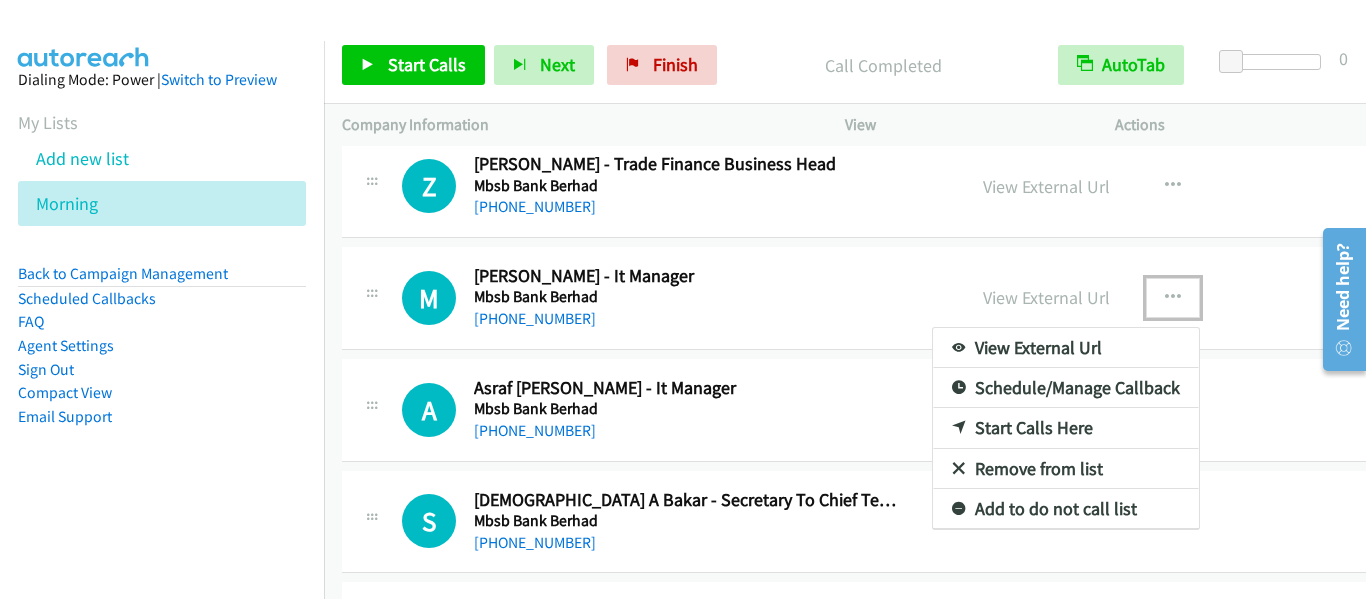 click on "Start Calls Here" at bounding box center [1066, 428] 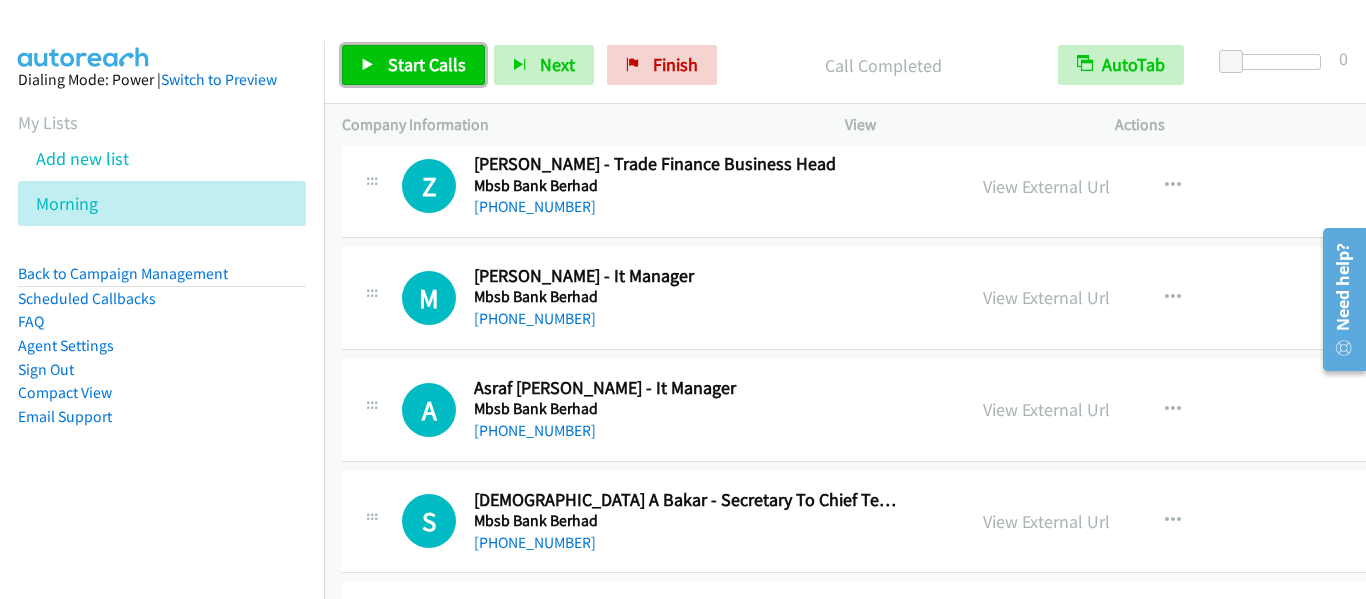 click on "Start Calls" at bounding box center [413, 65] 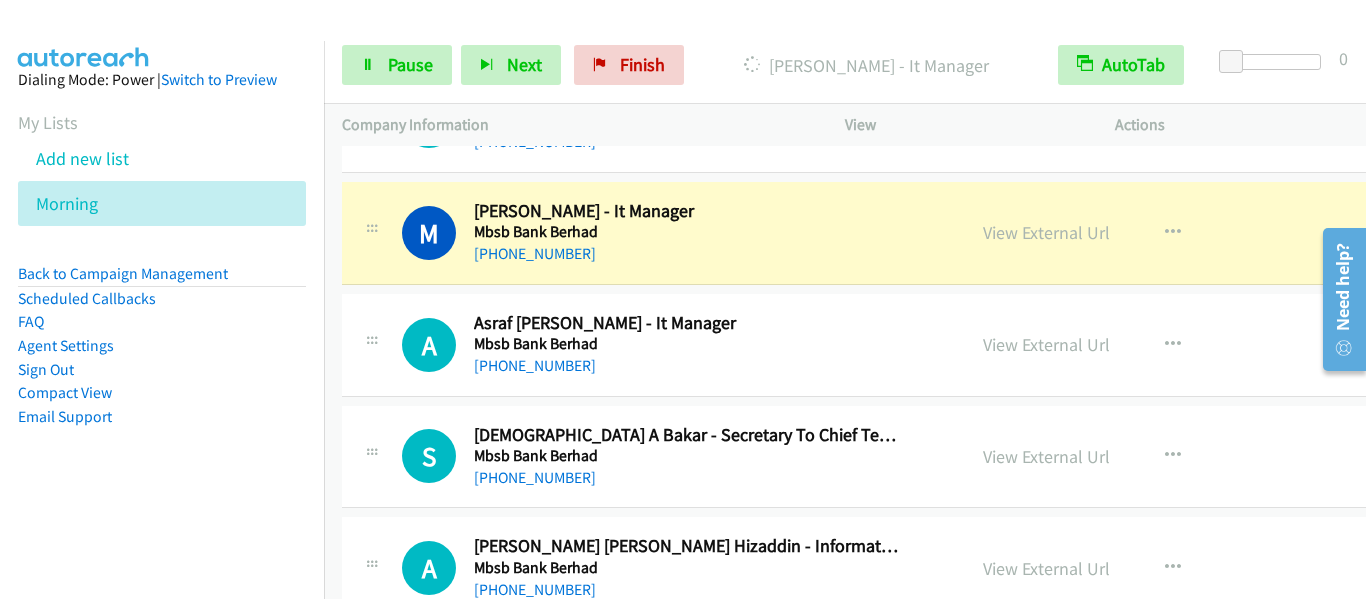 scroll, scrollTop: 23660, scrollLeft: 0, axis: vertical 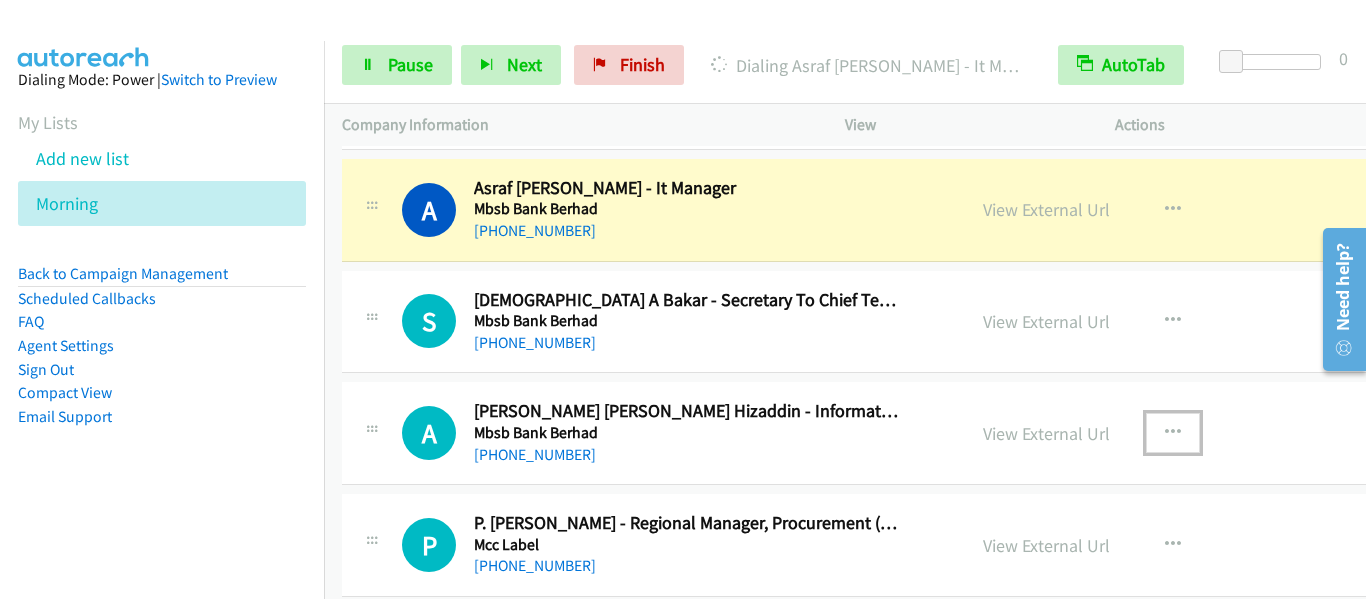 click at bounding box center (1173, 433) 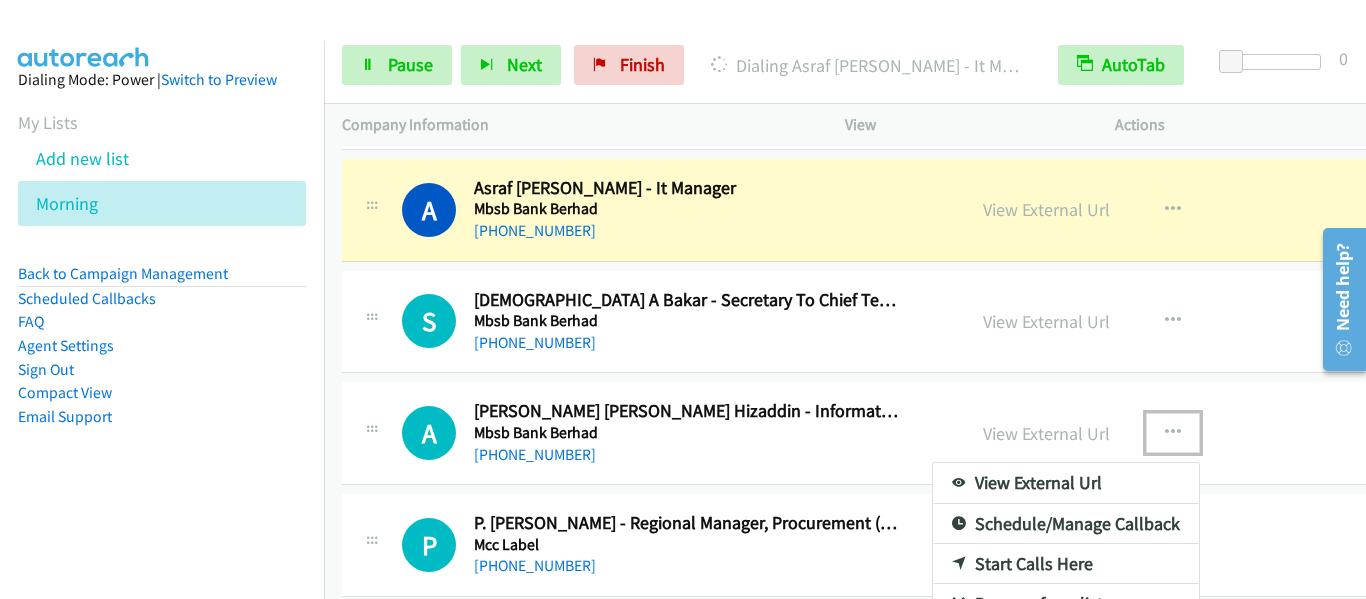 click on "Start Calls Here" at bounding box center [1066, 564] 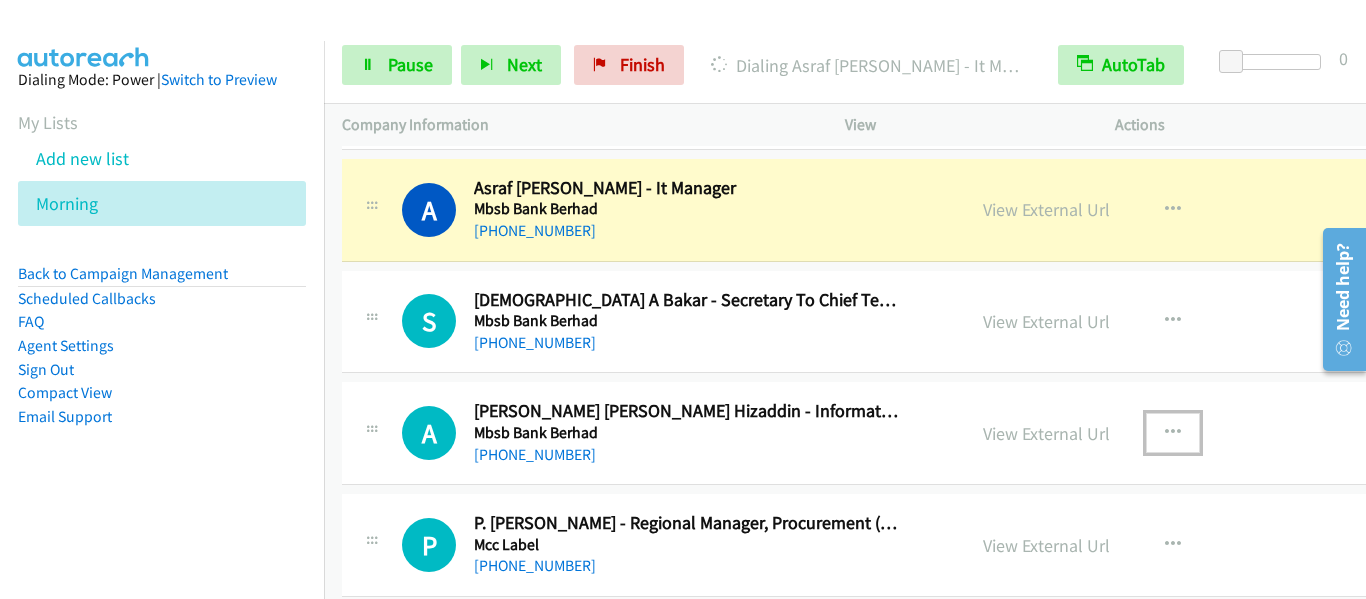 click at bounding box center (1173, 433) 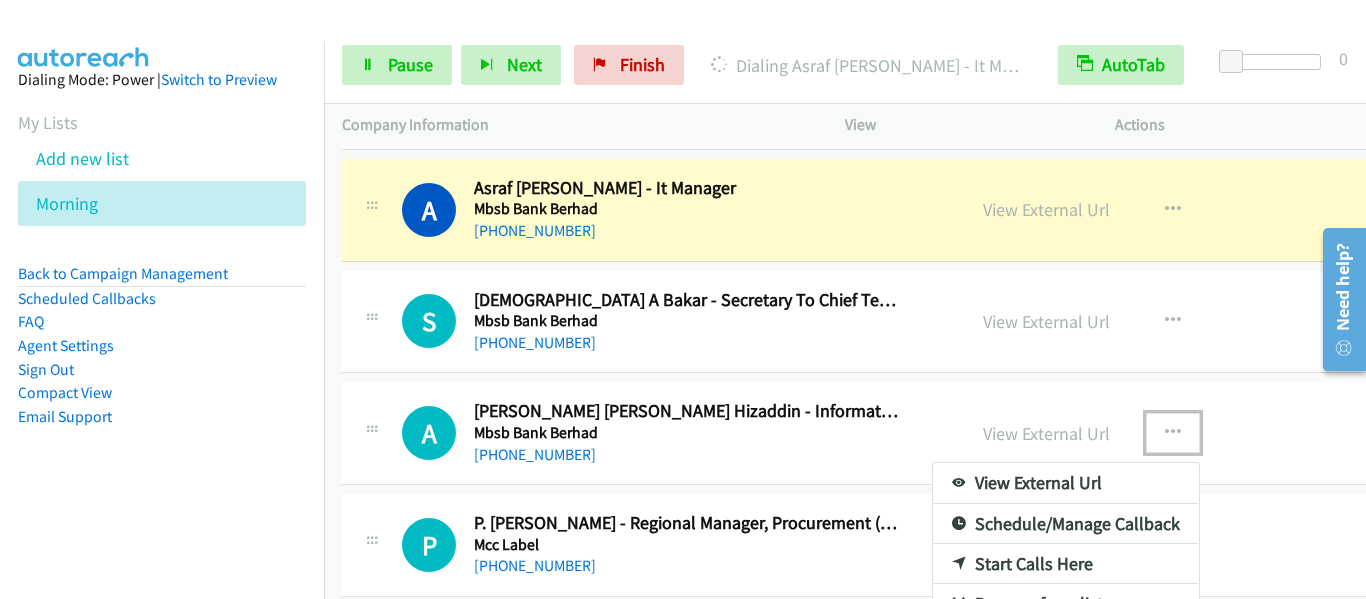 click on "Start Calls Here" at bounding box center (1066, 564) 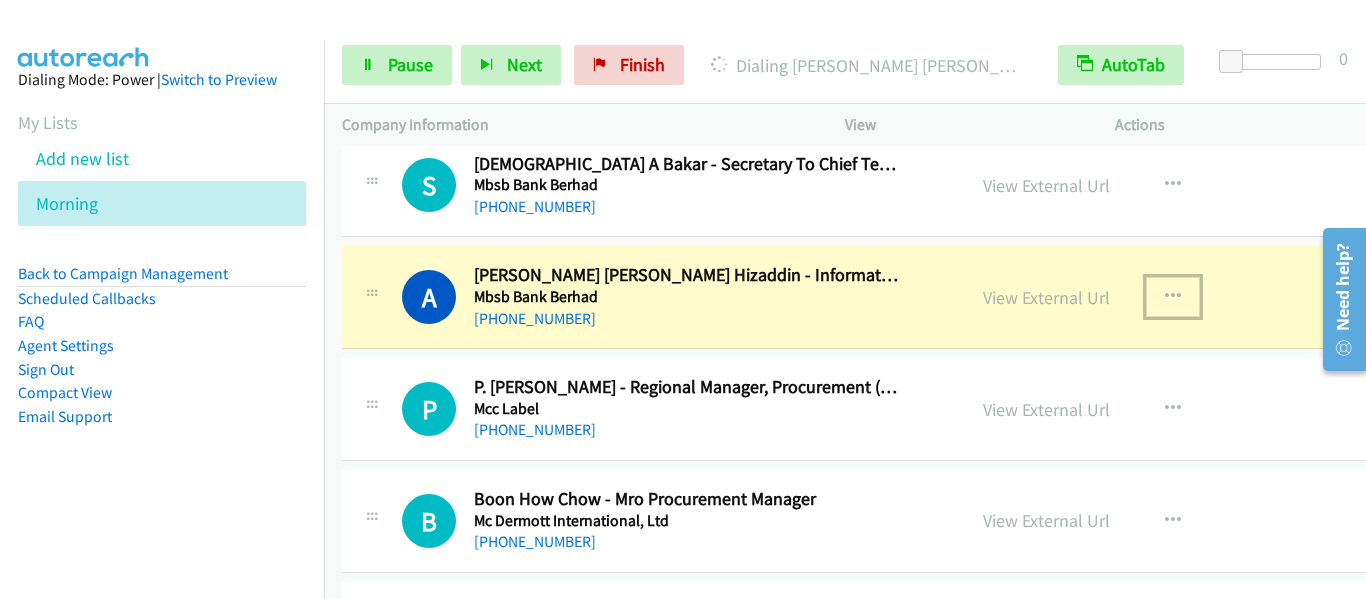 scroll, scrollTop: 23860, scrollLeft: 0, axis: vertical 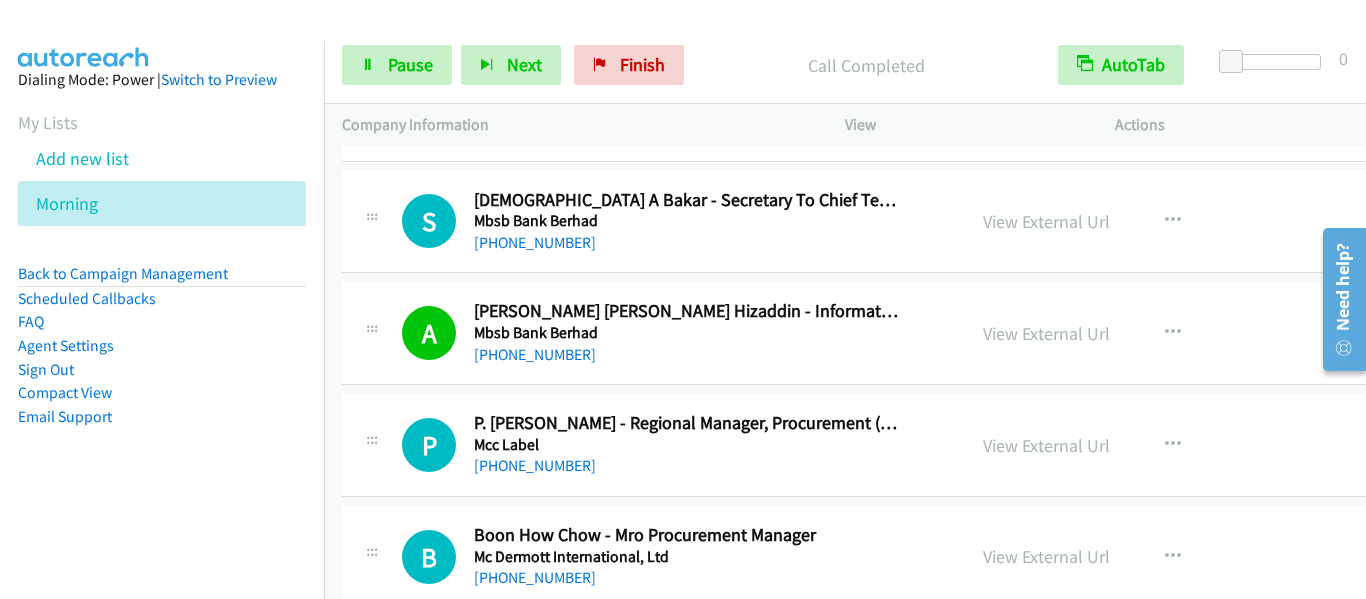 click on "Company Information" at bounding box center (575, 125) 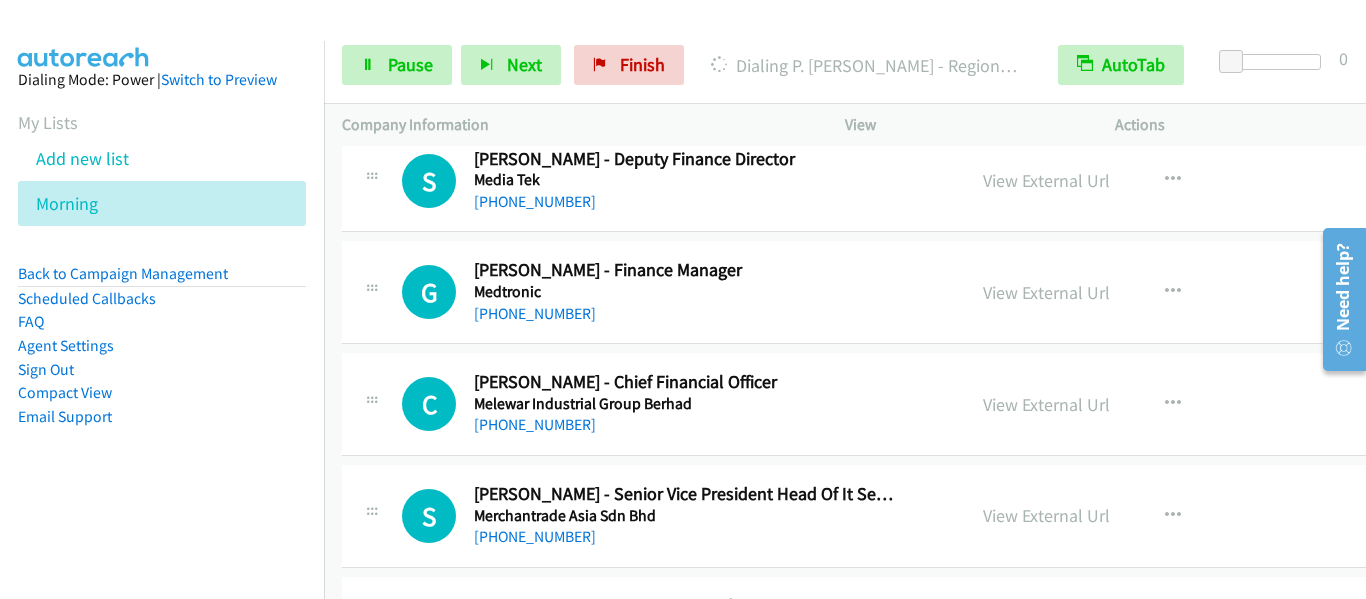 scroll, scrollTop: 24560, scrollLeft: 0, axis: vertical 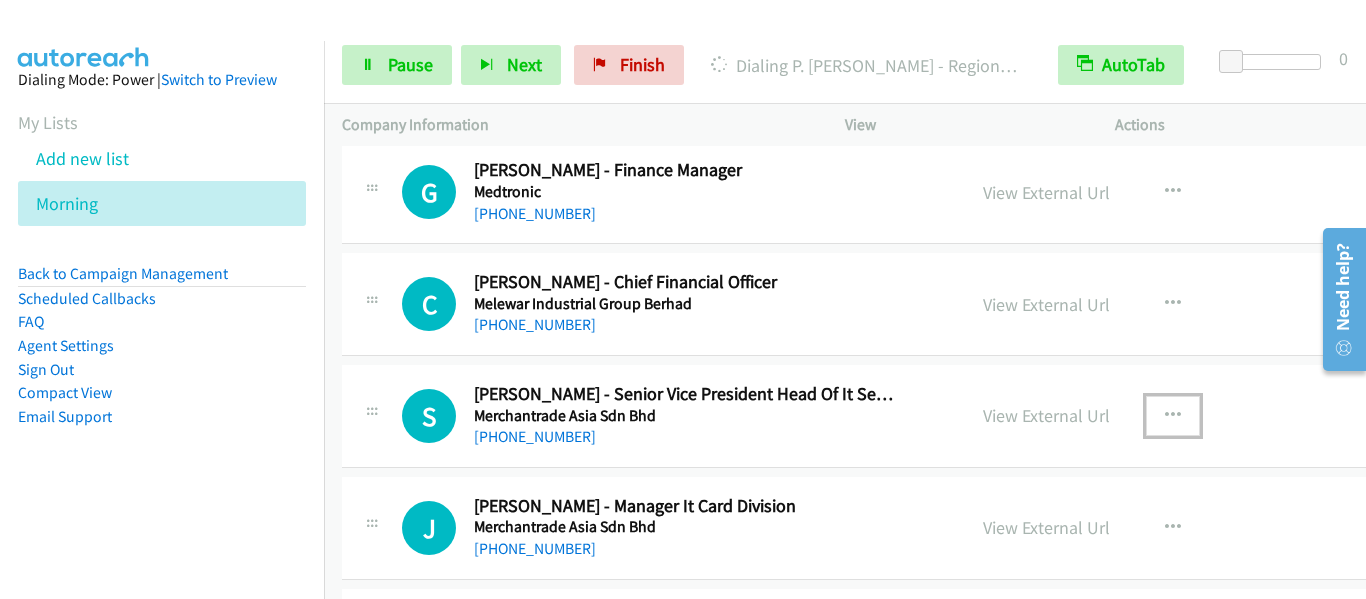 click at bounding box center (1173, 416) 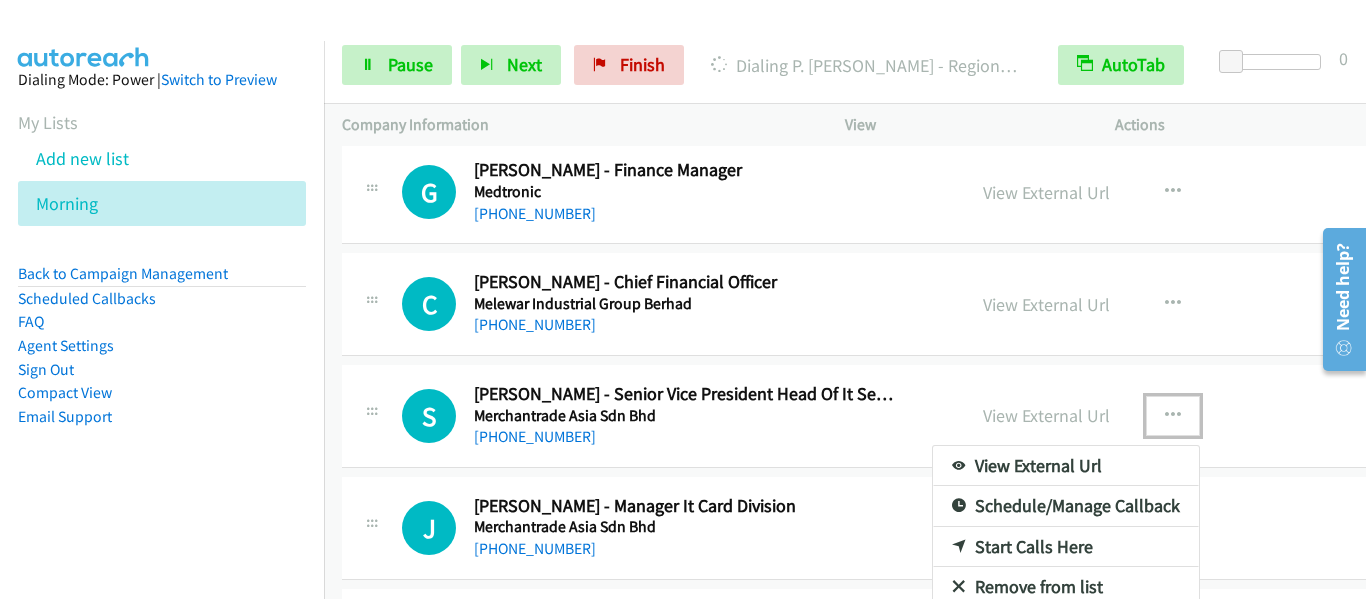 click on "Start Calls Here" at bounding box center (1066, 547) 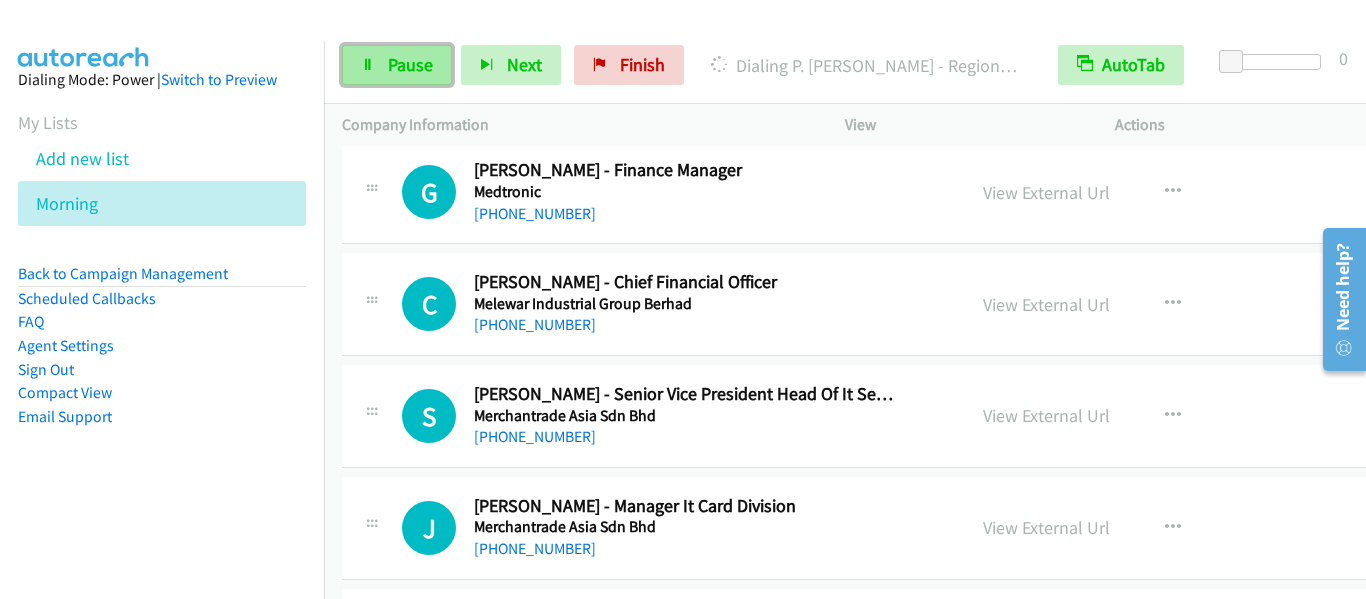click on "Pause" at bounding box center (397, 65) 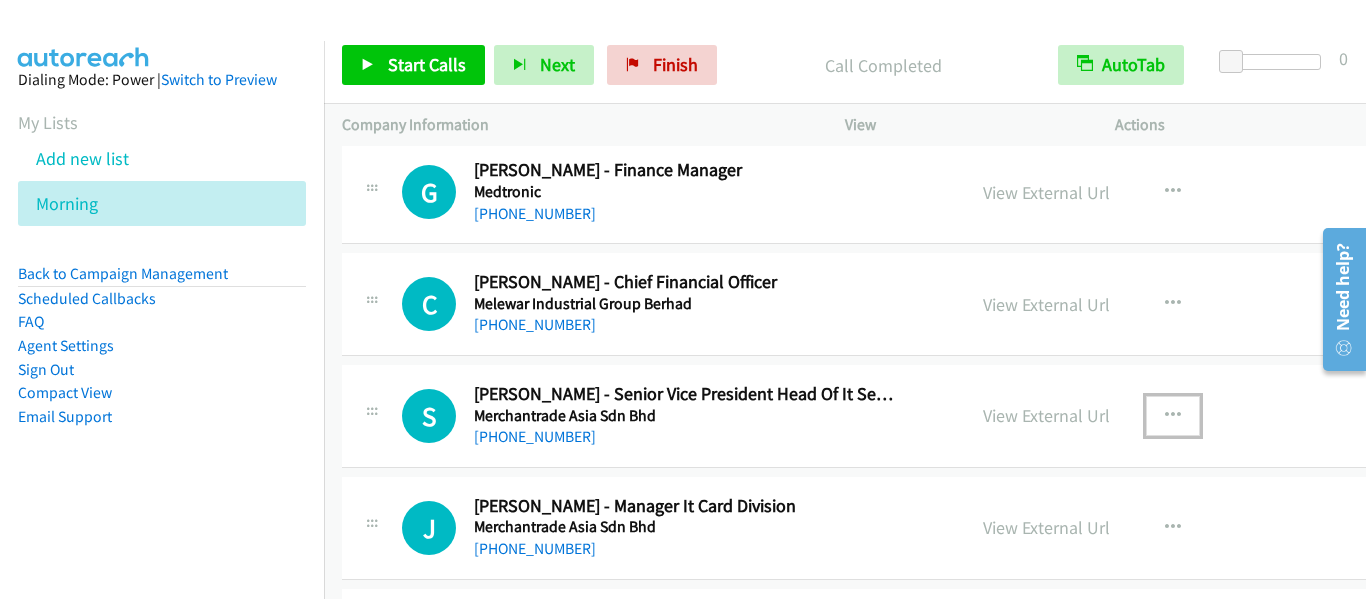 click at bounding box center (1173, 416) 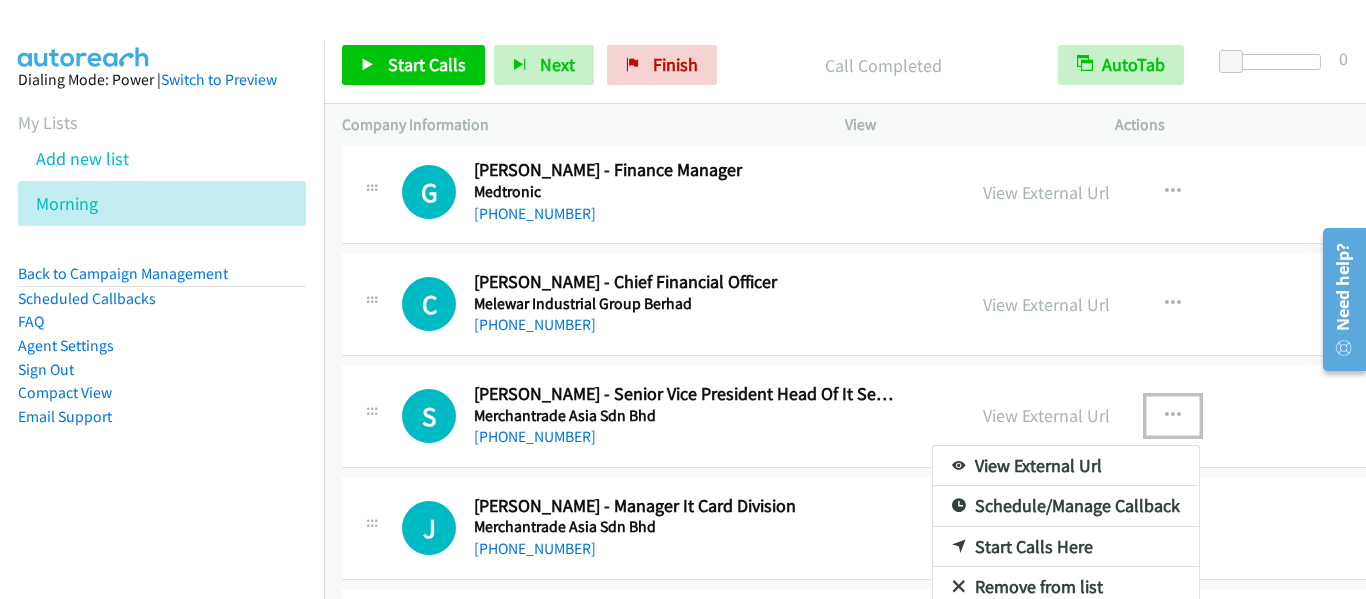 click on "Start Calls Here" at bounding box center (1066, 547) 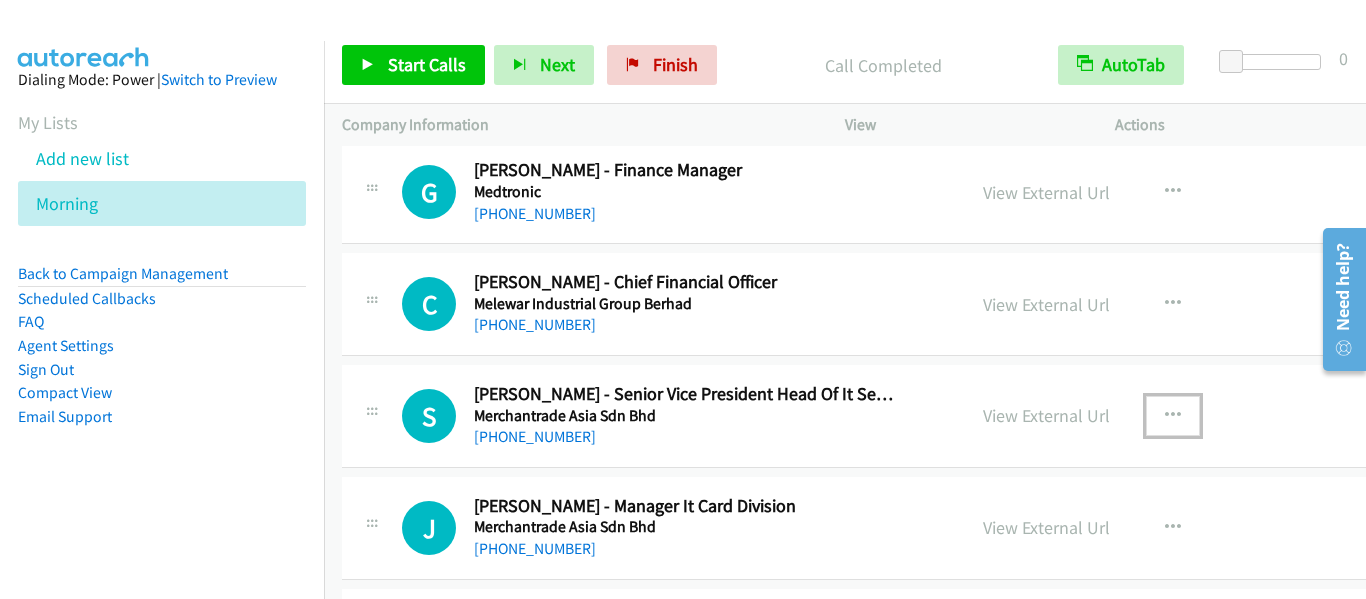 click at bounding box center (1173, 416) 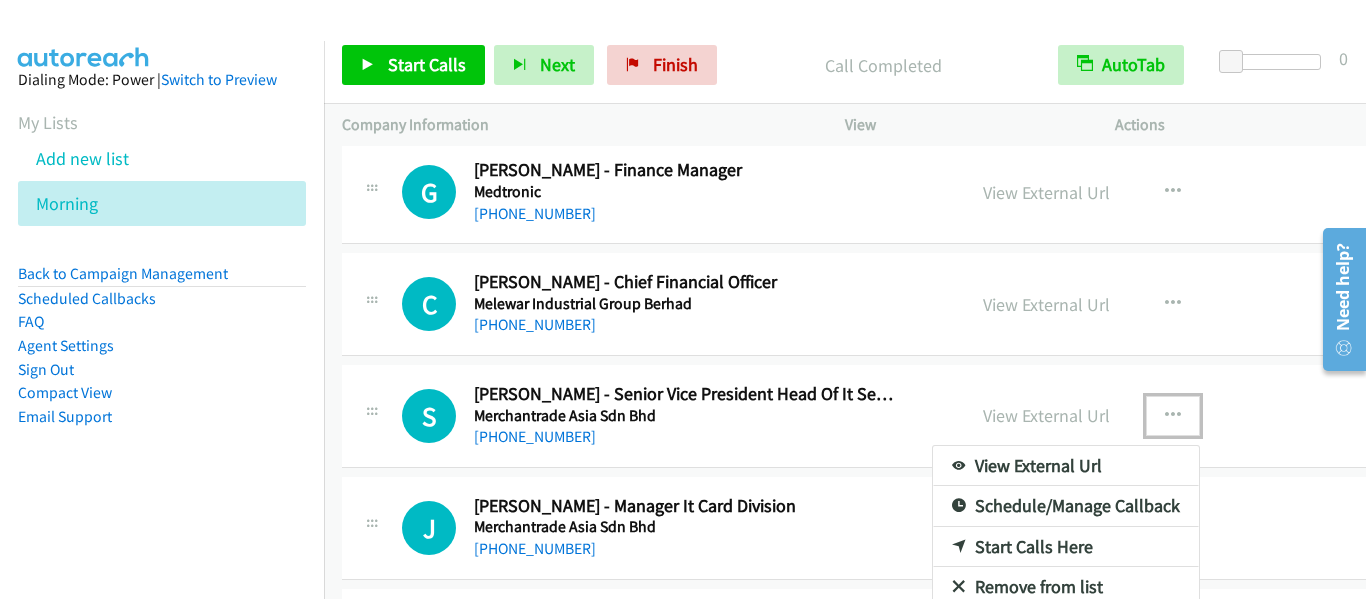 click on "Start Calls Here" at bounding box center (1066, 547) 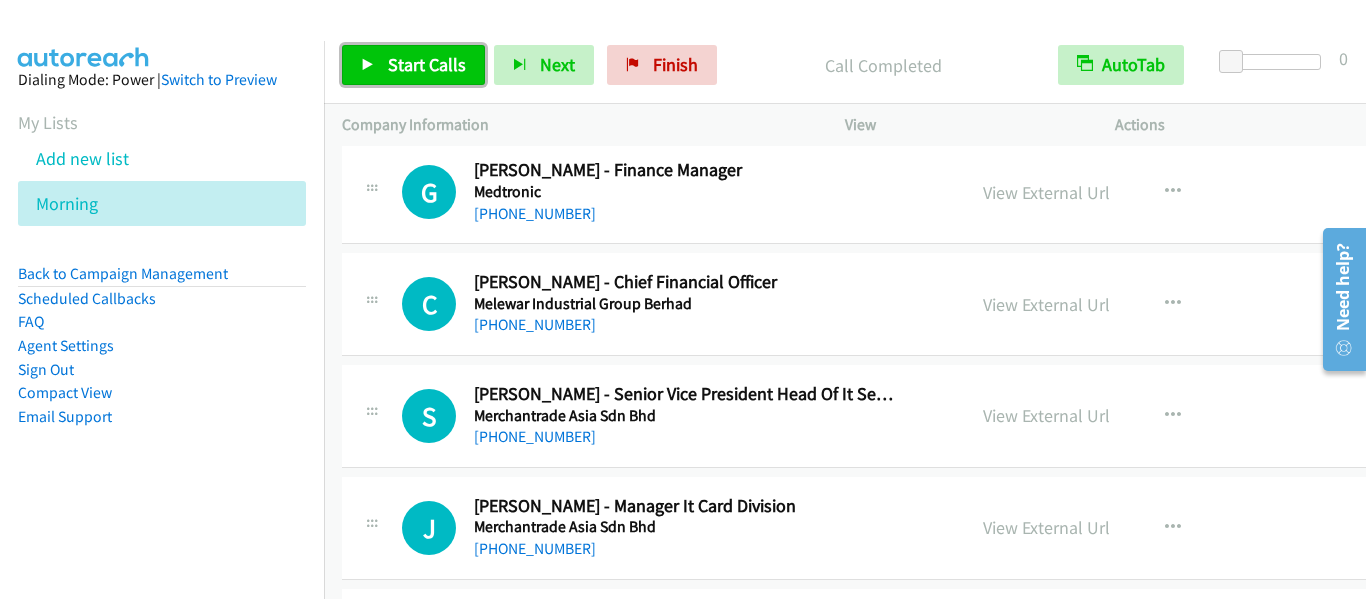 click on "Start Calls" at bounding box center [427, 64] 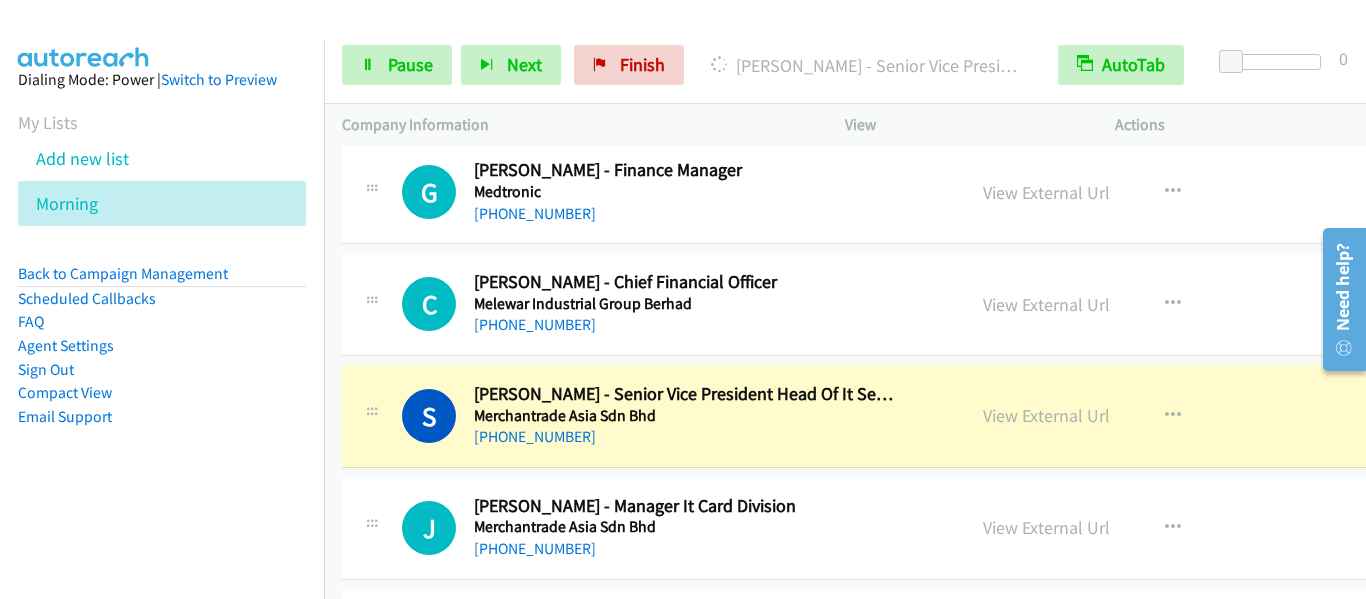 scroll, scrollTop: 24760, scrollLeft: 0, axis: vertical 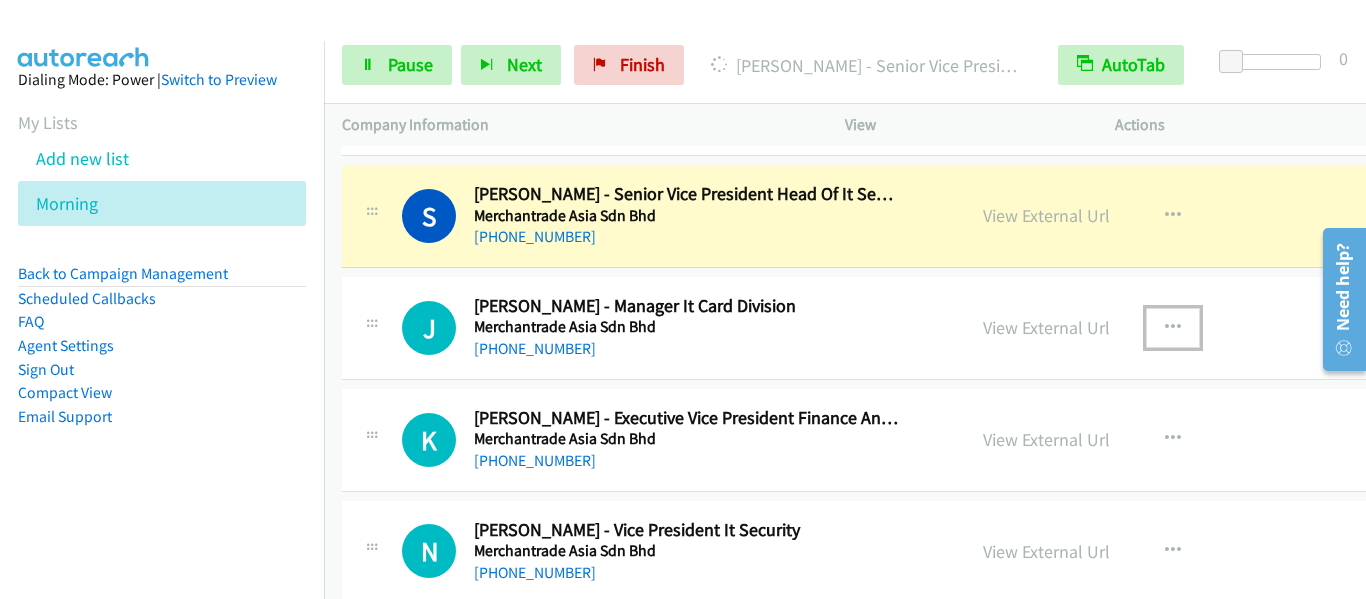 click at bounding box center [1173, 328] 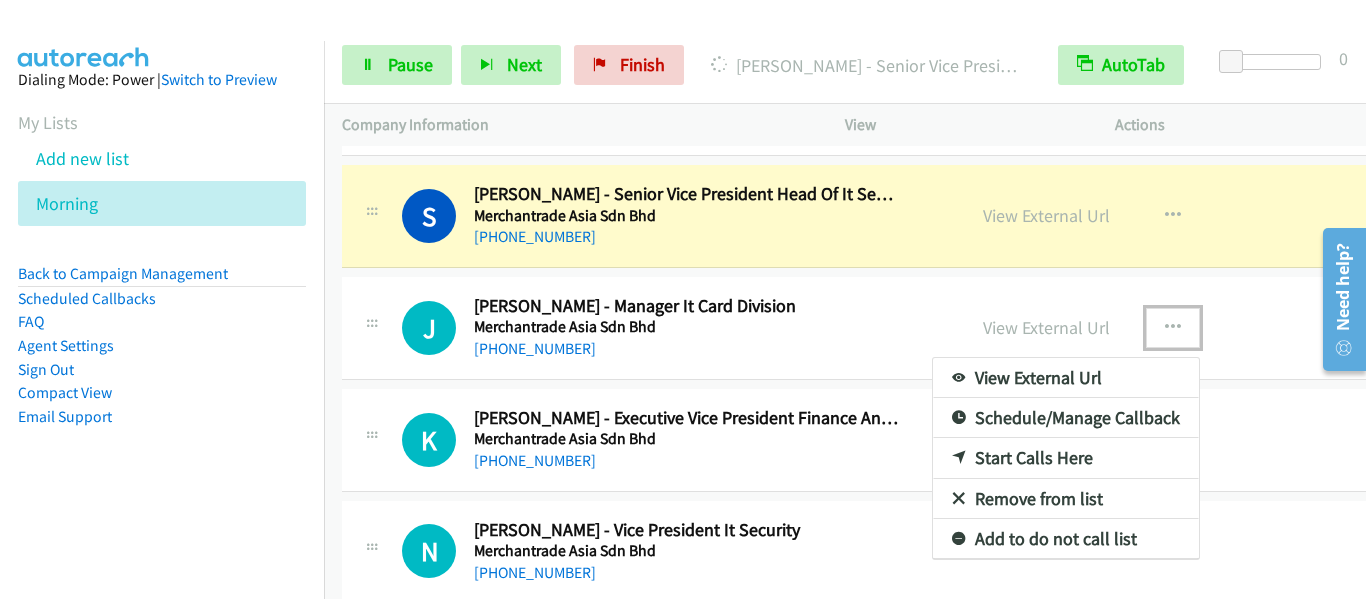 click on "Start Calls Here" at bounding box center (1066, 458) 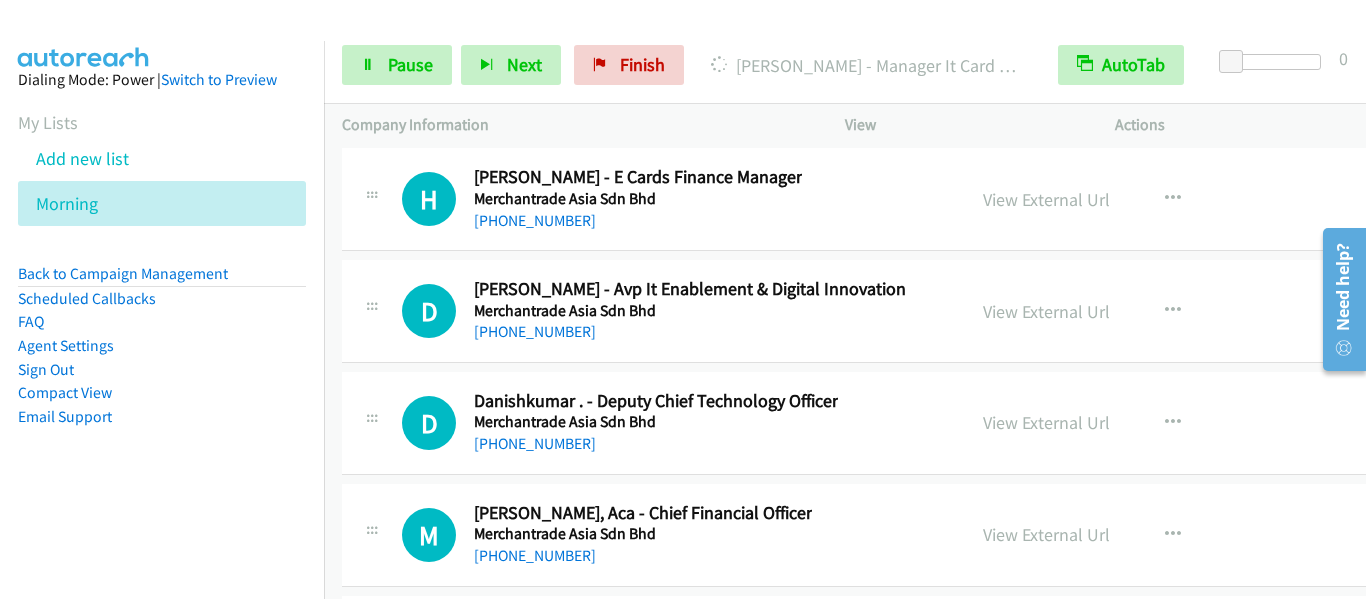 scroll, scrollTop: 25260, scrollLeft: 0, axis: vertical 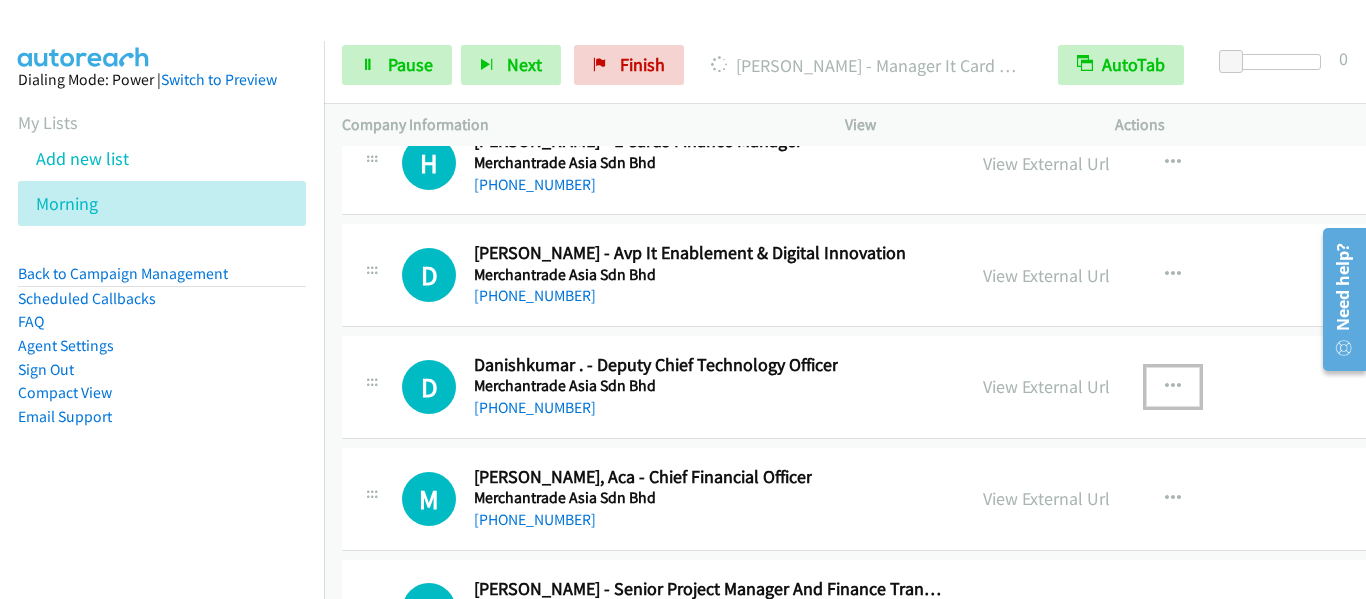 click at bounding box center (1173, 387) 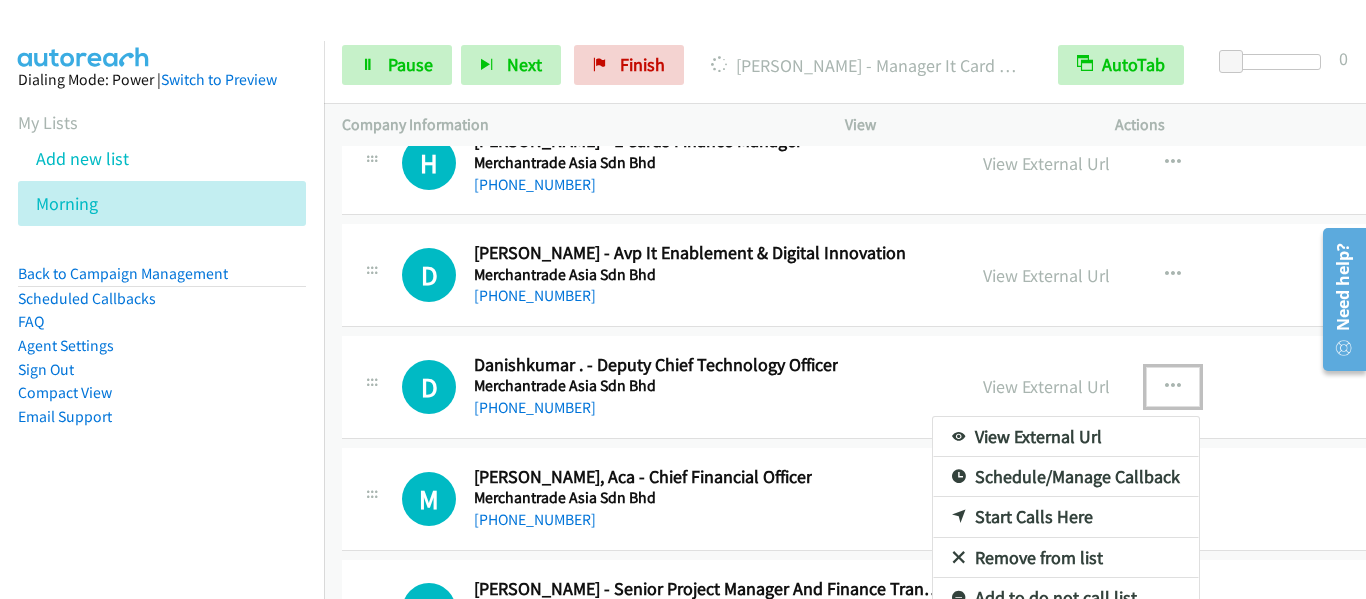click on "Start Calls Here" at bounding box center (1066, 517) 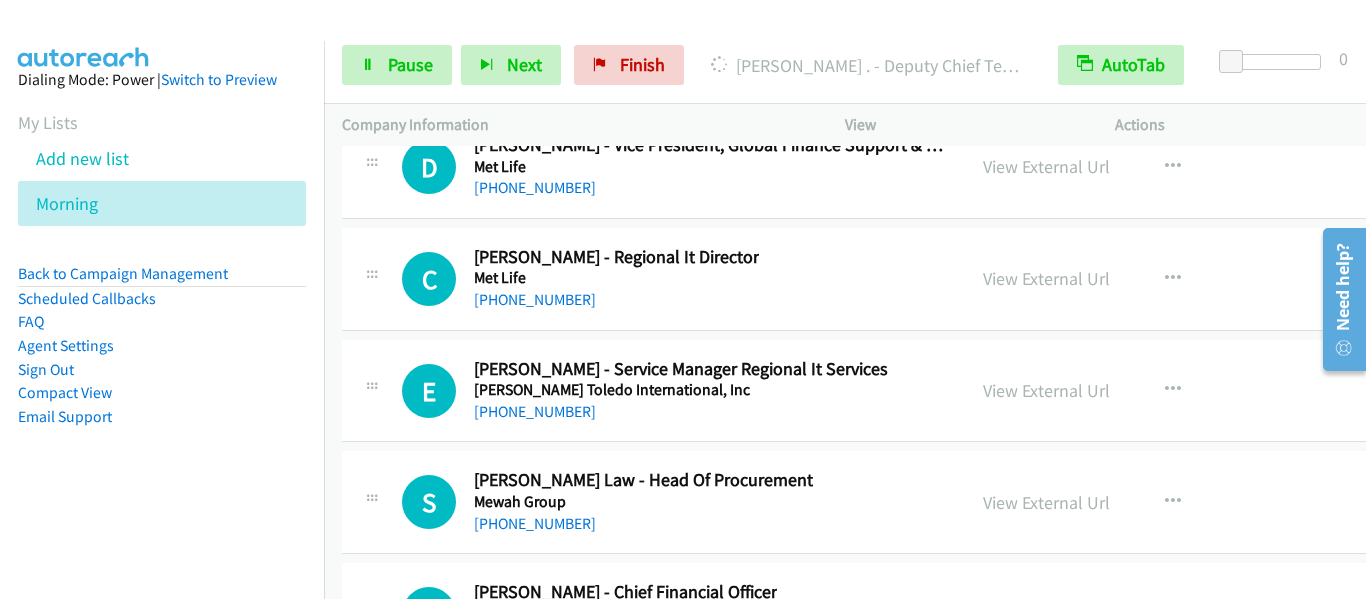 scroll, scrollTop: 26060, scrollLeft: 0, axis: vertical 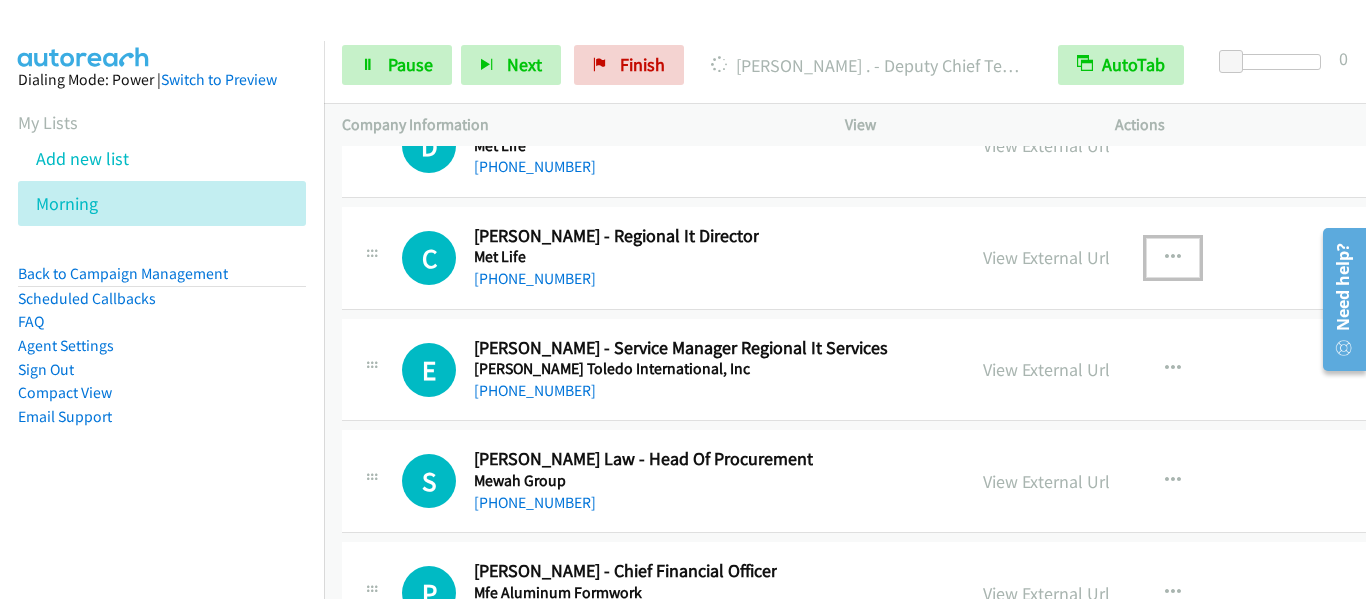 click at bounding box center (1173, 258) 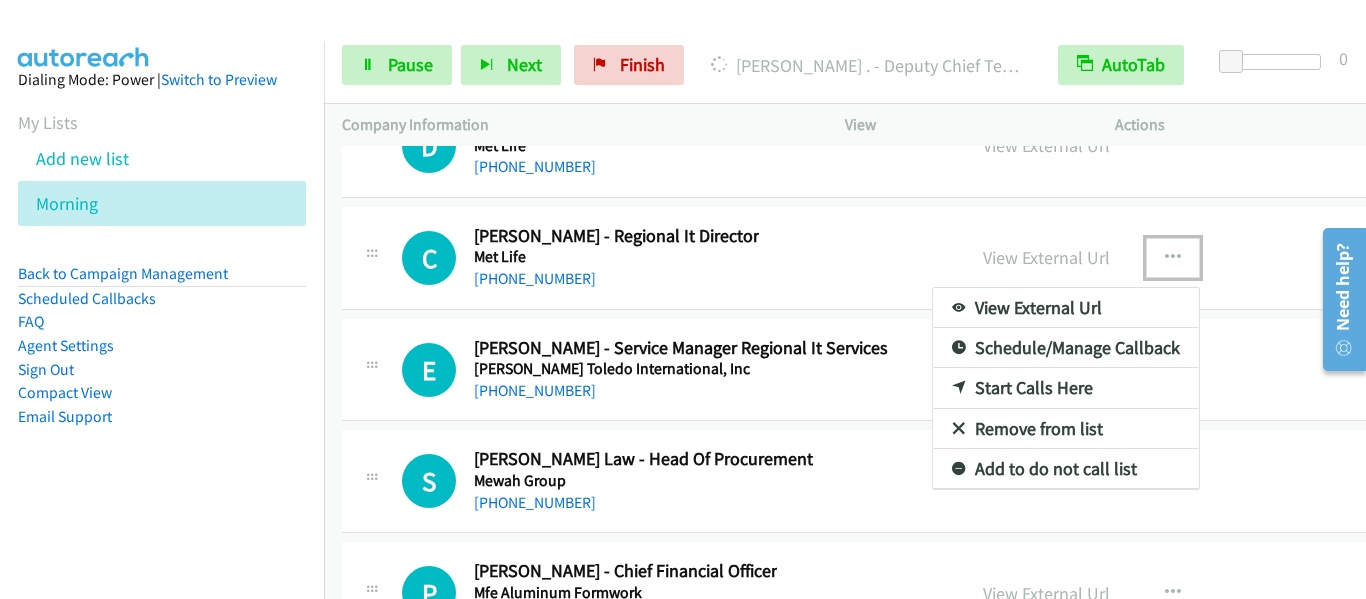 click on "Start Calls Here" at bounding box center (1066, 388) 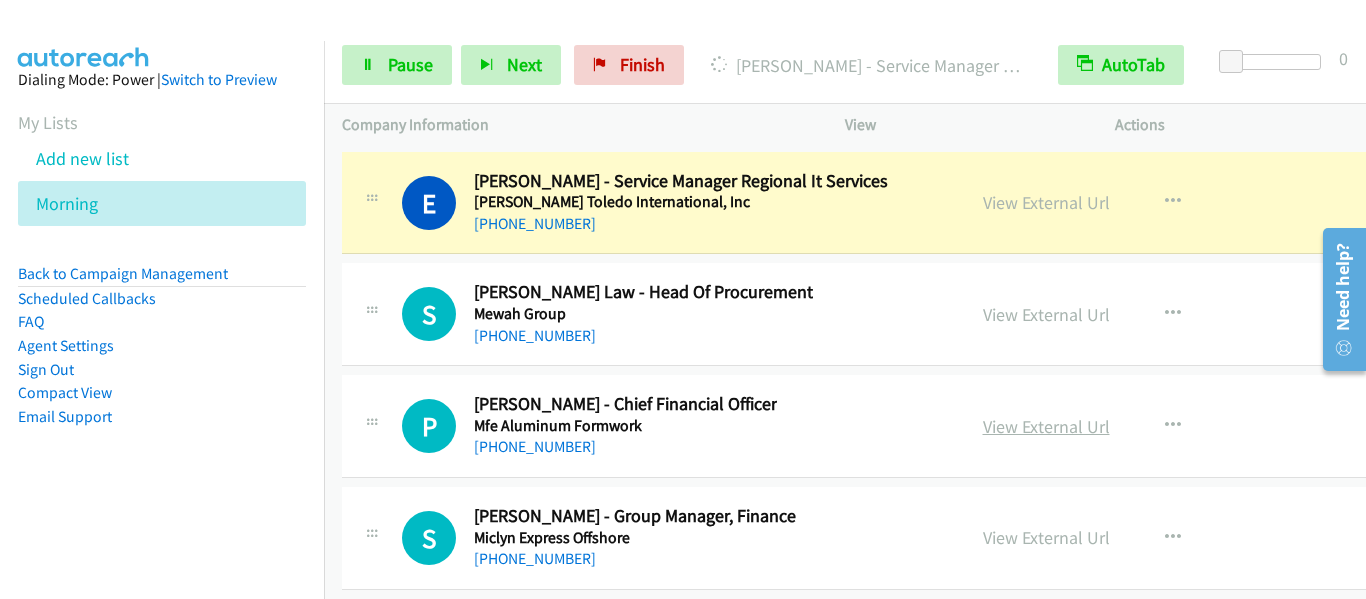 scroll, scrollTop: 26260, scrollLeft: 0, axis: vertical 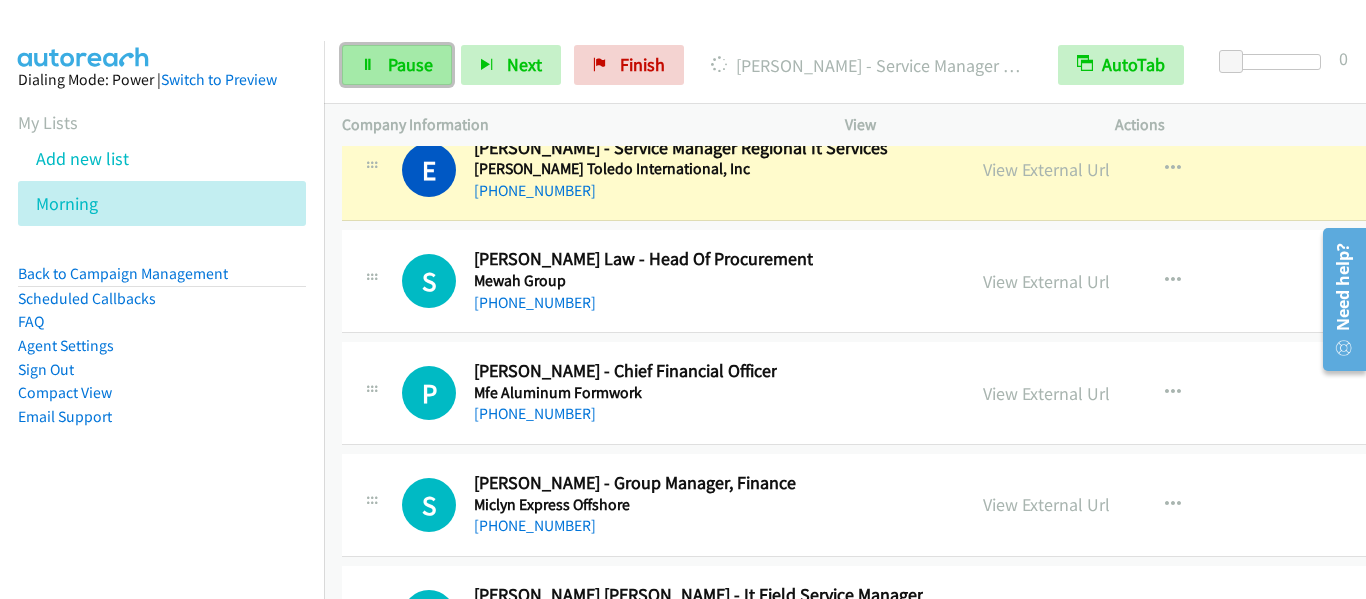click on "Pause" at bounding box center [410, 64] 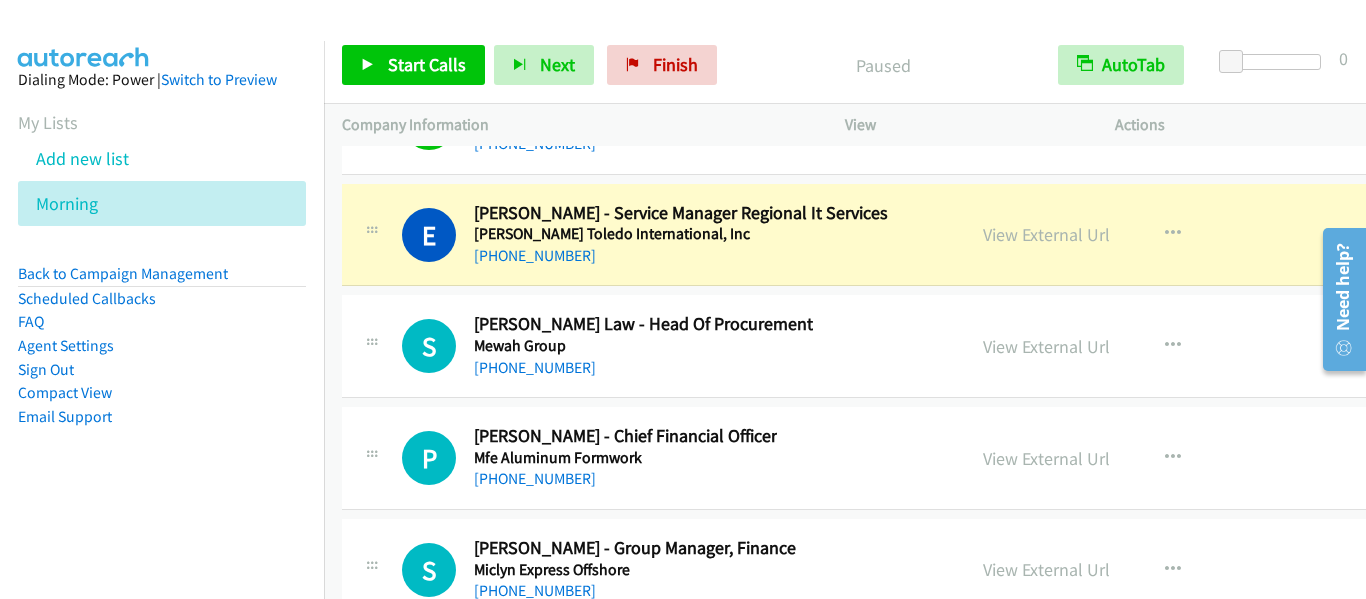 scroll, scrollTop: 26160, scrollLeft: 0, axis: vertical 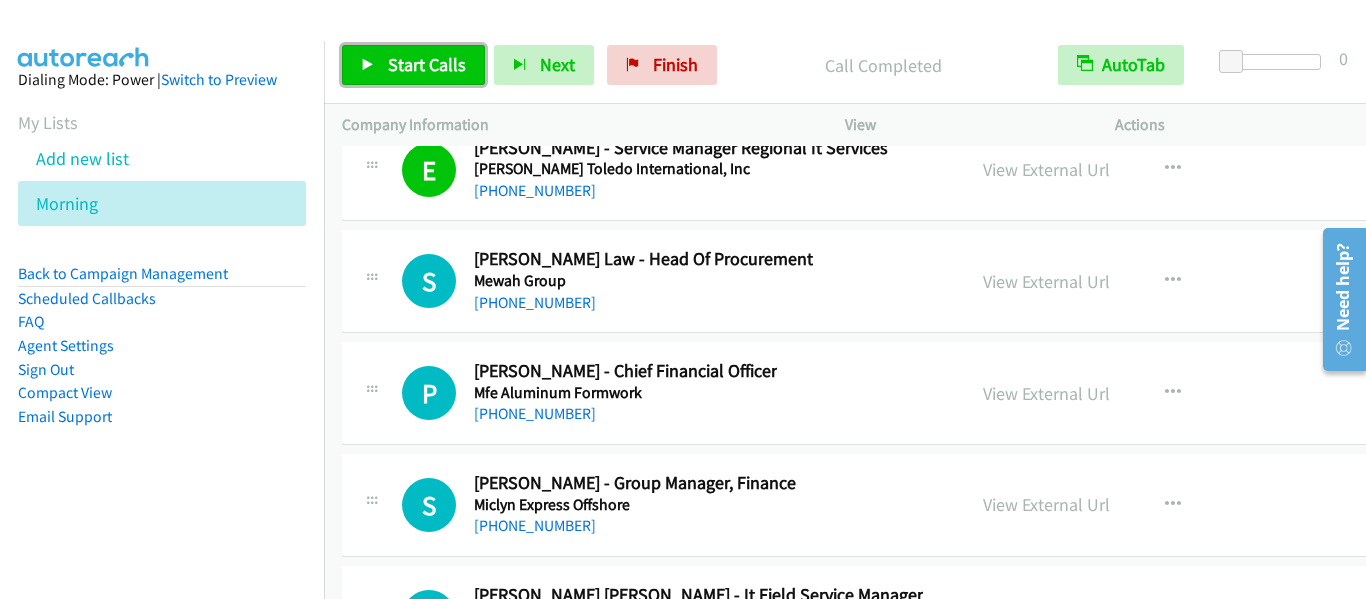 click on "Start Calls" at bounding box center (413, 65) 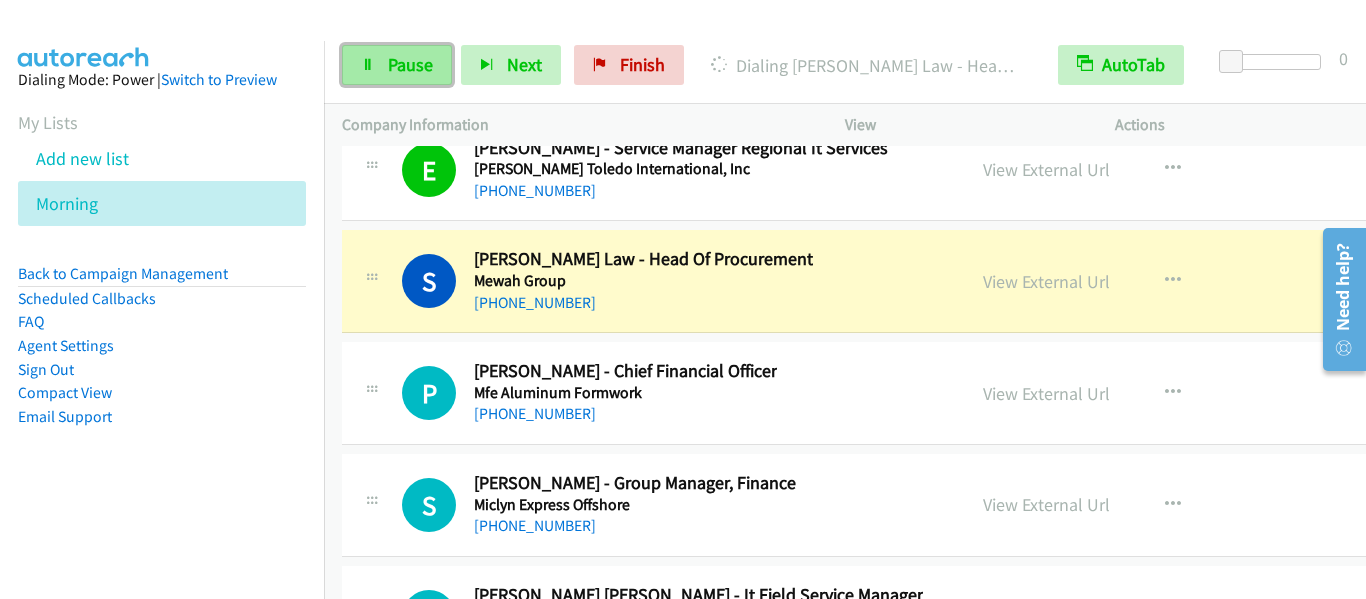 click on "Pause" at bounding box center (397, 65) 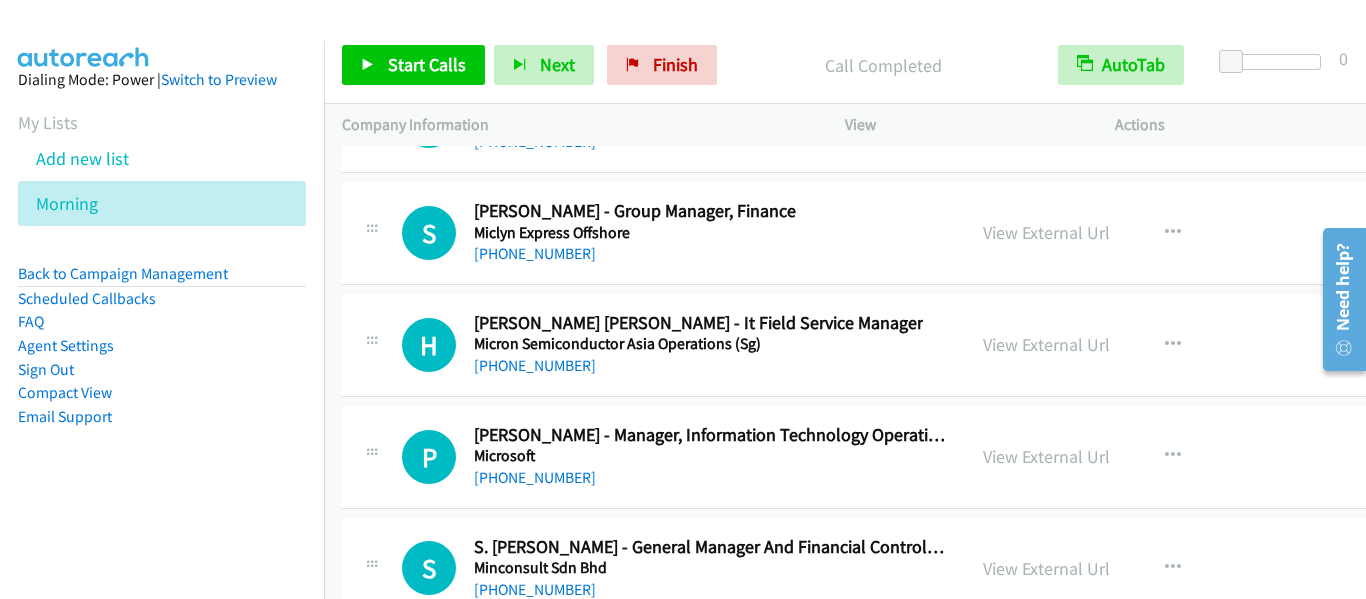 scroll, scrollTop: 26560, scrollLeft: 0, axis: vertical 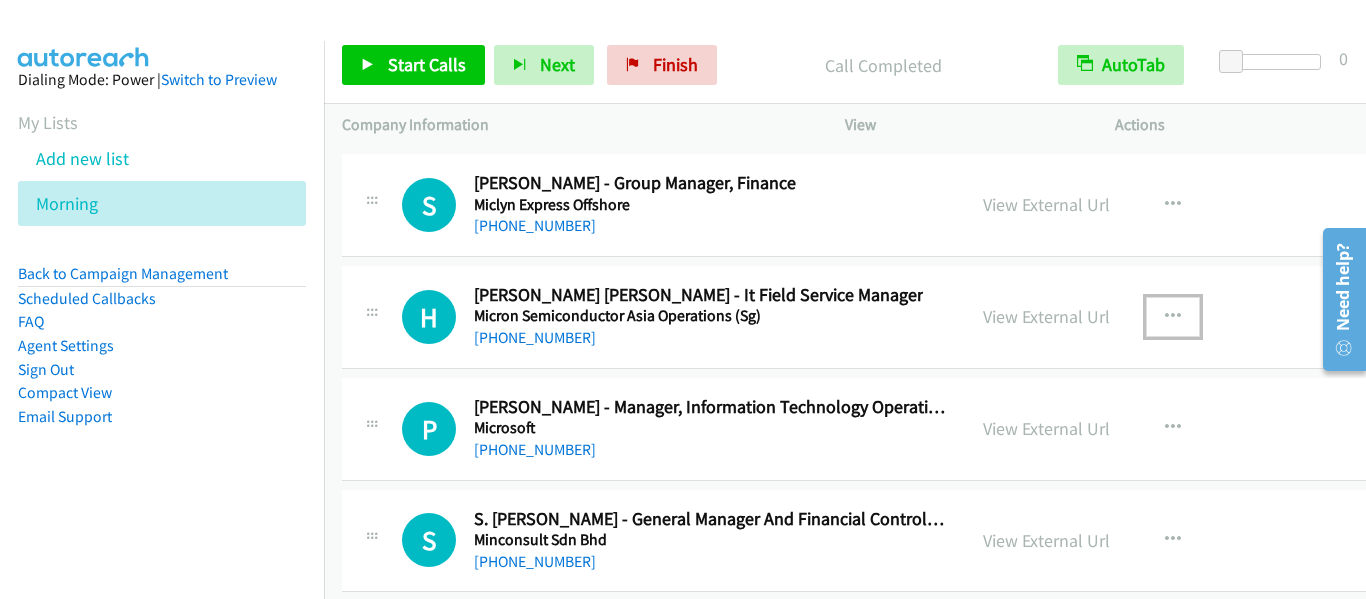 click at bounding box center (1173, 317) 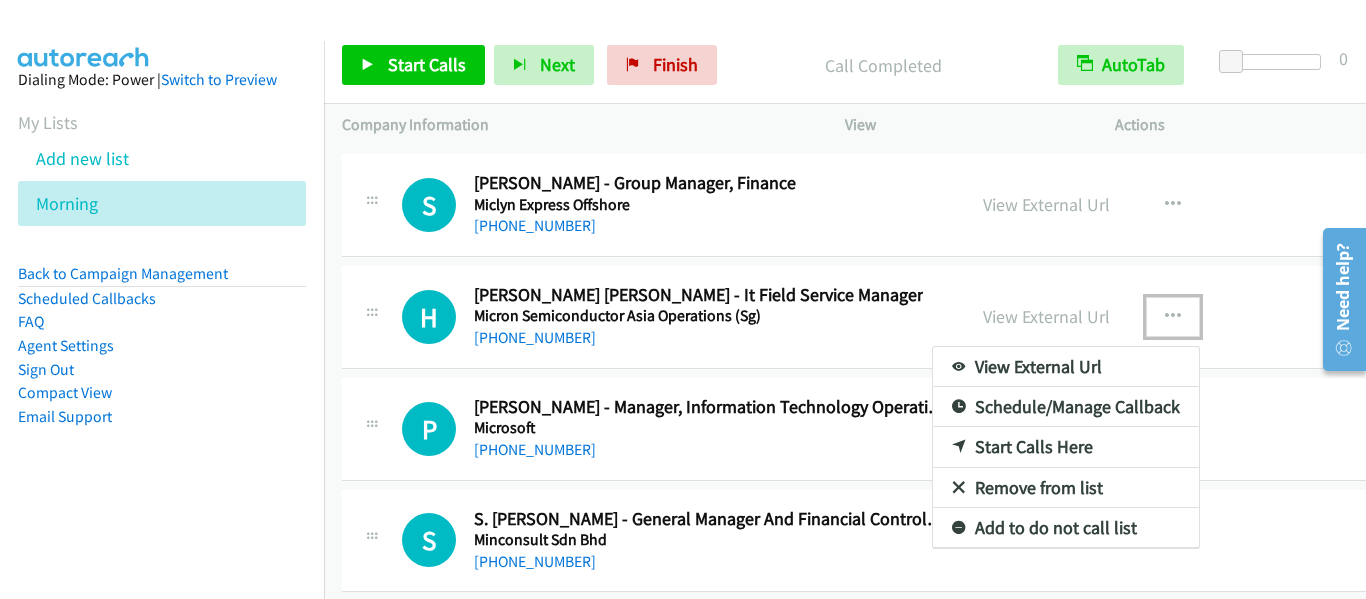 click on "Start Calls Here" at bounding box center [1066, 447] 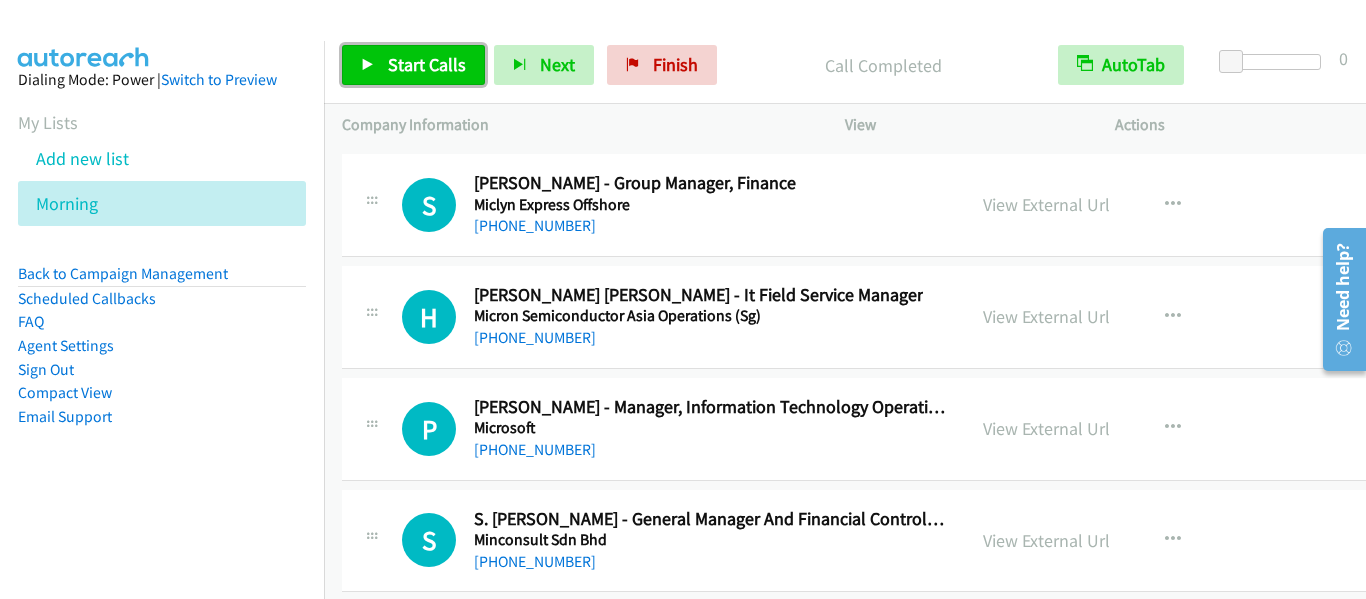 click on "Start Calls" at bounding box center [413, 65] 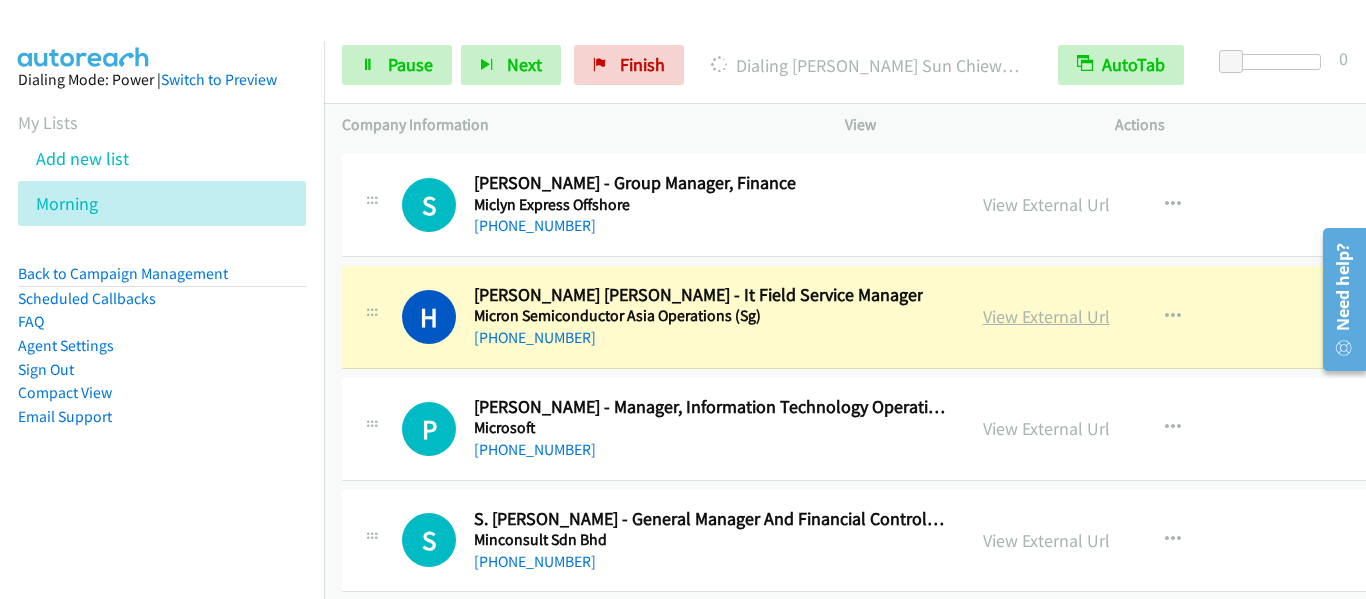 scroll, scrollTop: 26660, scrollLeft: 0, axis: vertical 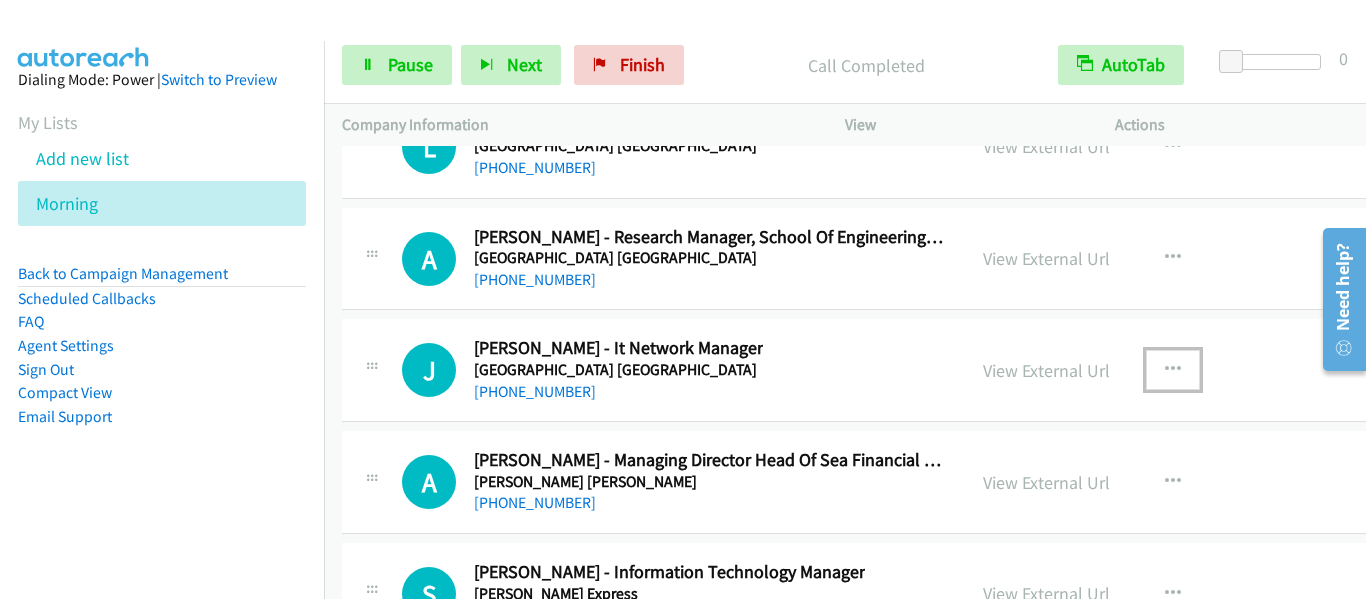 click at bounding box center (1173, 370) 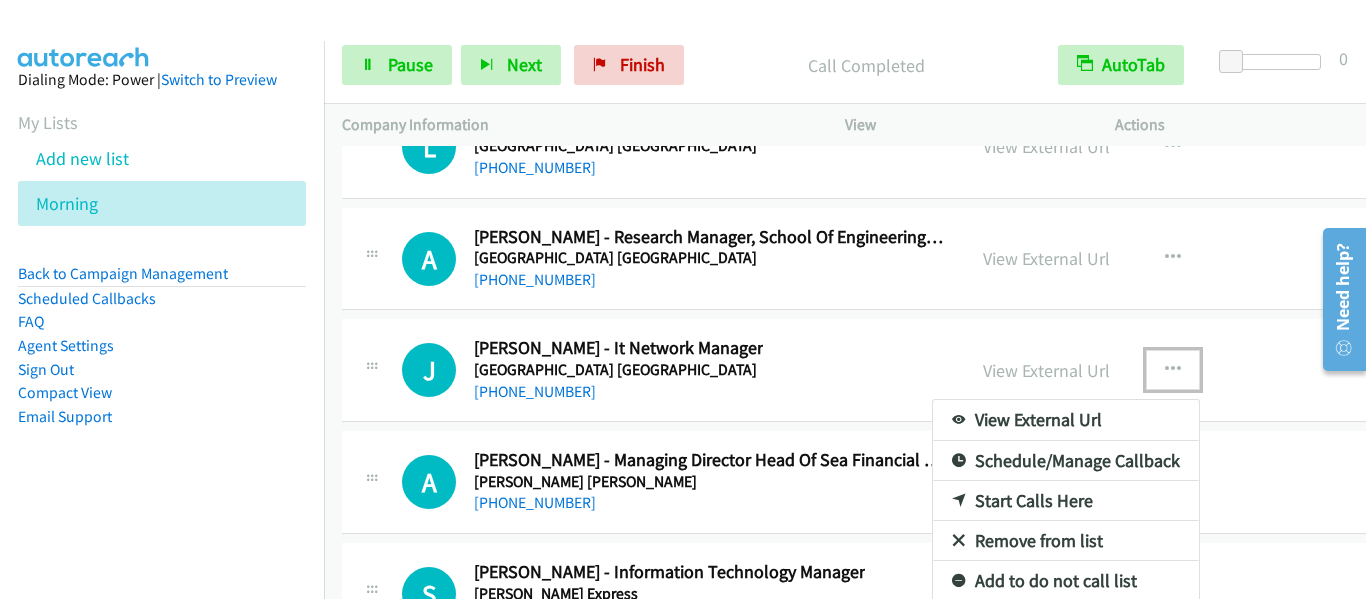 click on "Start Calls Here" at bounding box center (1066, 501) 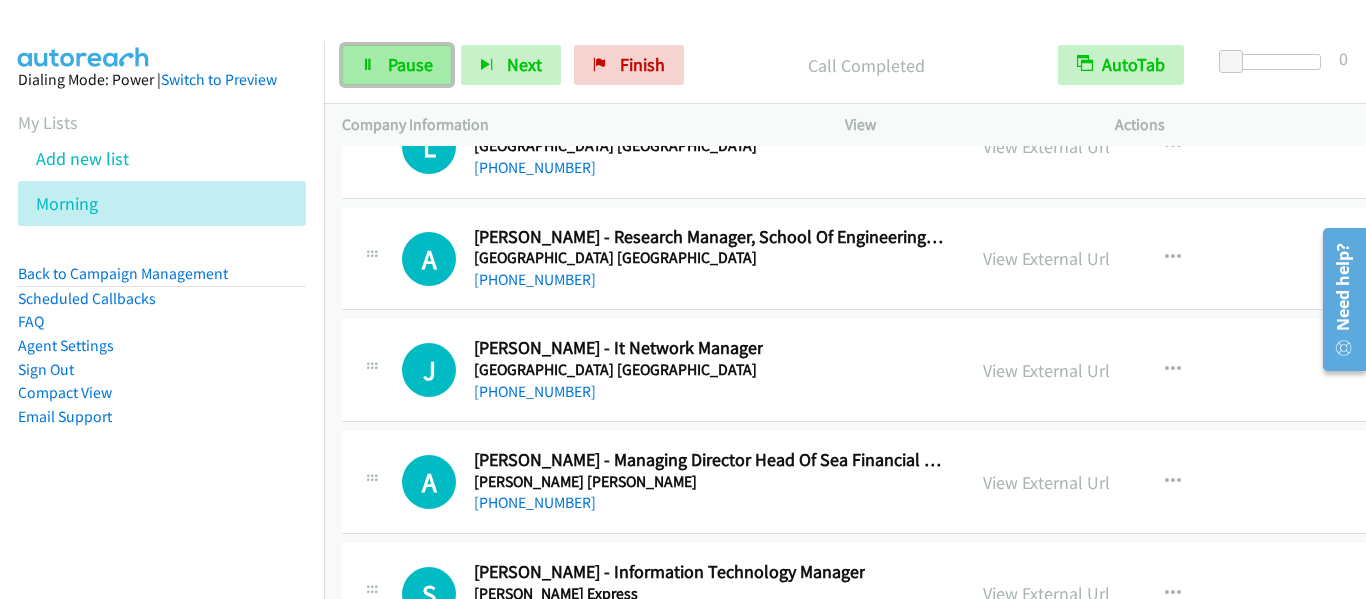 click on "Pause" at bounding box center [410, 64] 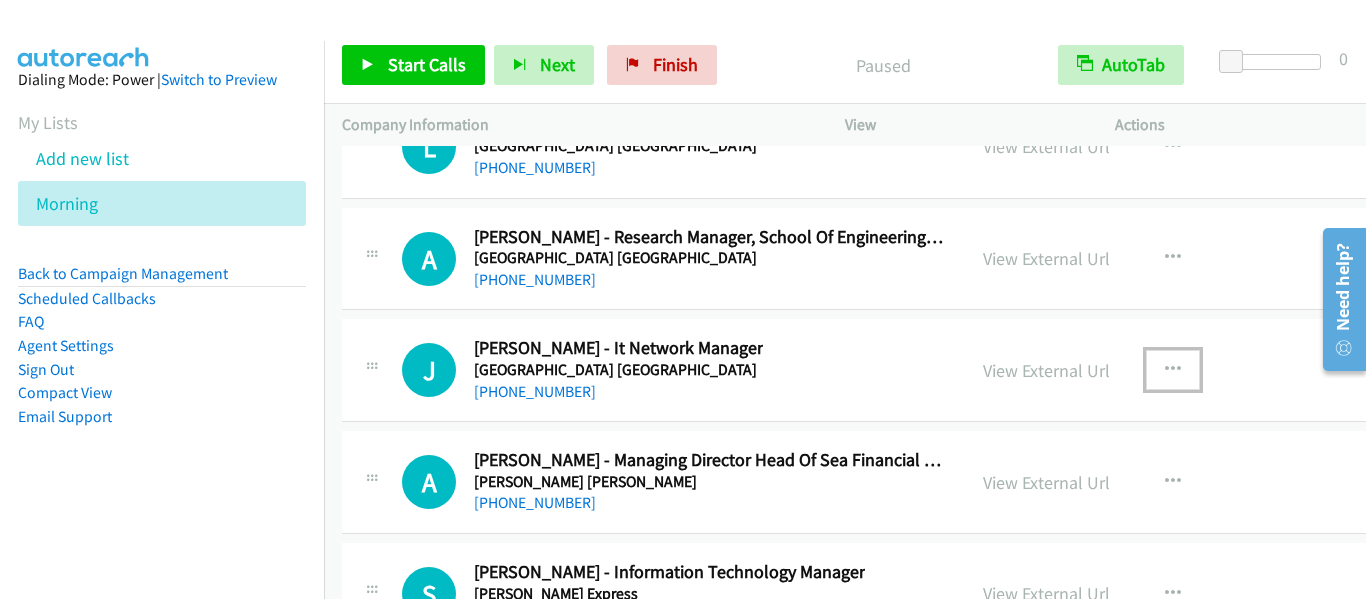 click at bounding box center (1173, 370) 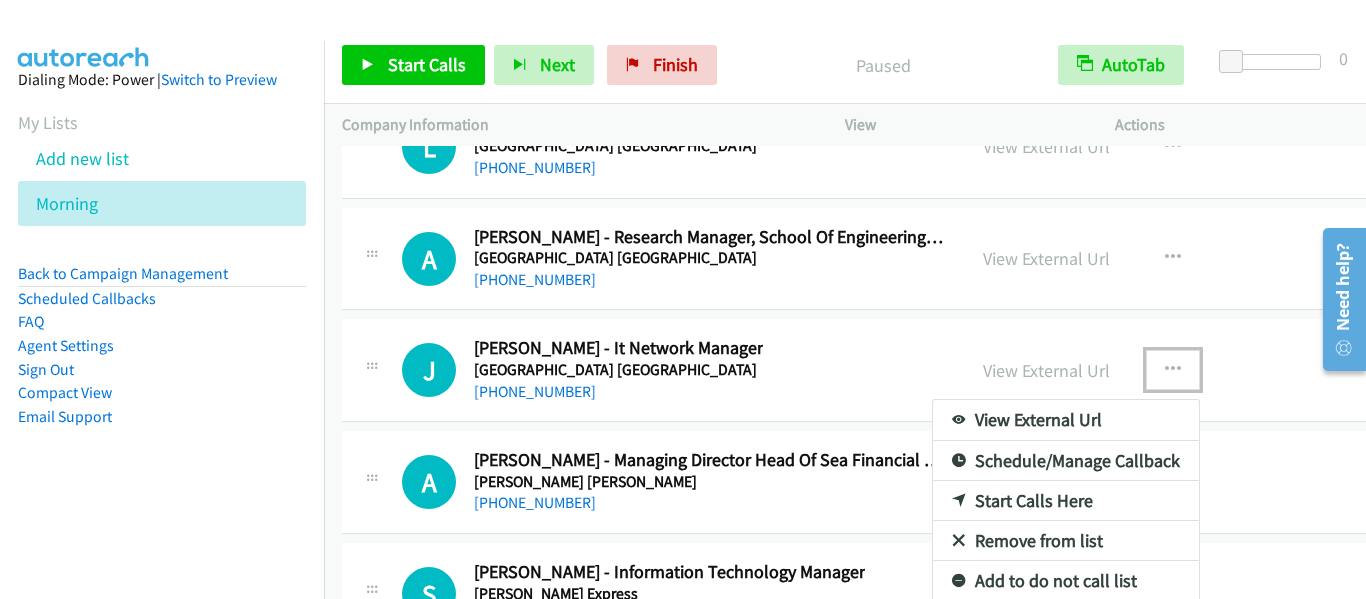 click on "Start Calls Here" at bounding box center (1066, 501) 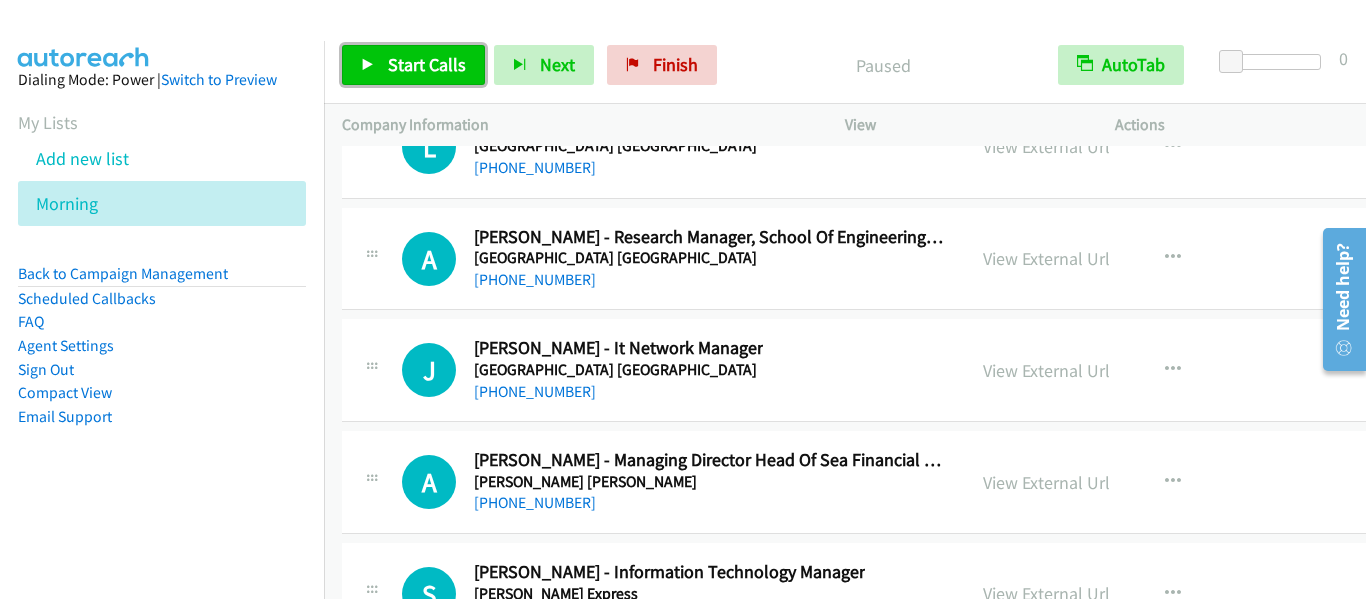 click on "Start Calls" at bounding box center (413, 65) 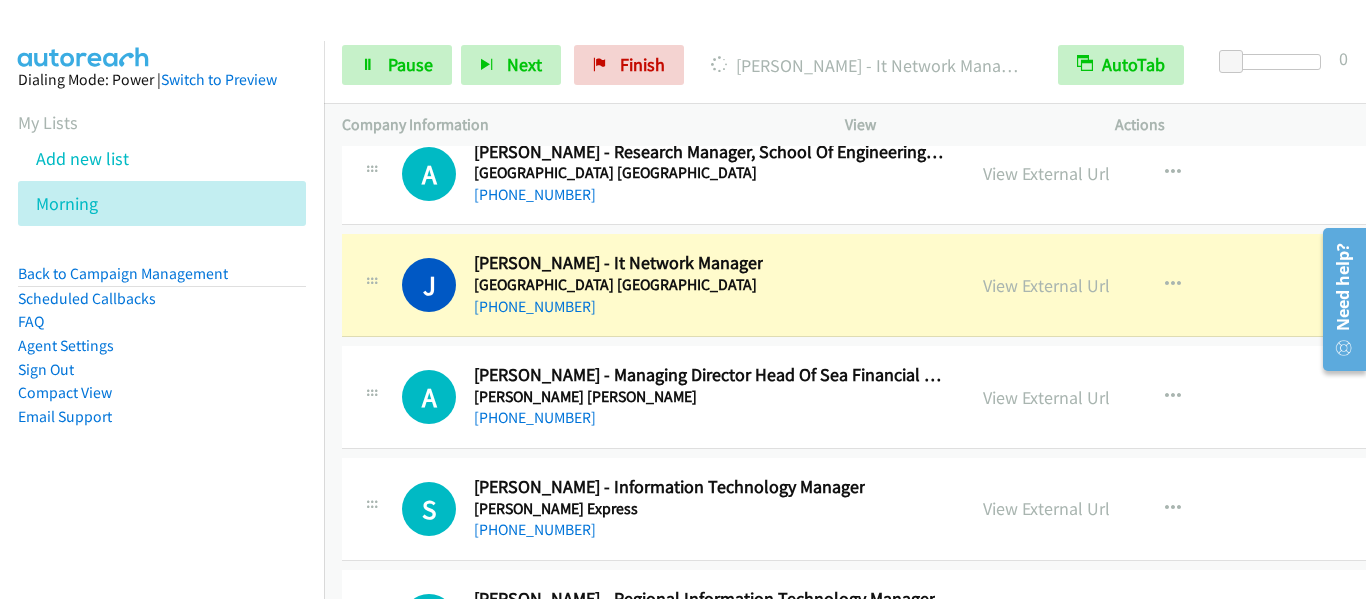 scroll, scrollTop: 28160, scrollLeft: 0, axis: vertical 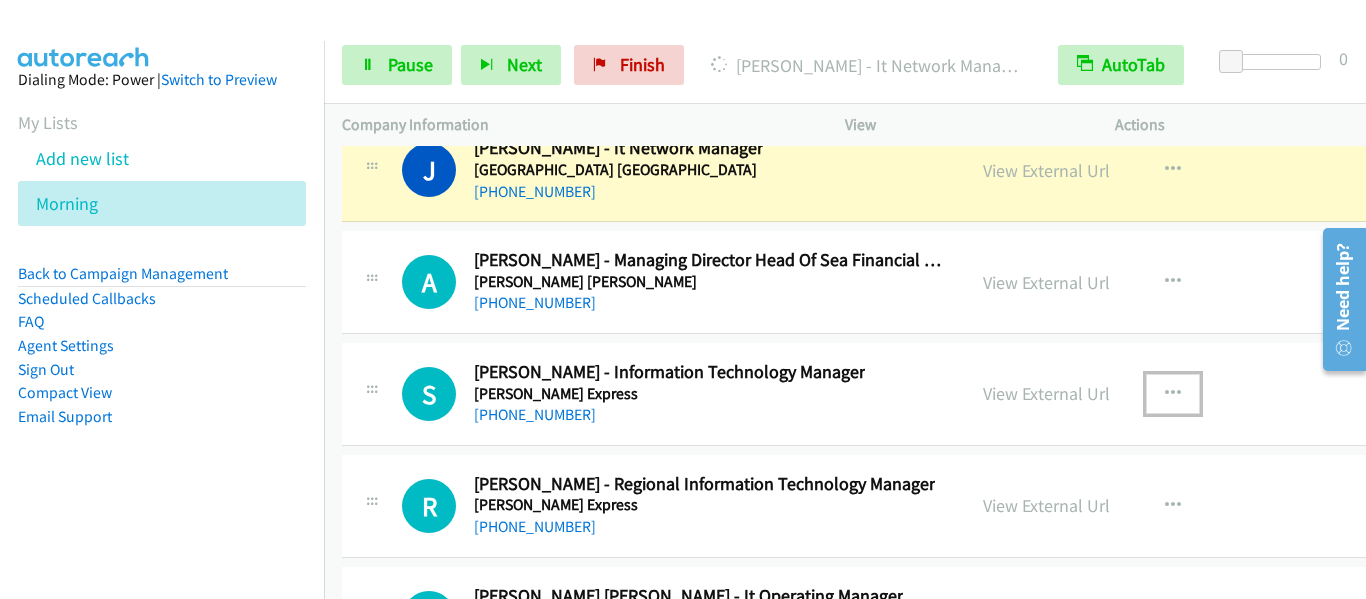 click at bounding box center [1173, 394] 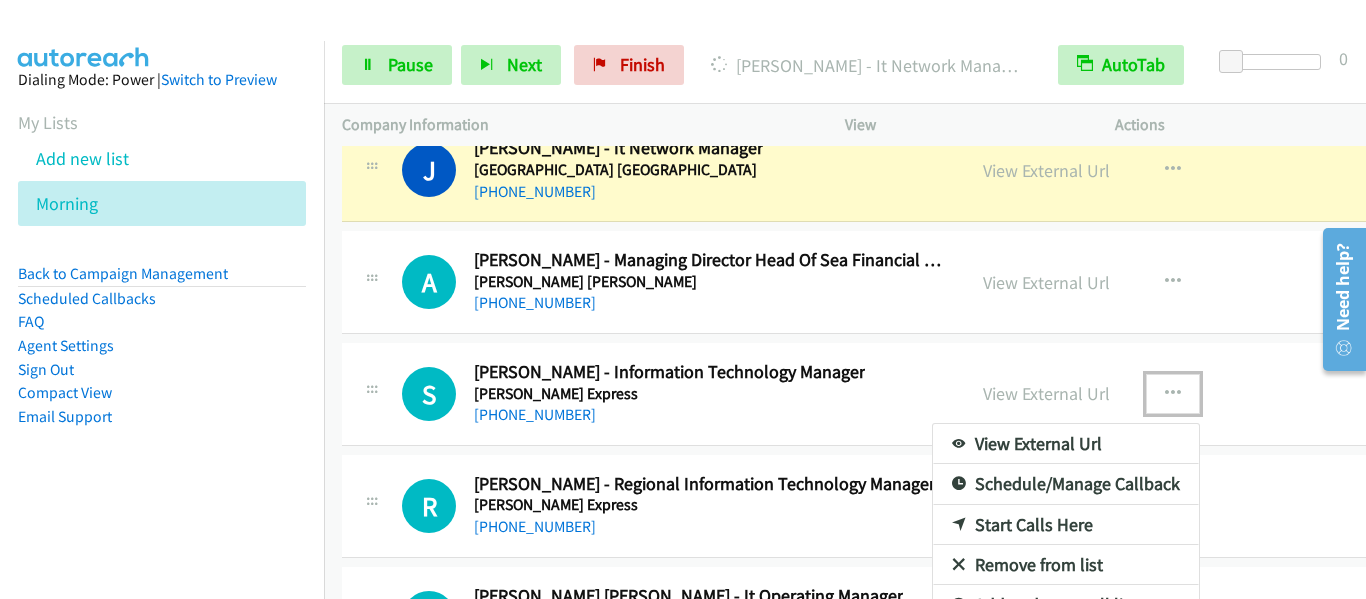 click on "Start Calls Here" at bounding box center [1066, 525] 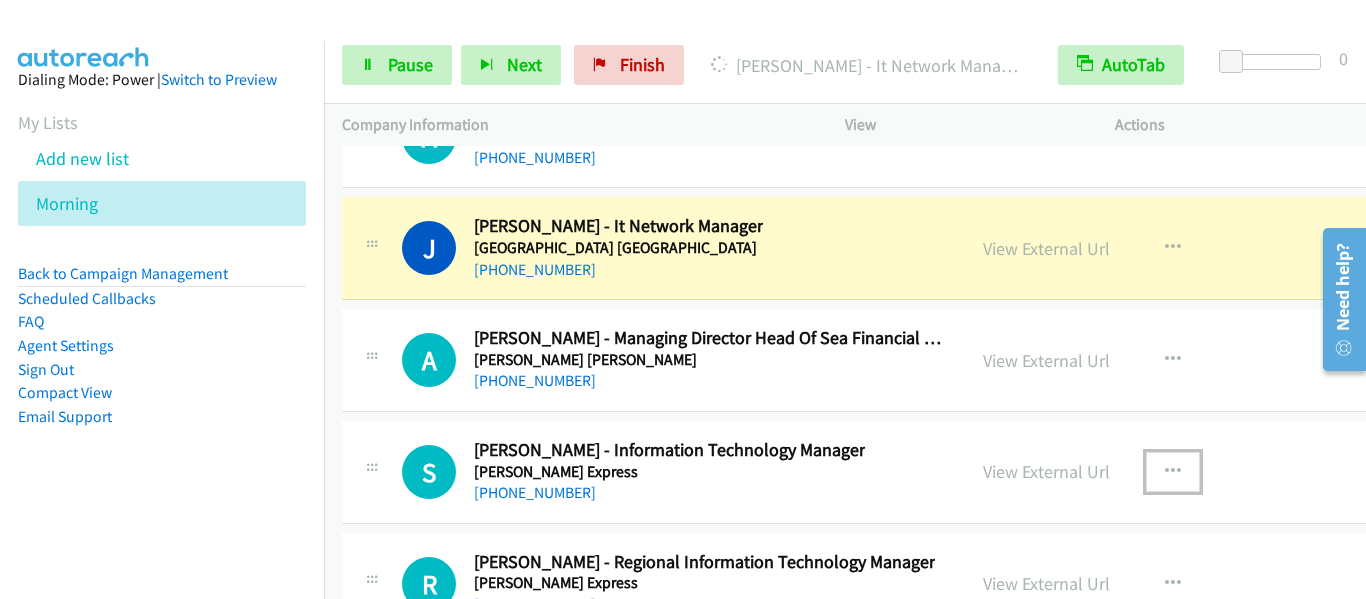 scroll, scrollTop: 28060, scrollLeft: 0, axis: vertical 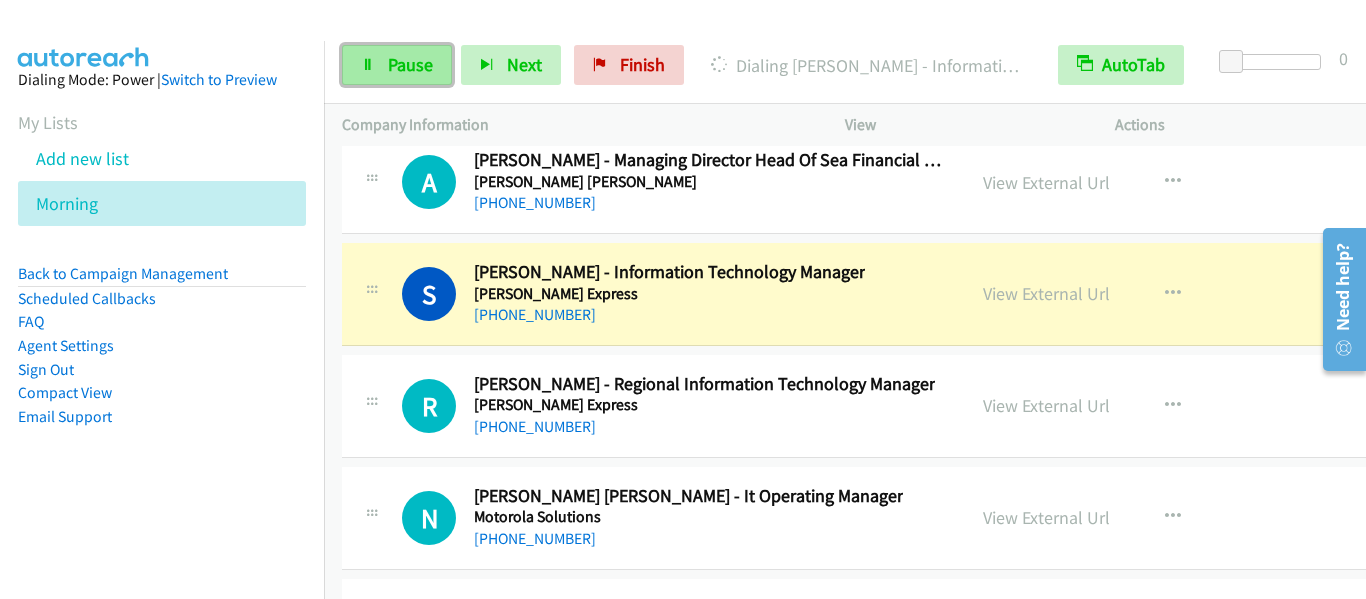 click on "Pause" at bounding box center [397, 65] 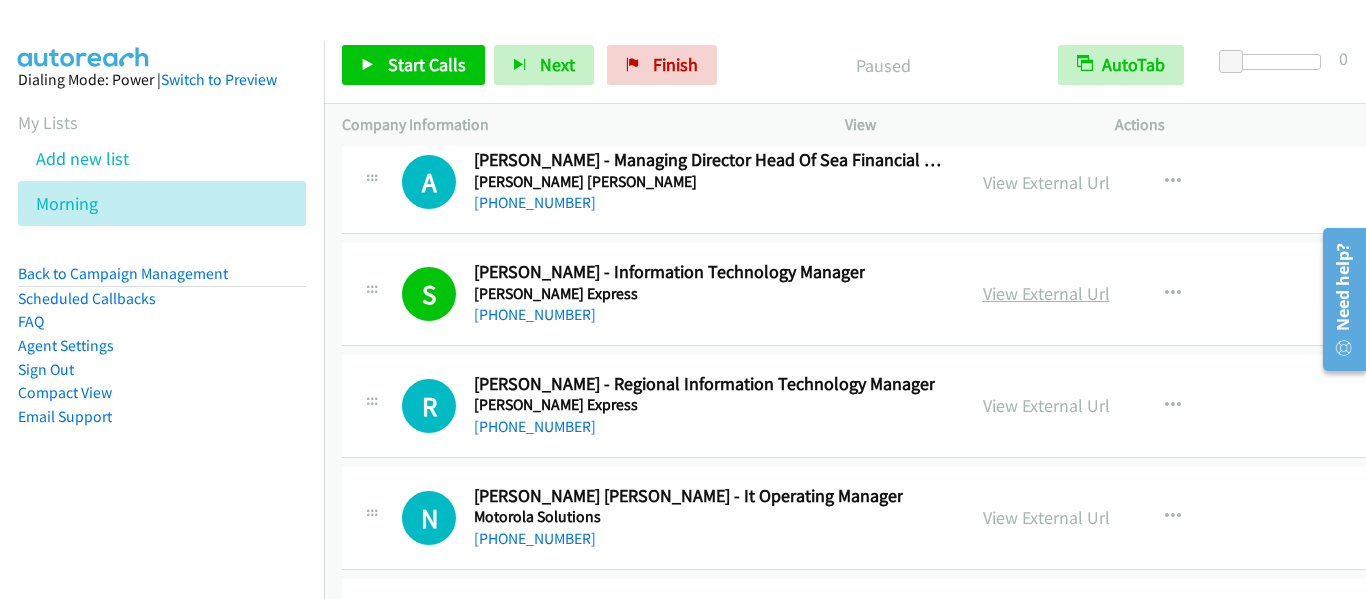 click on "View External Url" at bounding box center [1046, 293] 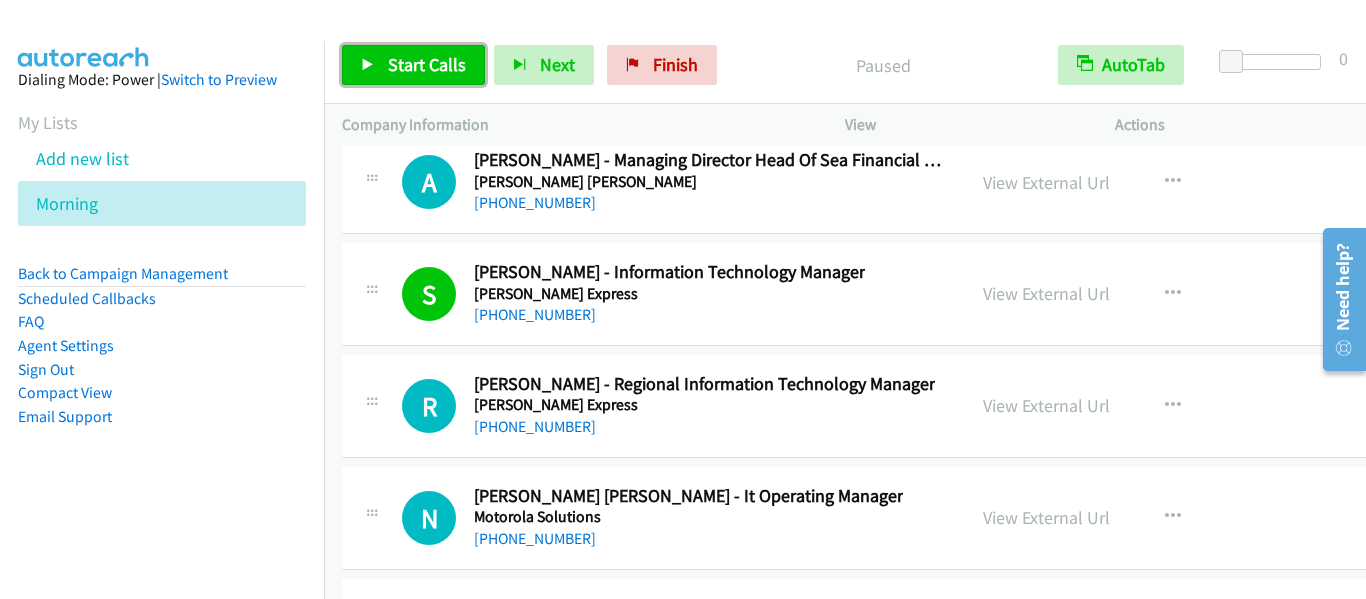 click on "Start Calls" at bounding box center [427, 64] 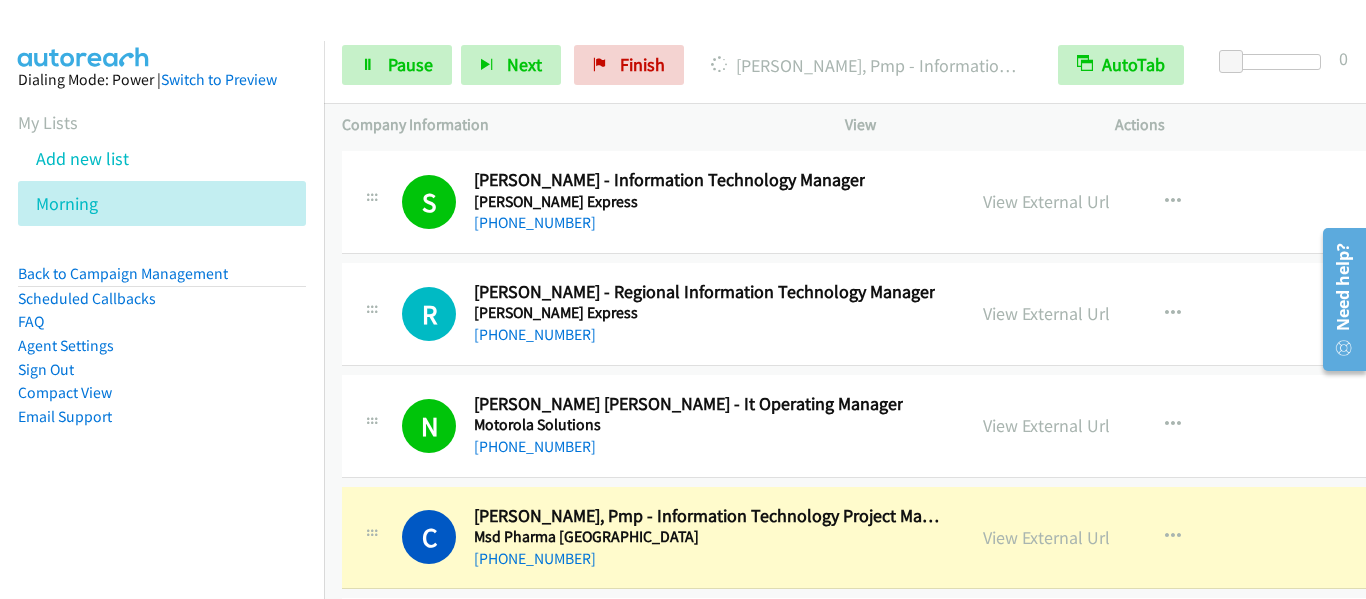 scroll, scrollTop: 28460, scrollLeft: 0, axis: vertical 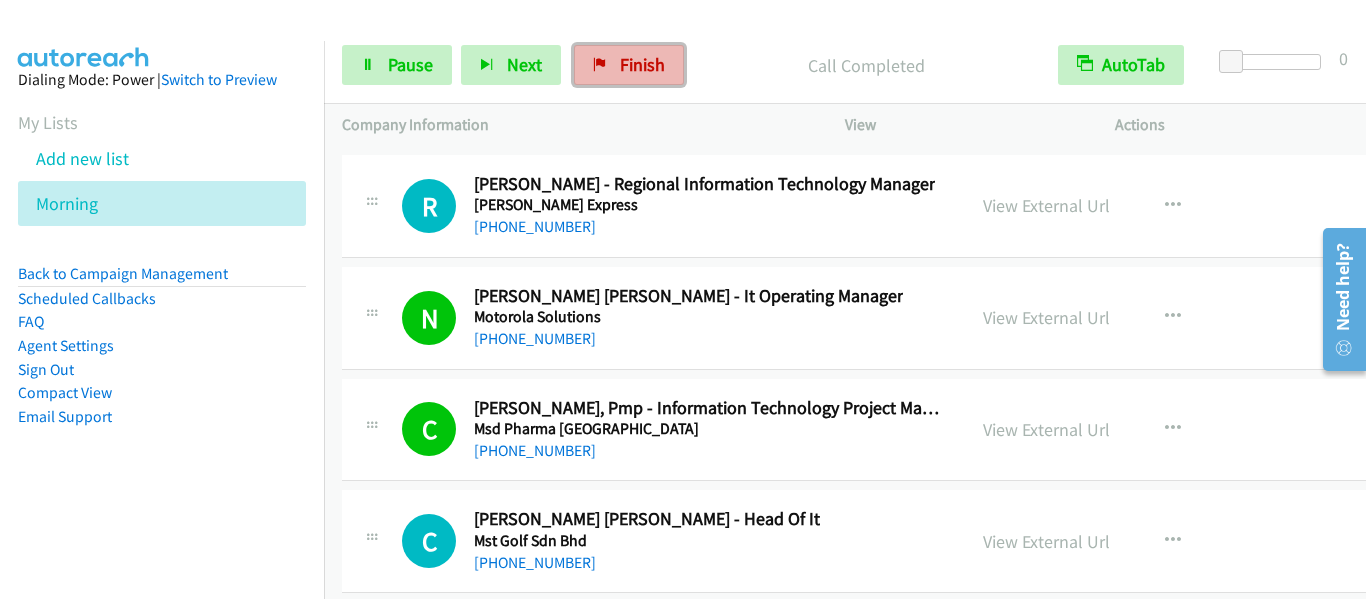 click on "Finish" at bounding box center (629, 65) 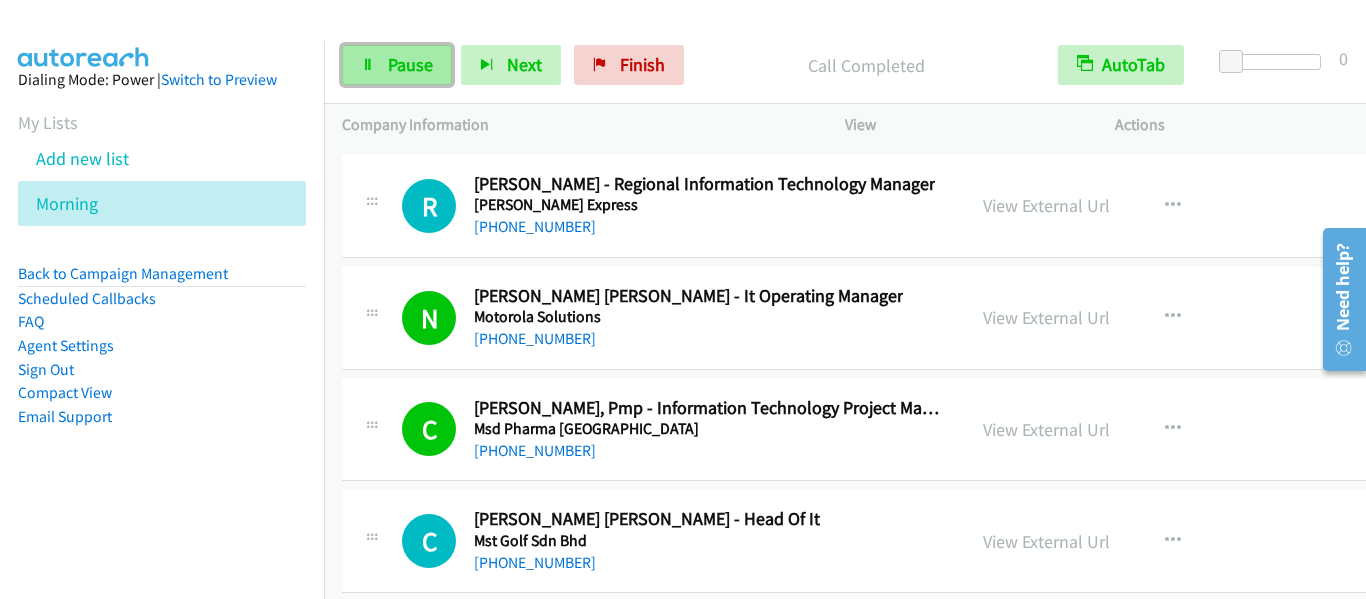 click on "Pause" at bounding box center [410, 64] 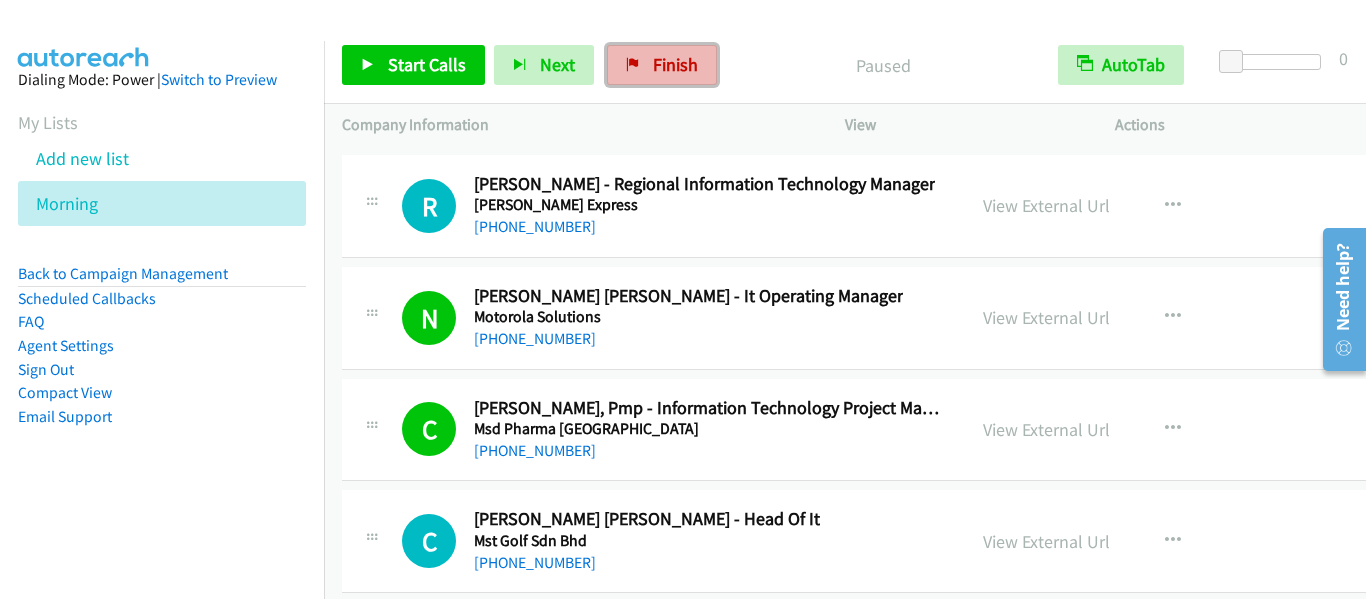 click on "Finish" at bounding box center (662, 65) 